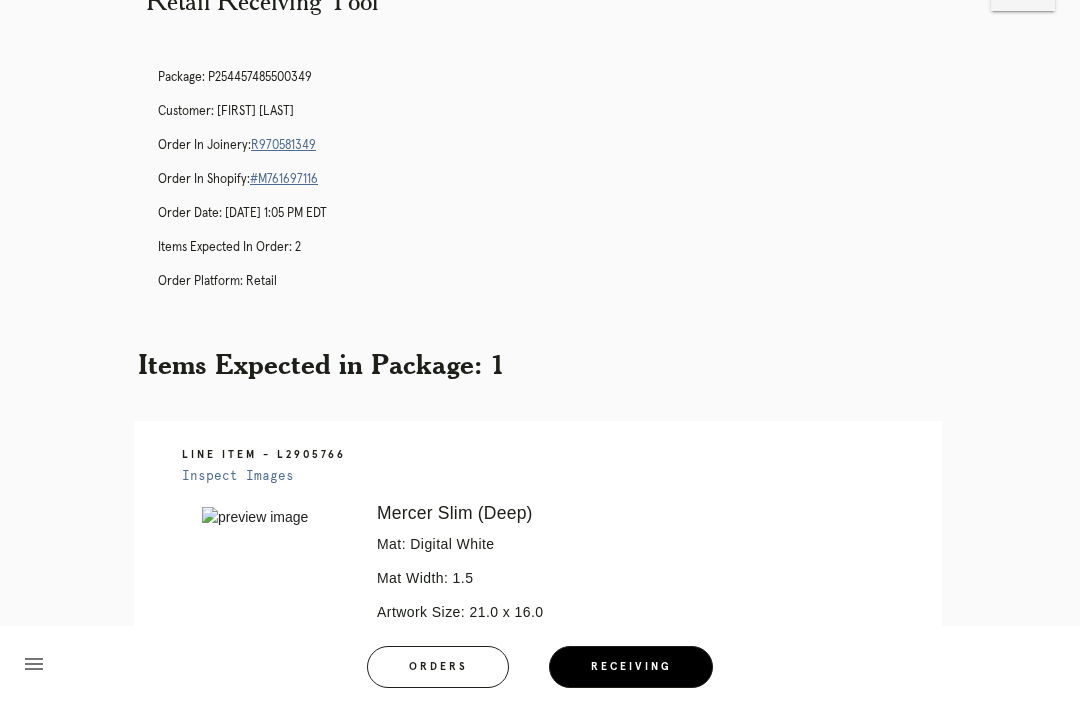 scroll, scrollTop: 0, scrollLeft: 0, axis: both 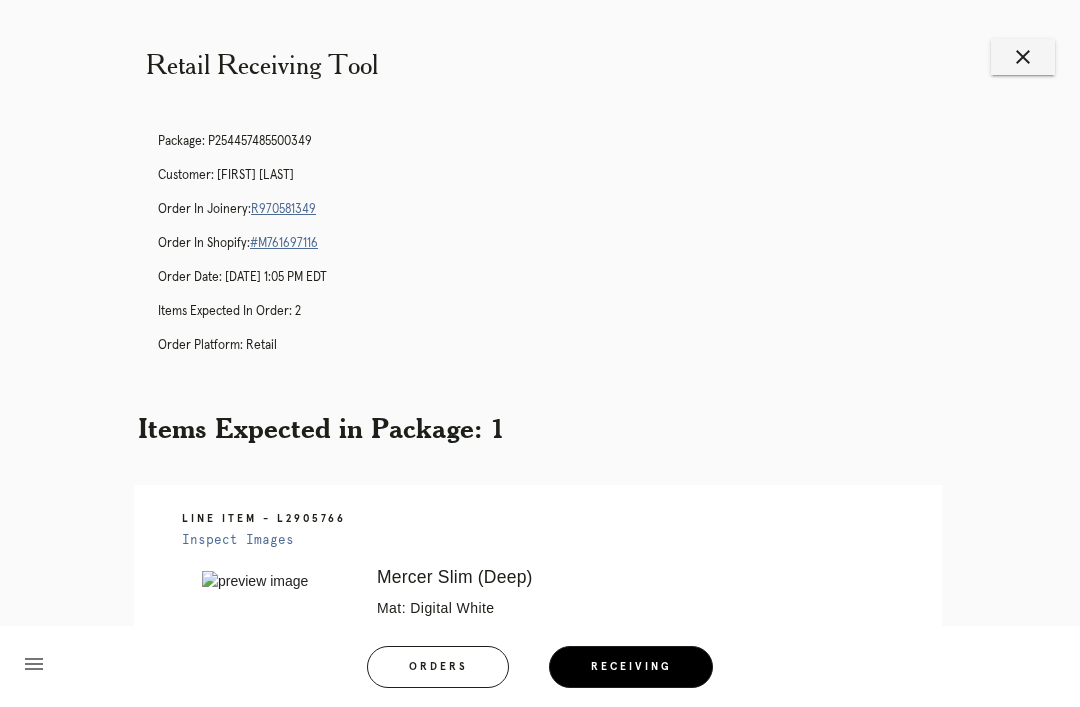 click on "close" at bounding box center [1023, 57] 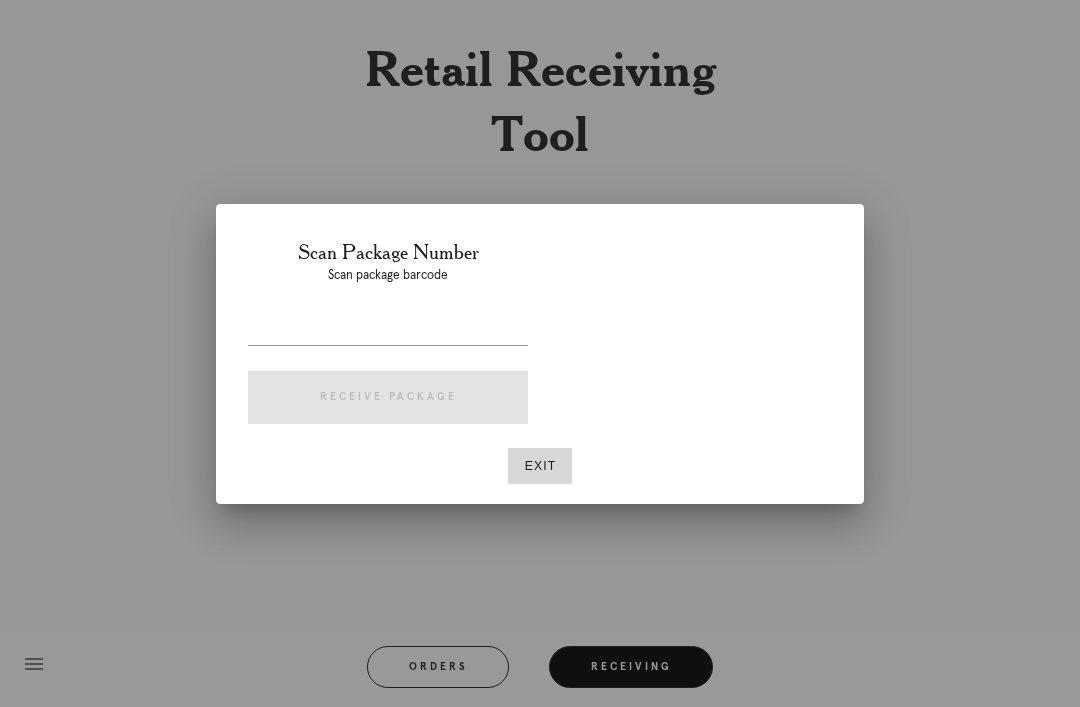 scroll, scrollTop: 0, scrollLeft: 0, axis: both 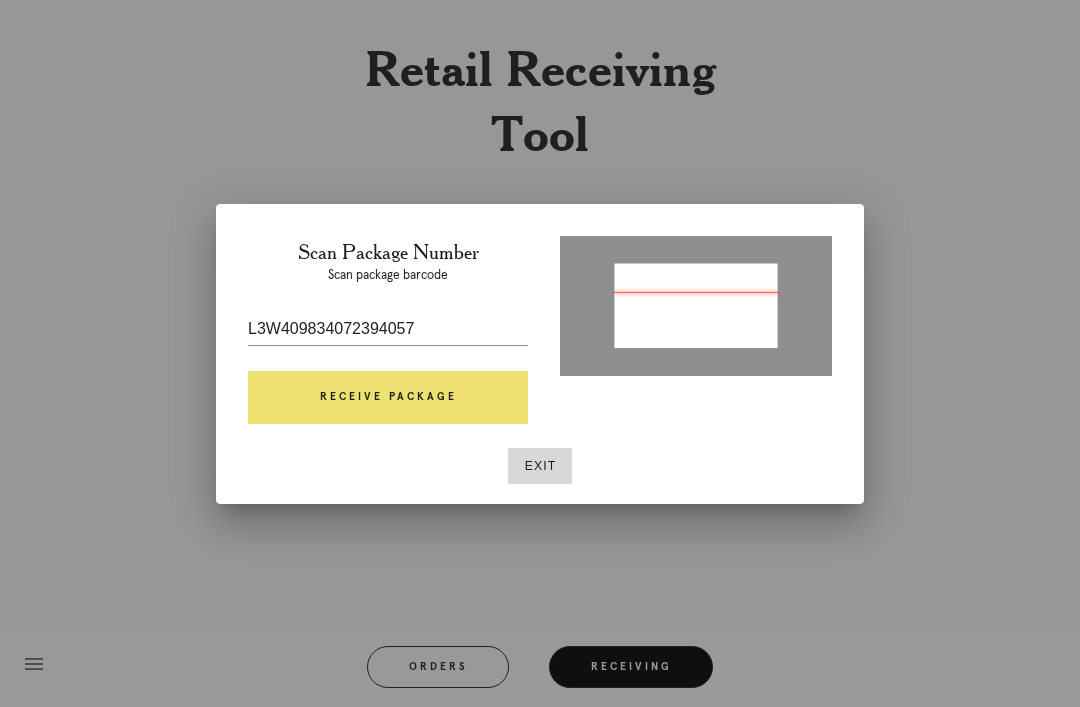 type on "P233824699867400" 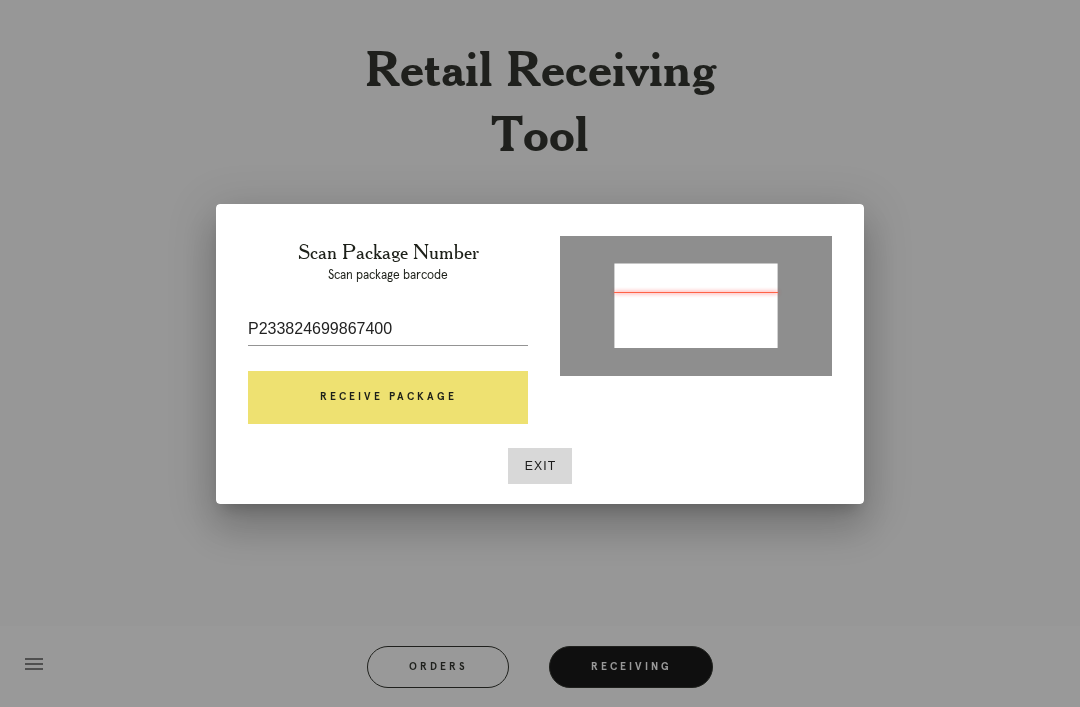 click on "Receive Package" at bounding box center [388, 398] 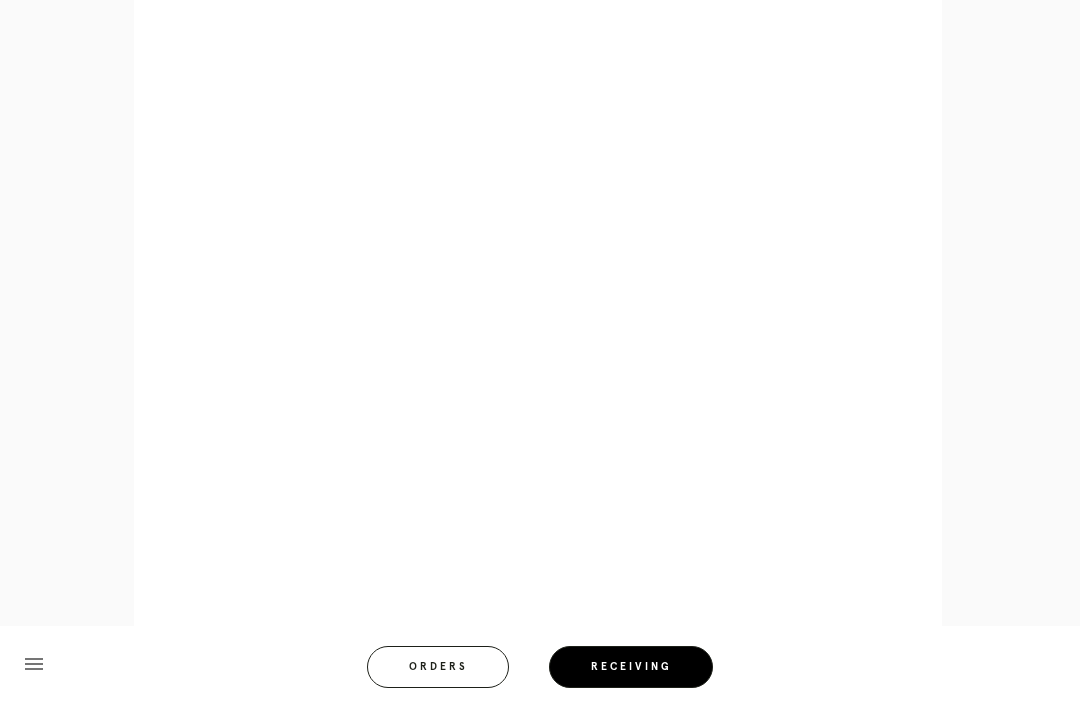 scroll, scrollTop: 858, scrollLeft: 0, axis: vertical 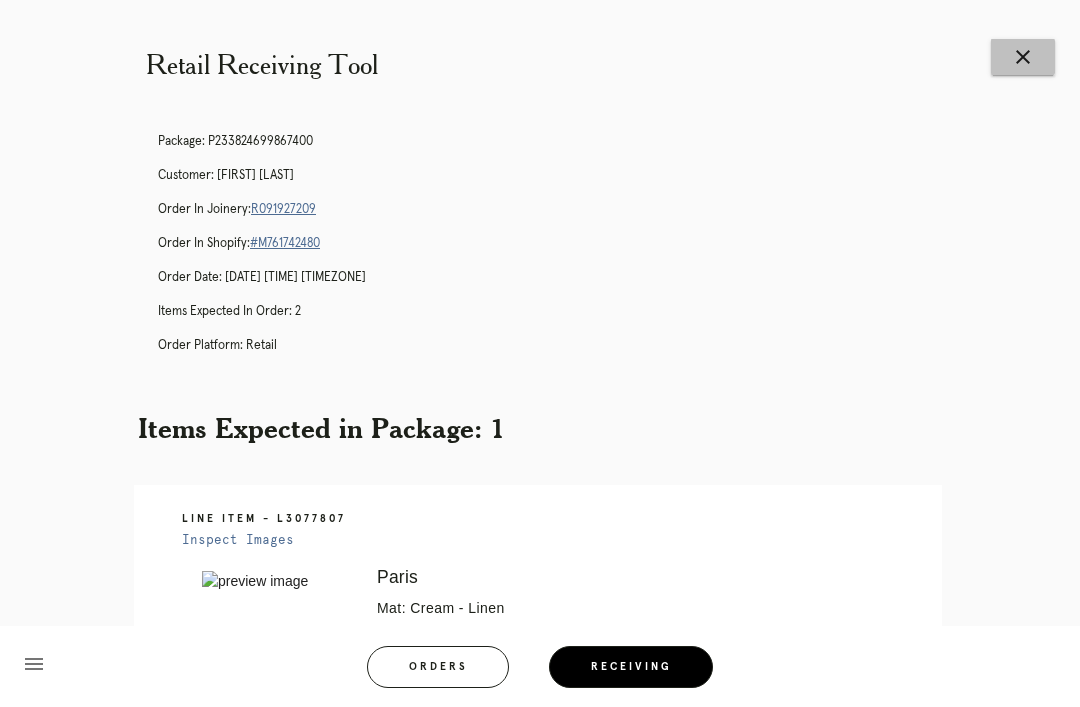 click on "close" at bounding box center (1023, 57) 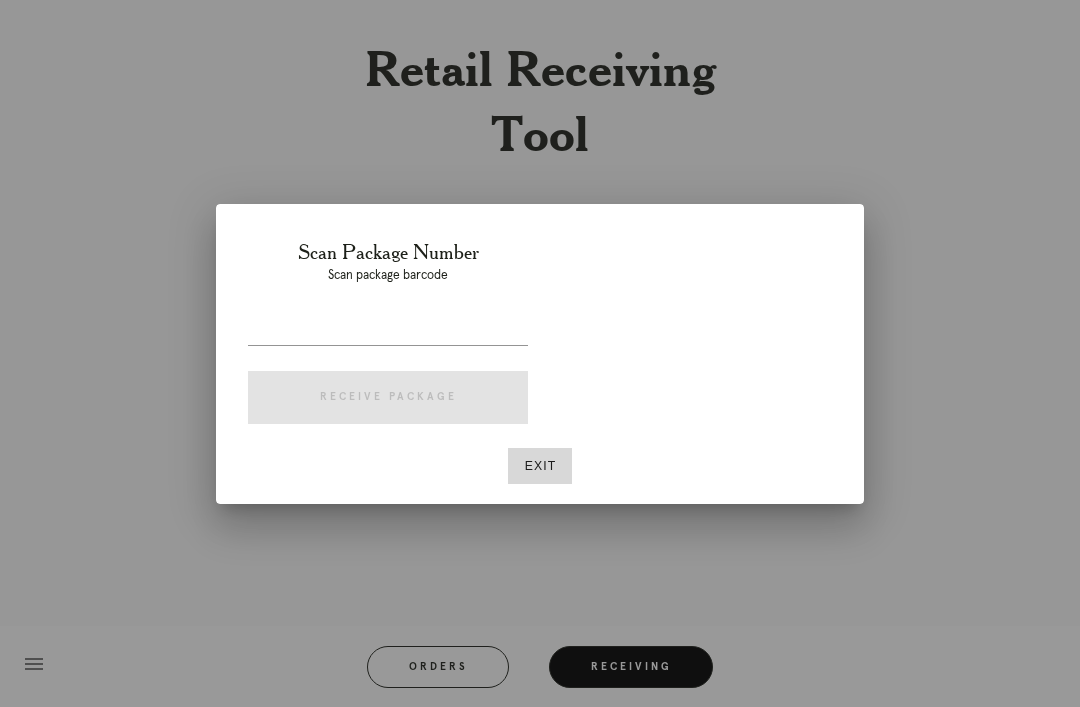 scroll, scrollTop: 0, scrollLeft: 0, axis: both 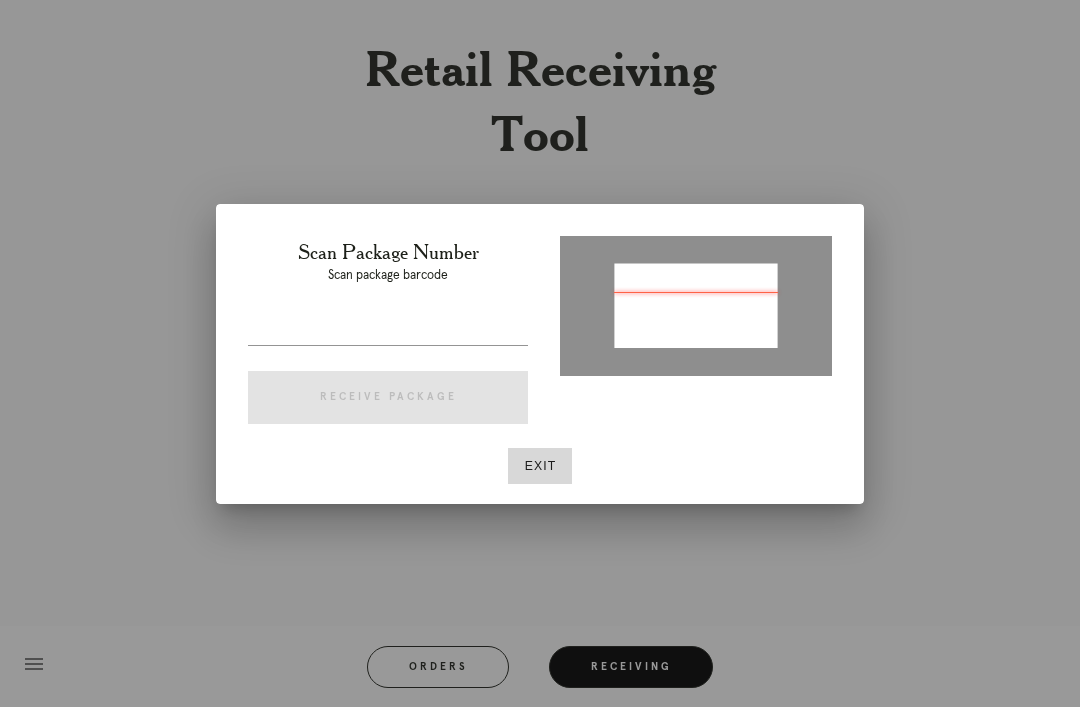 click on "Exit" at bounding box center [540, 466] 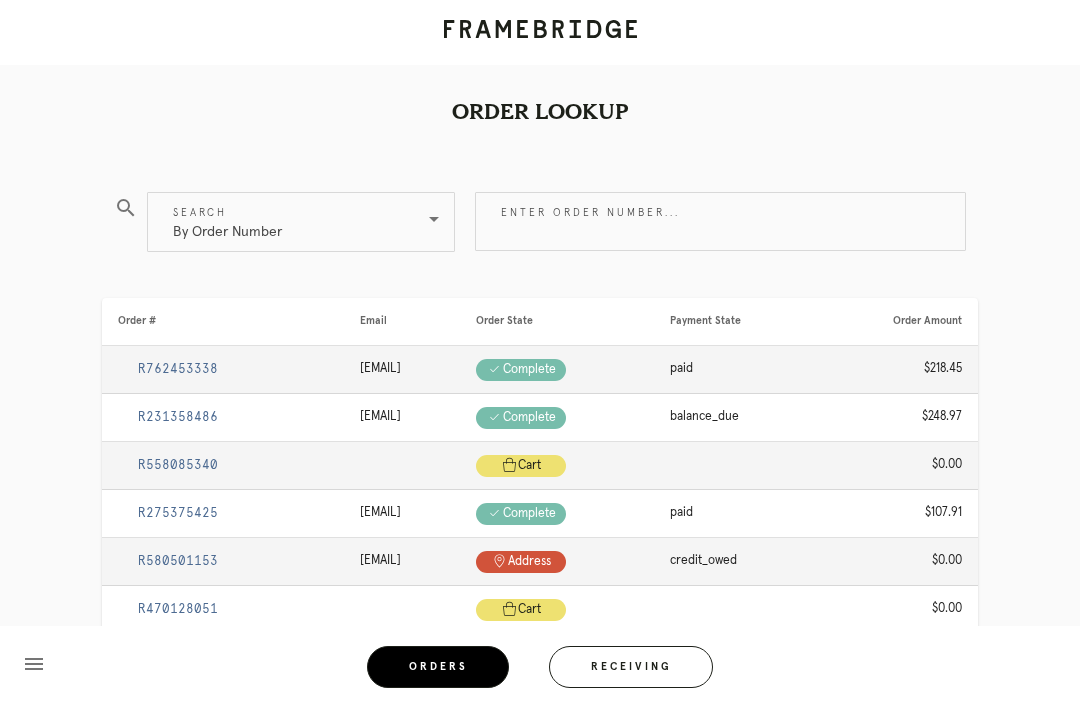click on "Receiving" at bounding box center [631, 667] 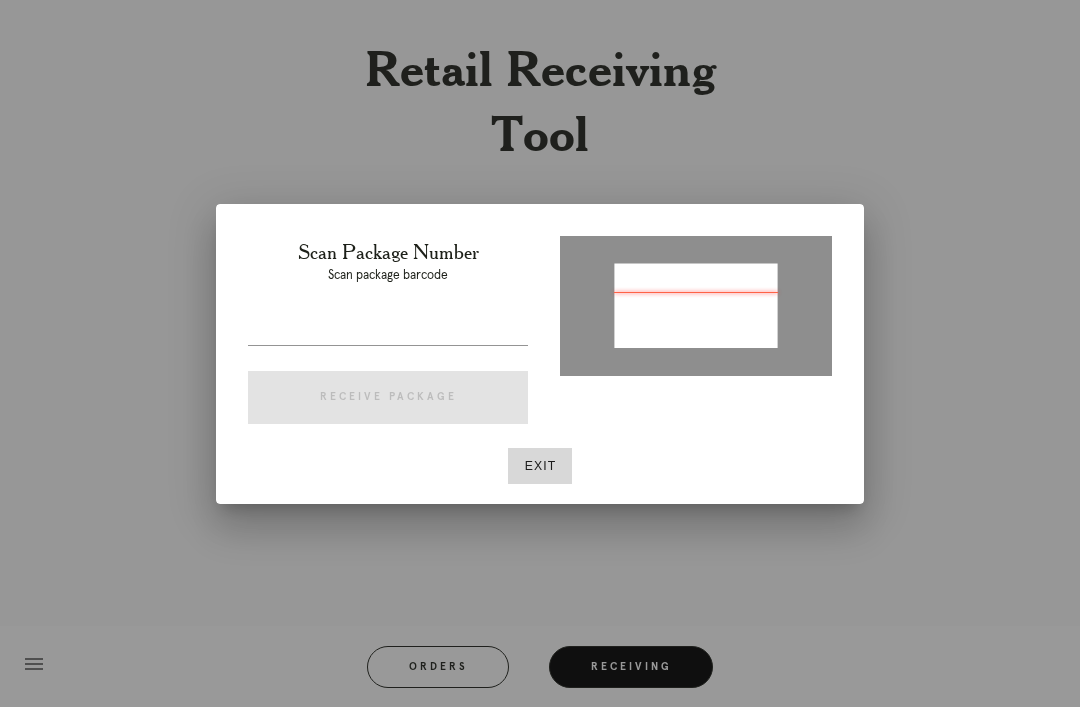 click on "Scan Package Number   Scan package barcode     Receive Package" at bounding box center [388, 336] 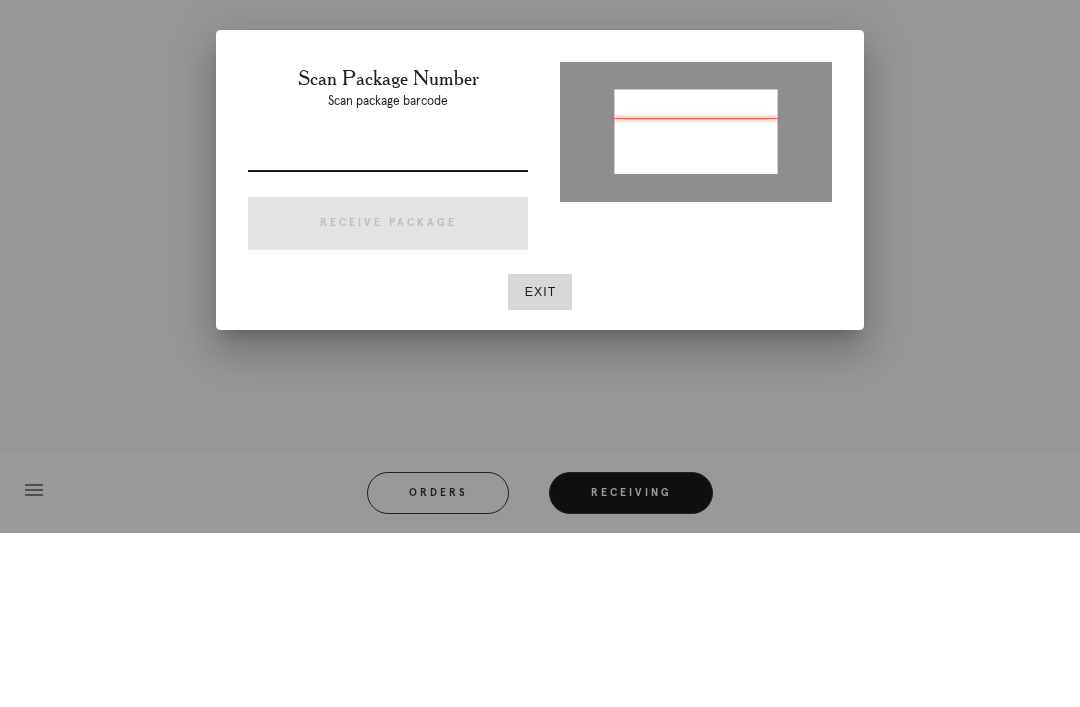 type on "P206201427968665" 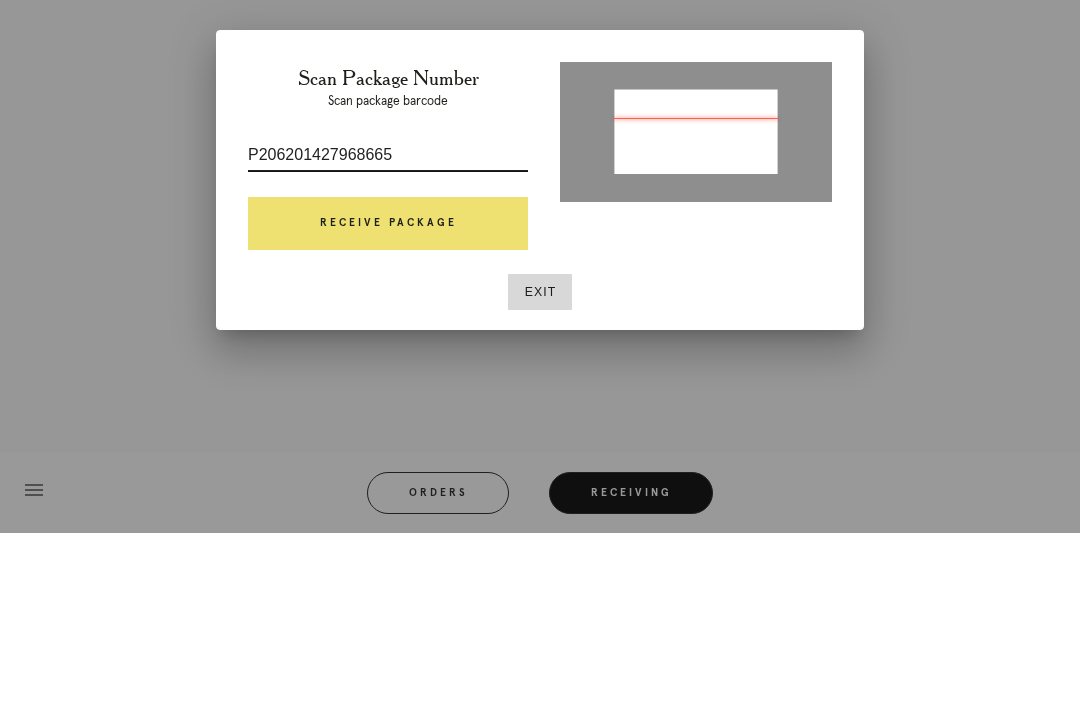 click on "Receive Package" at bounding box center (388, 398) 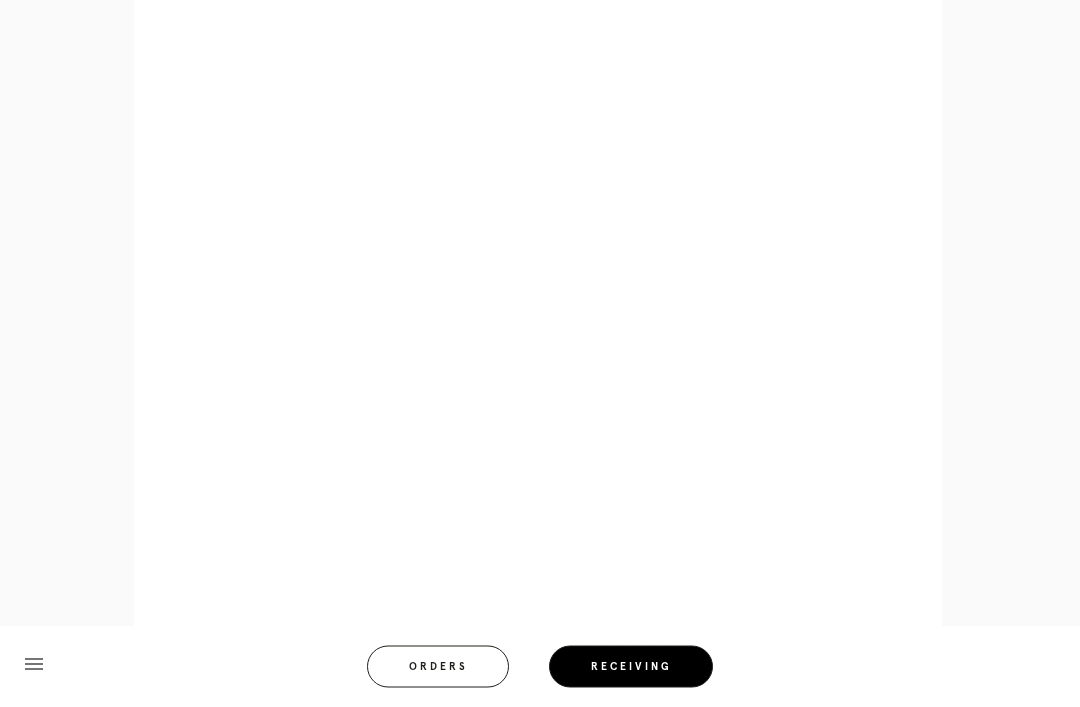 scroll, scrollTop: 858, scrollLeft: 0, axis: vertical 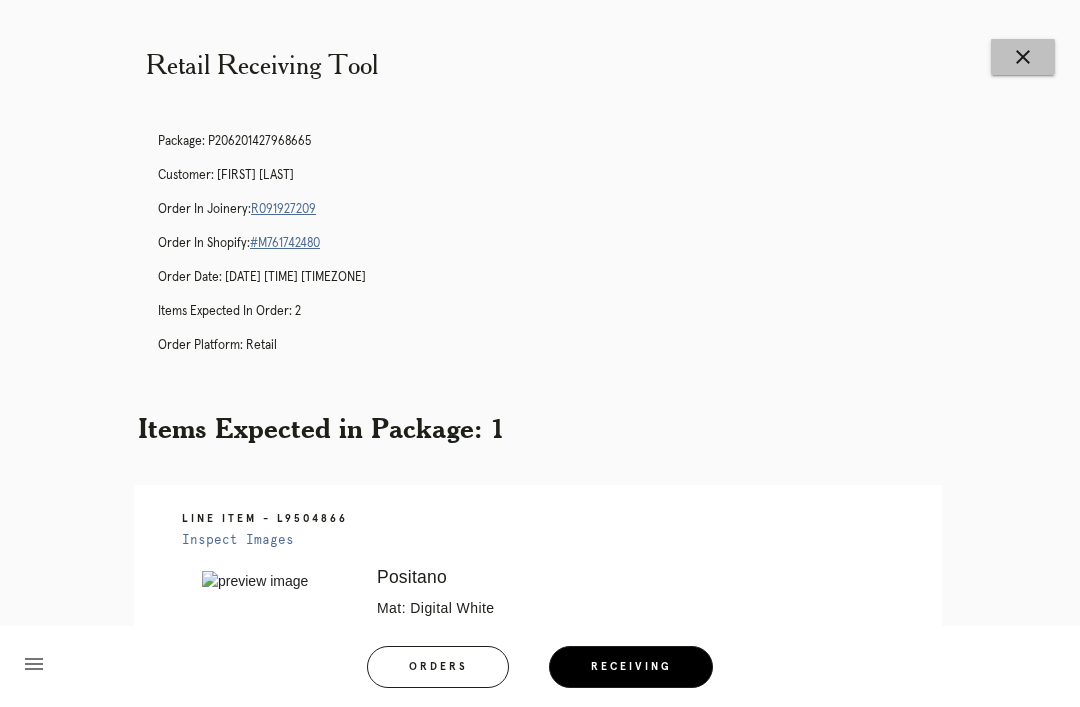 click on "close" at bounding box center [1023, 57] 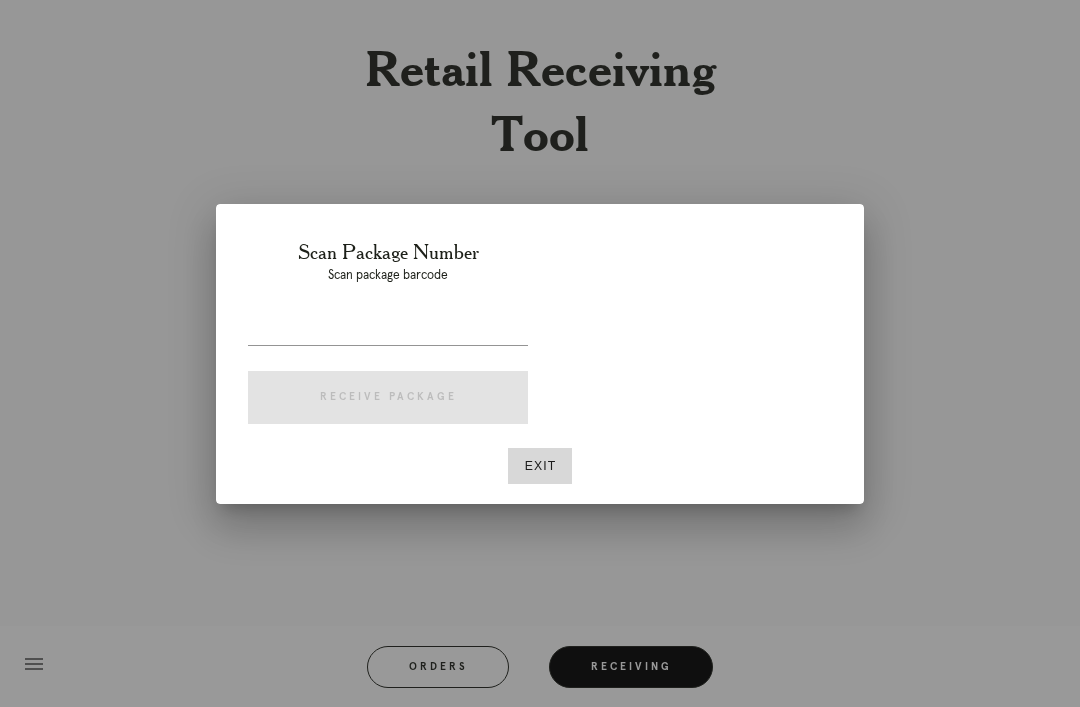 scroll, scrollTop: 0, scrollLeft: 0, axis: both 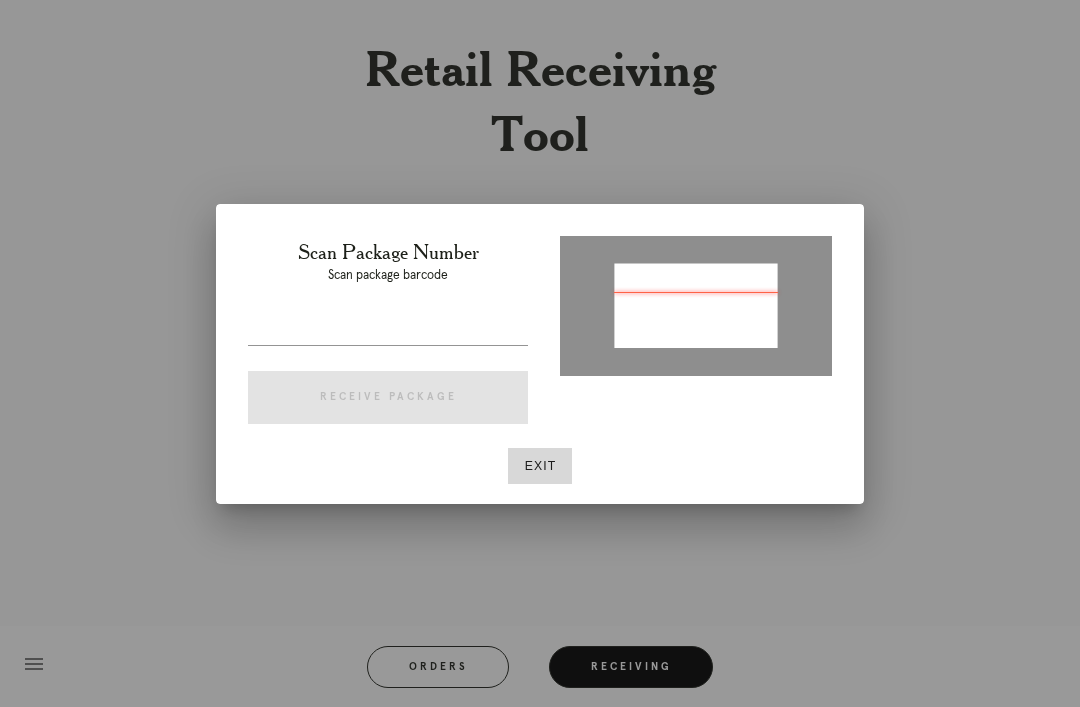 click at bounding box center (388, 329) 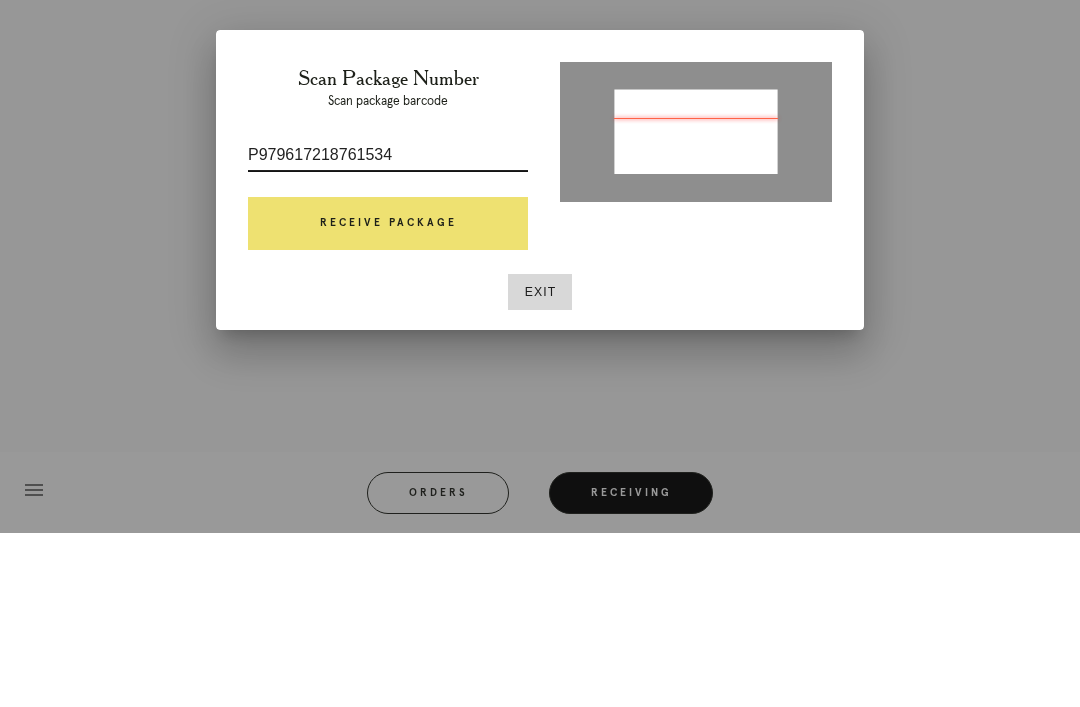 click on "Receive Package" at bounding box center [388, 398] 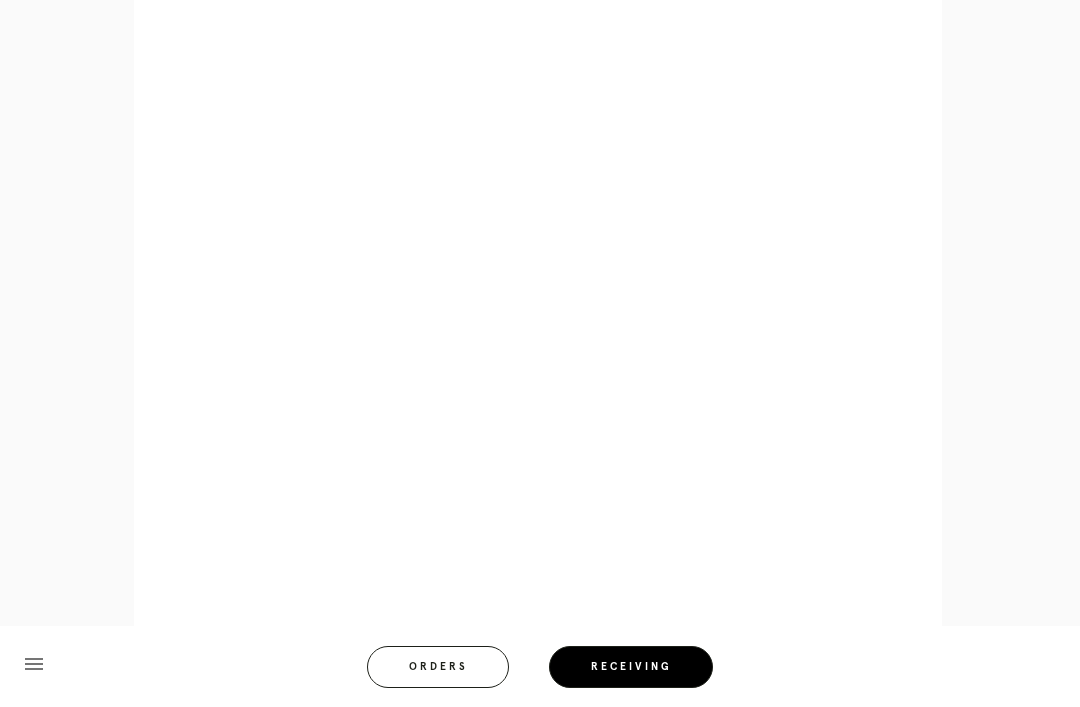 scroll, scrollTop: 1906, scrollLeft: 0, axis: vertical 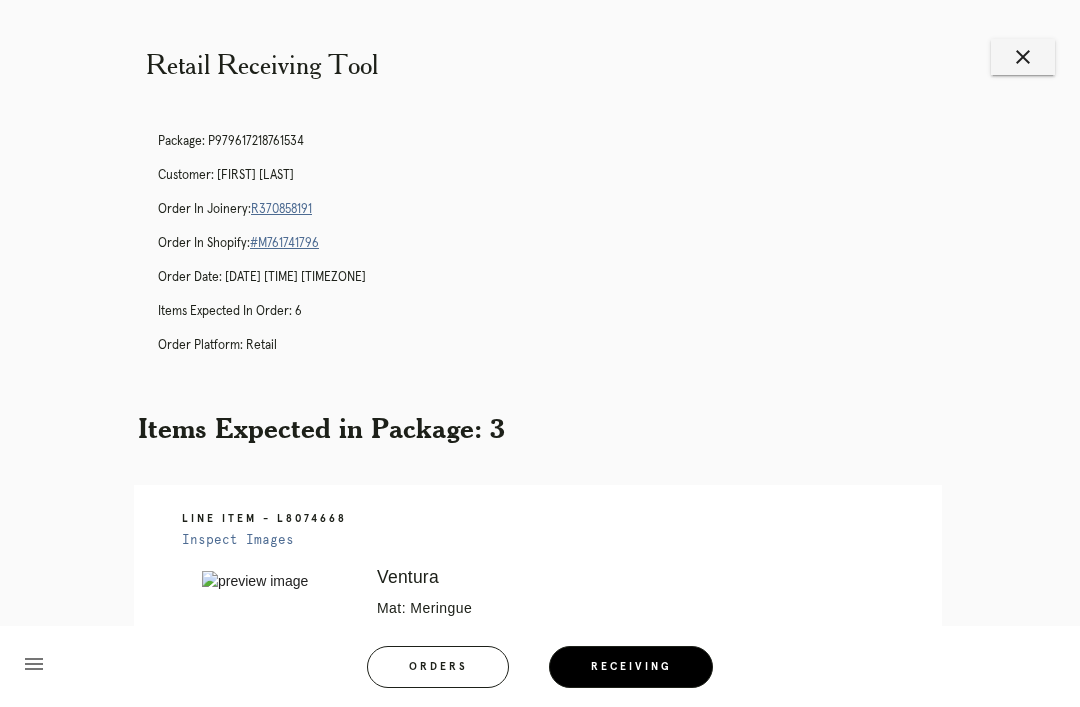 click on "close" at bounding box center (1023, 57) 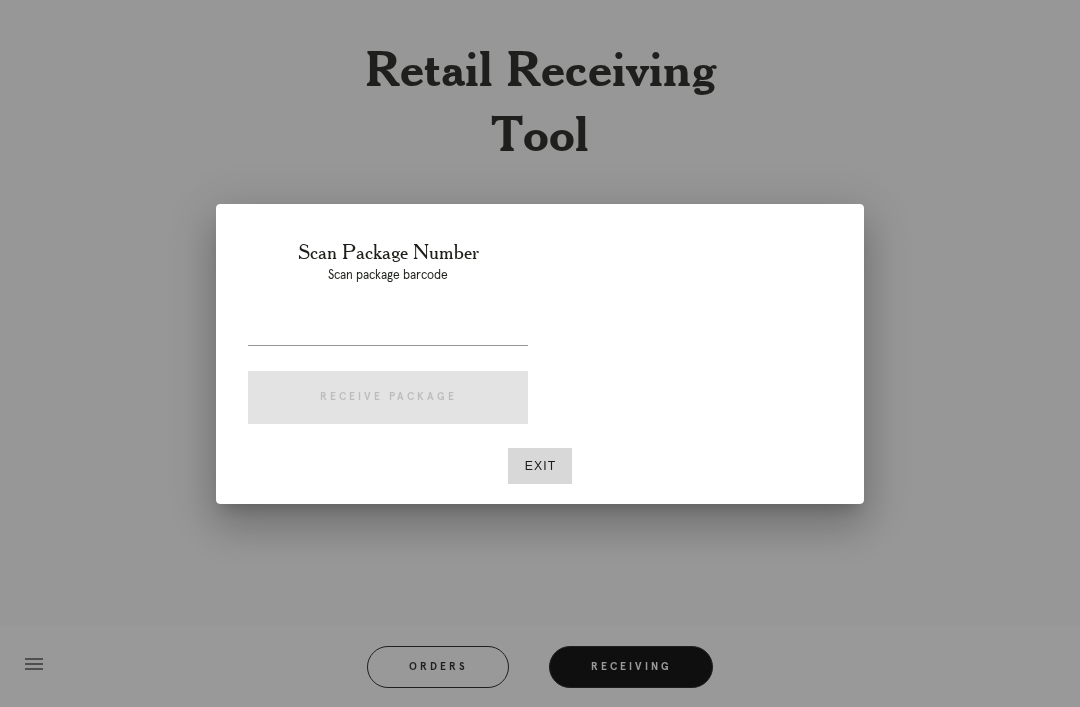 scroll, scrollTop: 0, scrollLeft: 0, axis: both 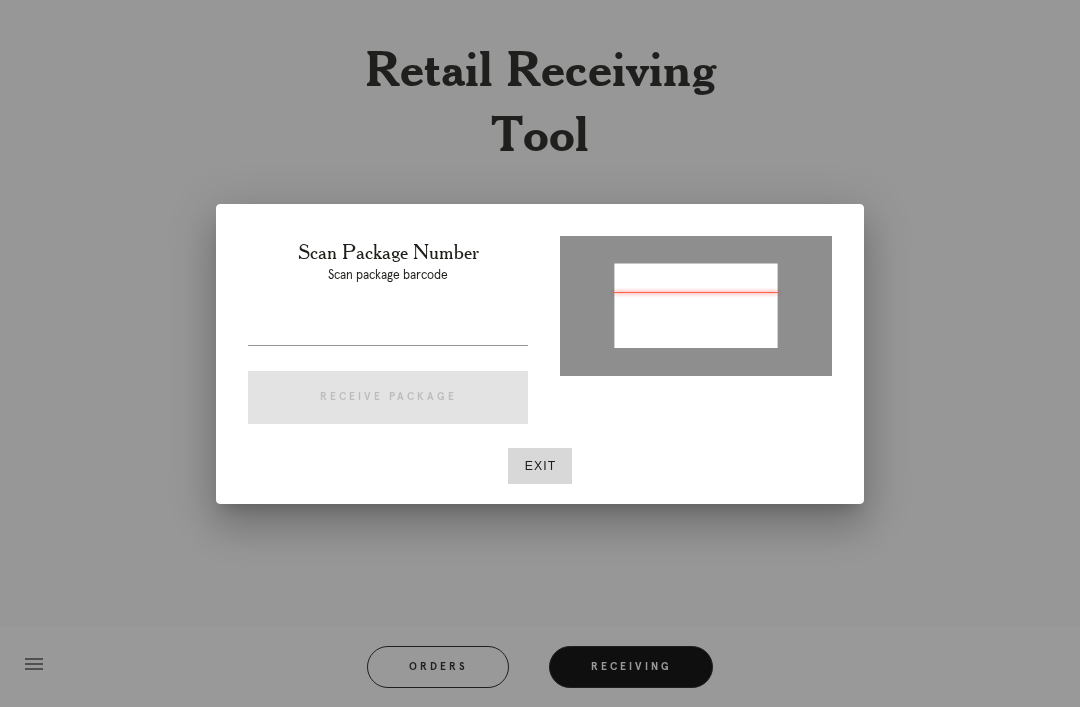 type on "P599936564991656" 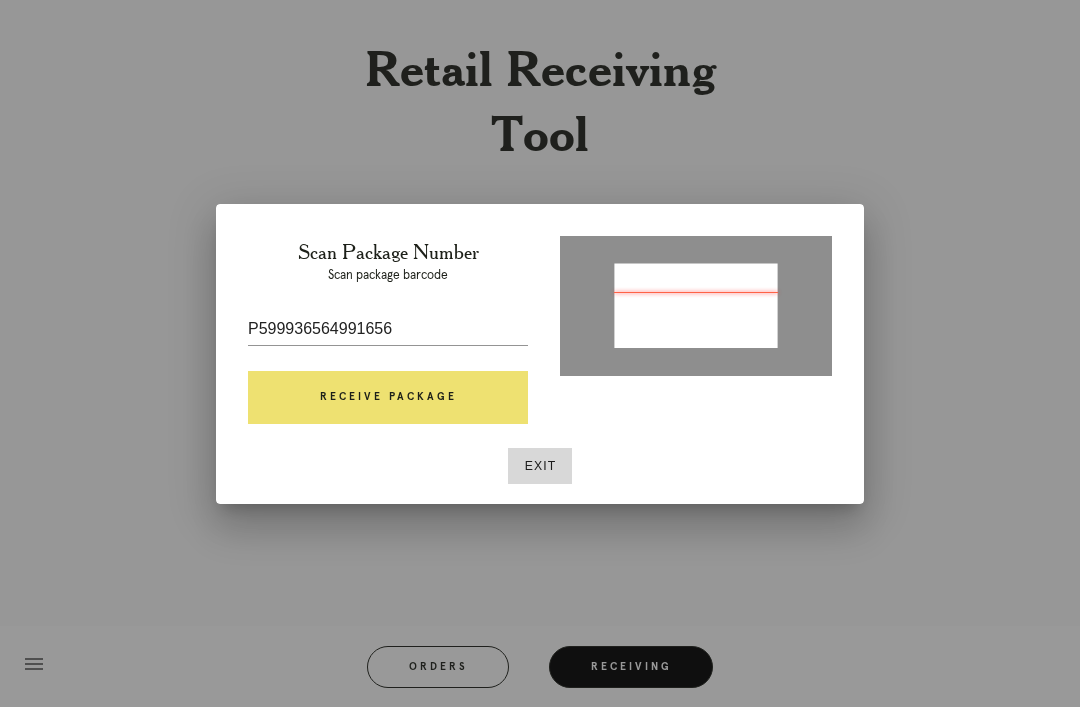 click on "Receive Package" at bounding box center (388, 398) 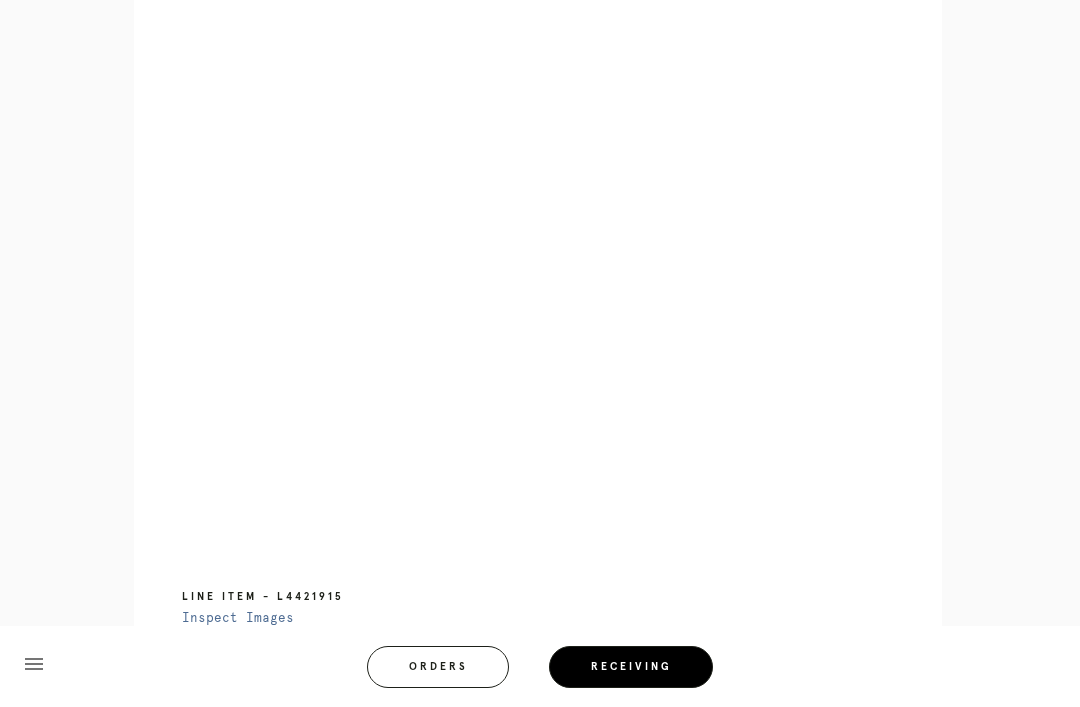 scroll, scrollTop: 958, scrollLeft: 0, axis: vertical 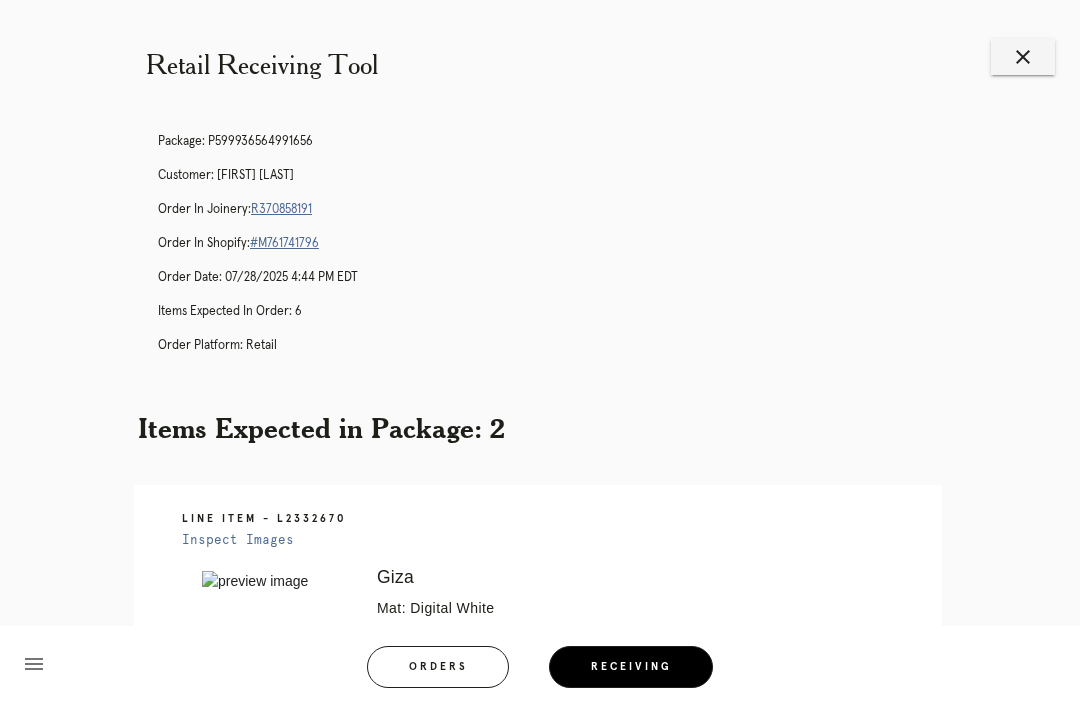 click on "R370858191" at bounding box center (281, 209) 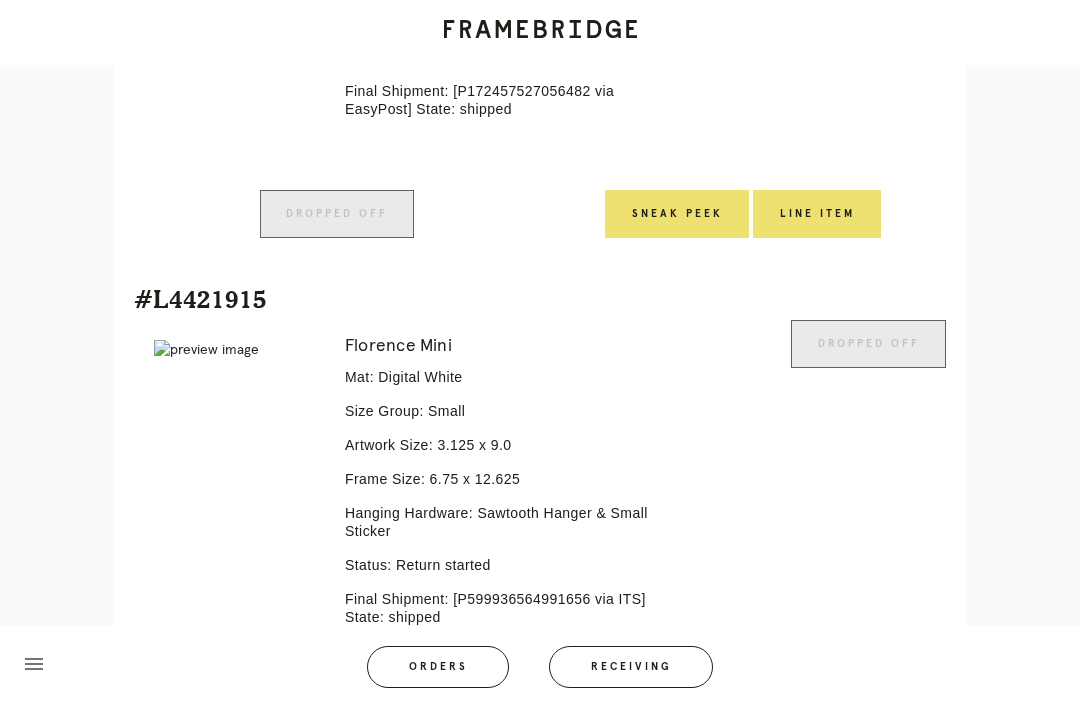 scroll, scrollTop: 3146, scrollLeft: 0, axis: vertical 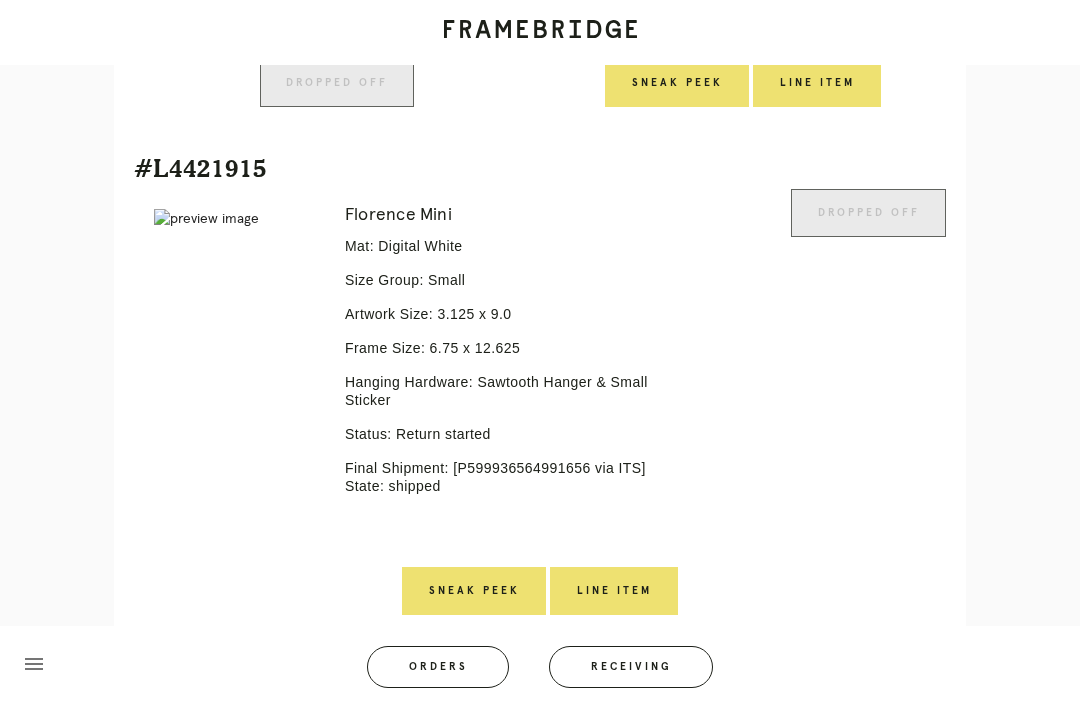 click on "Line Item" at bounding box center [614, 591] 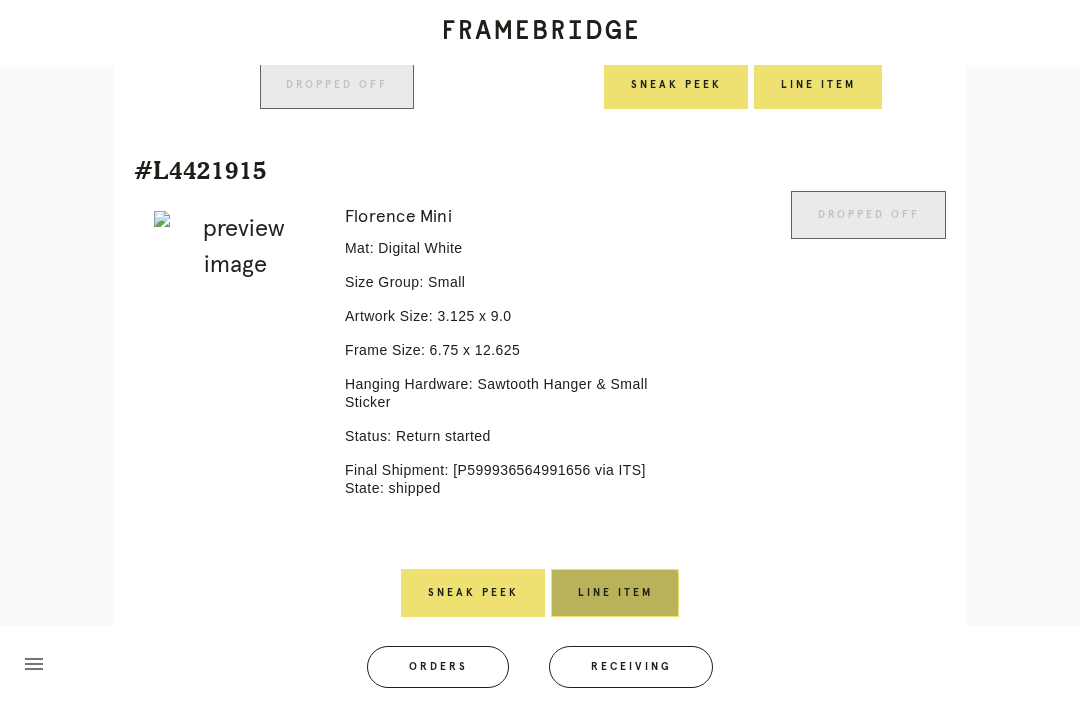 scroll, scrollTop: 0, scrollLeft: 0, axis: both 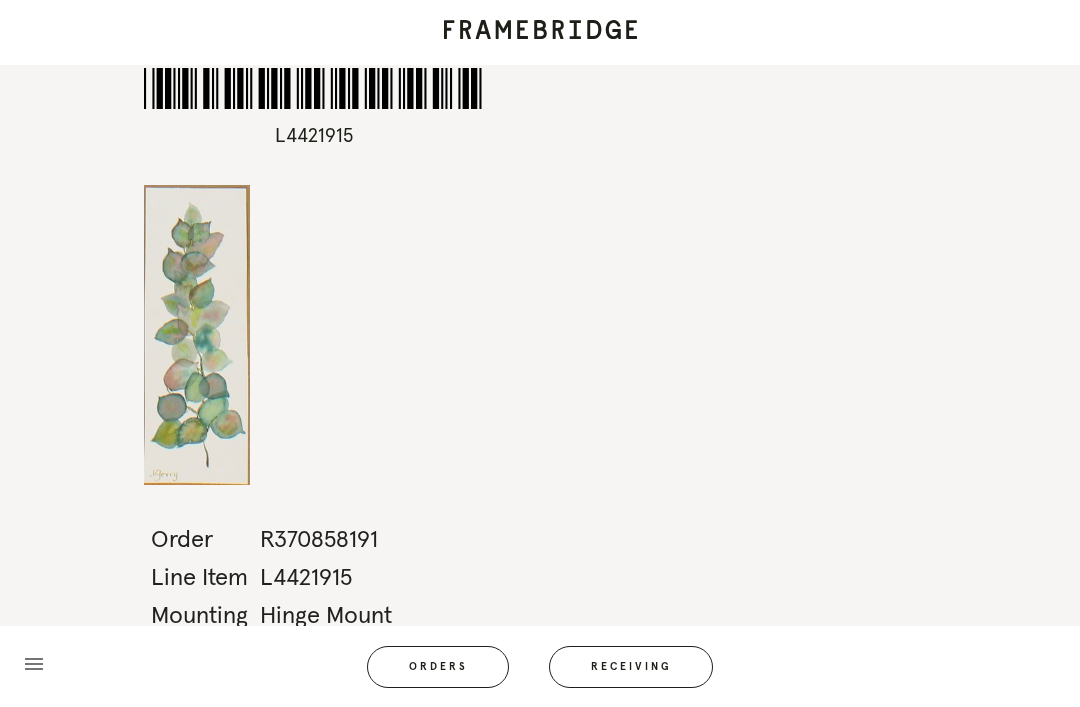 click on "Receiving" at bounding box center (631, 667) 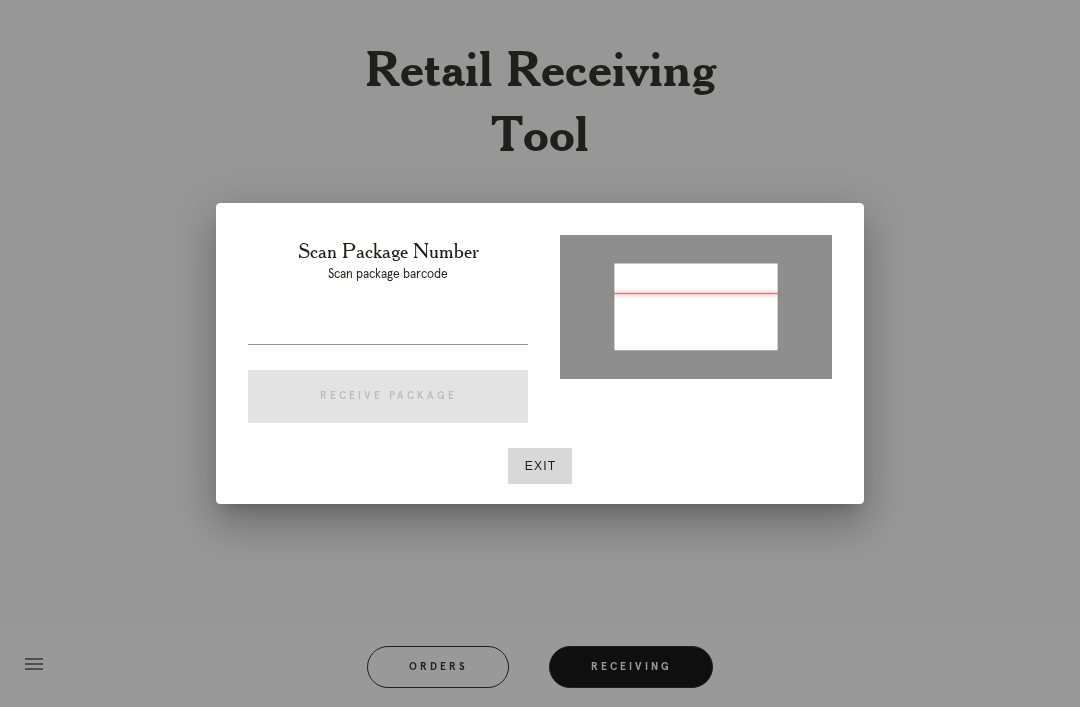 click at bounding box center [388, 328] 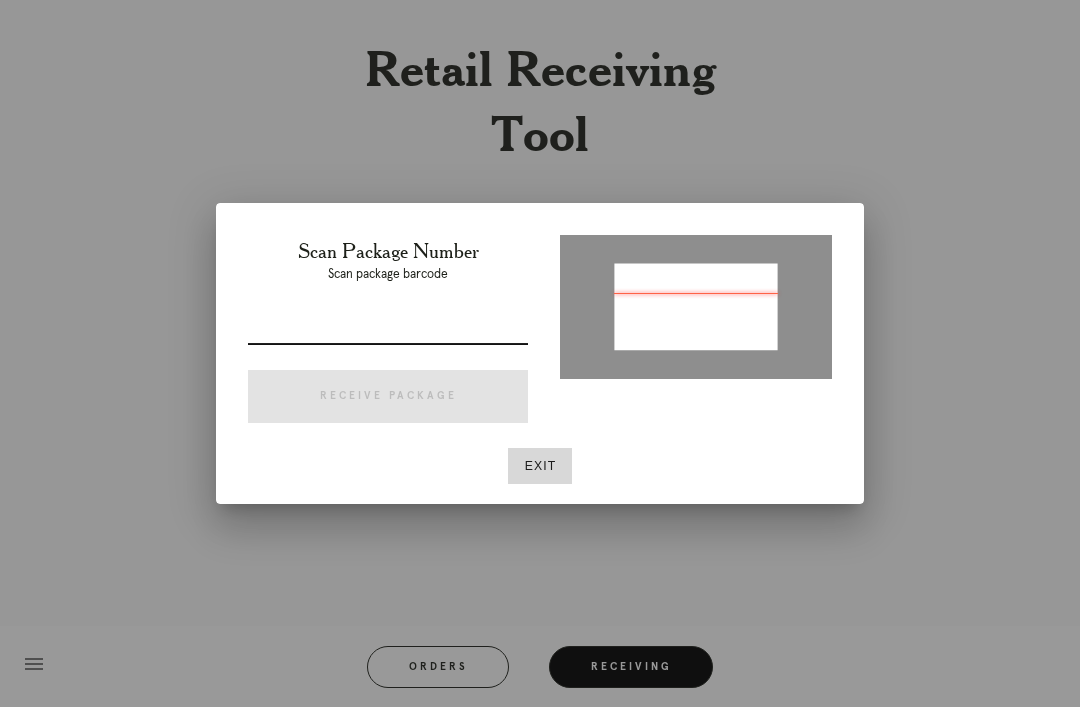 type on "P115266563453915" 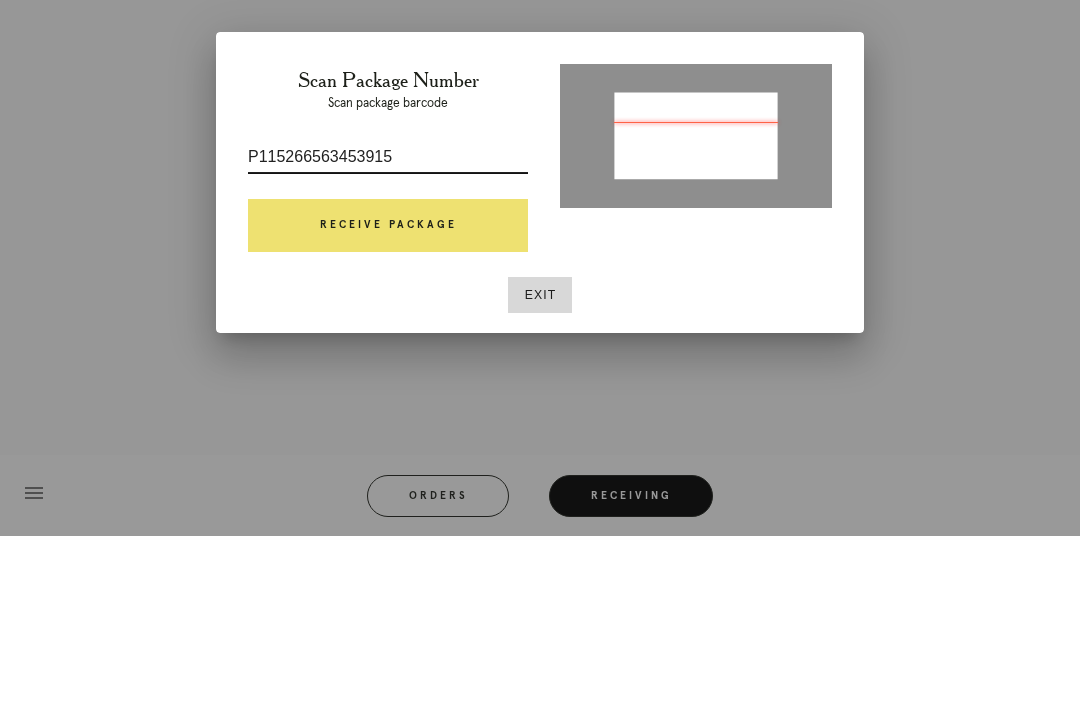 click on "Receive Package" at bounding box center [388, 397] 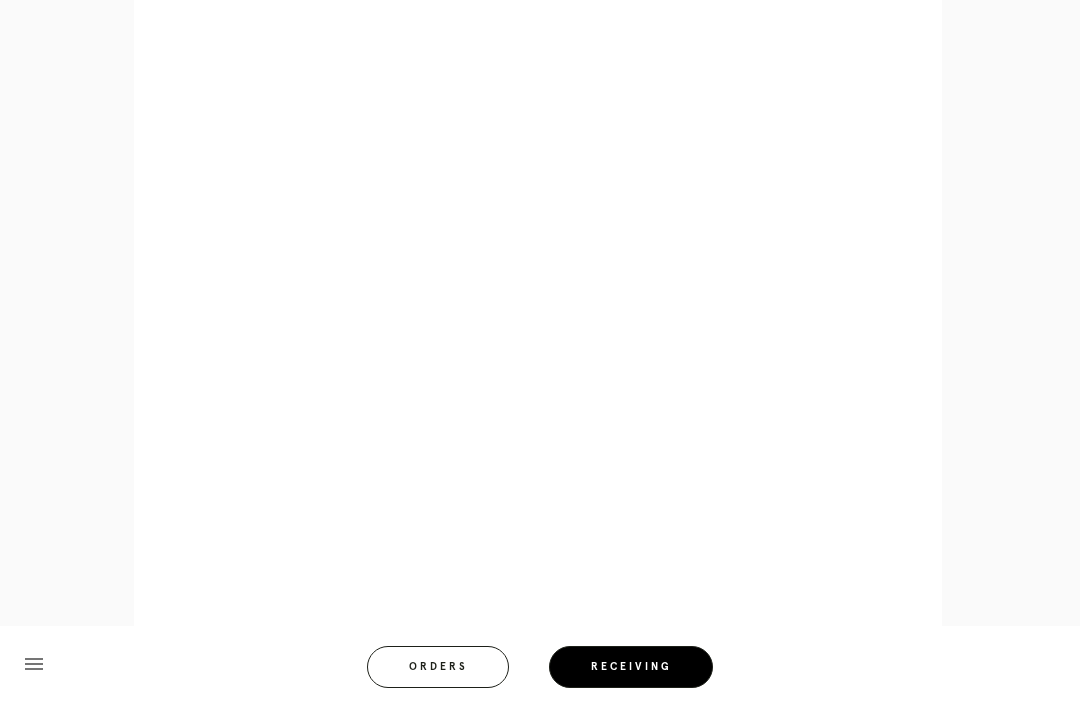 scroll, scrollTop: 1410, scrollLeft: 0, axis: vertical 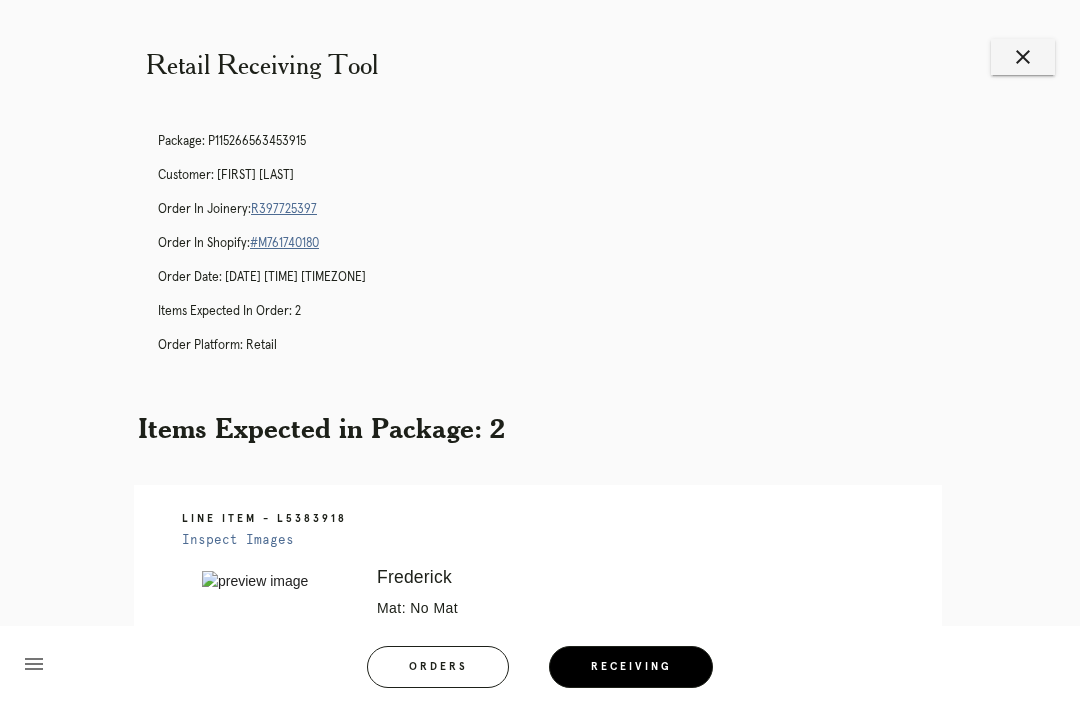 click on "close" at bounding box center (1023, 57) 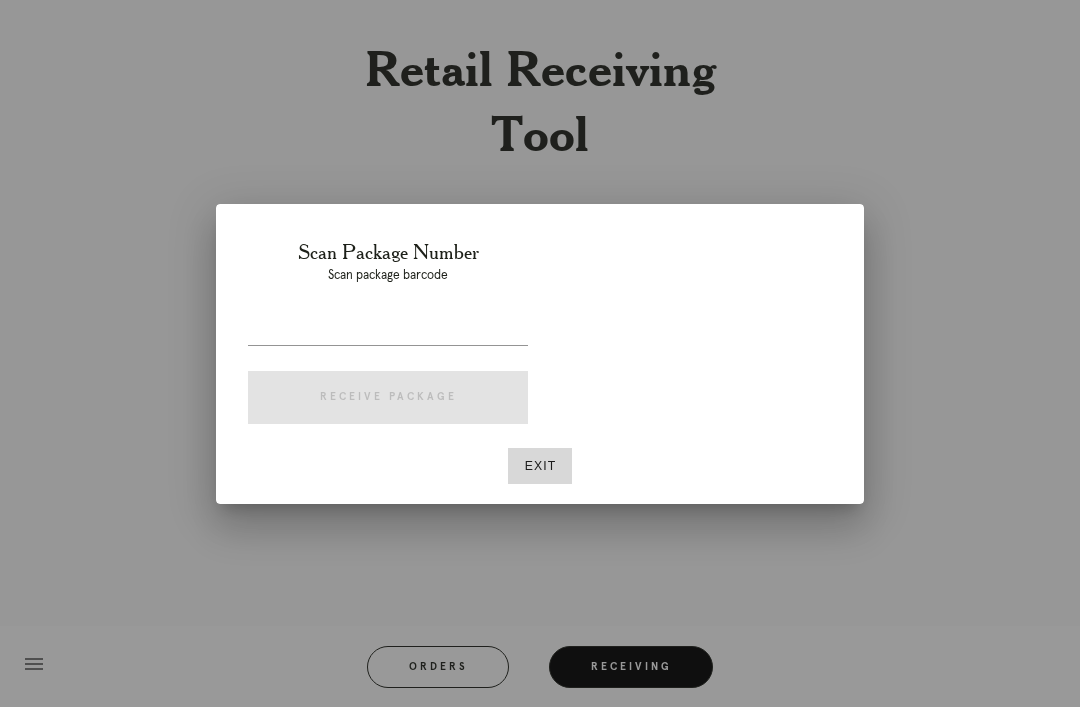 scroll, scrollTop: 0, scrollLeft: 0, axis: both 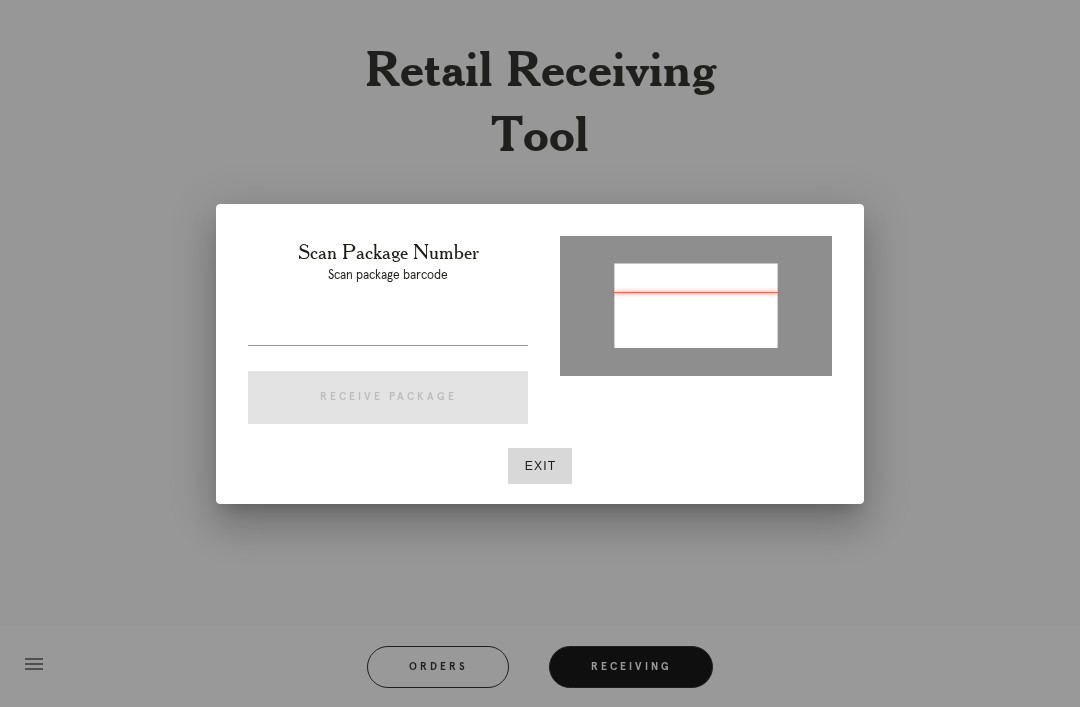 type on "P398394804411487" 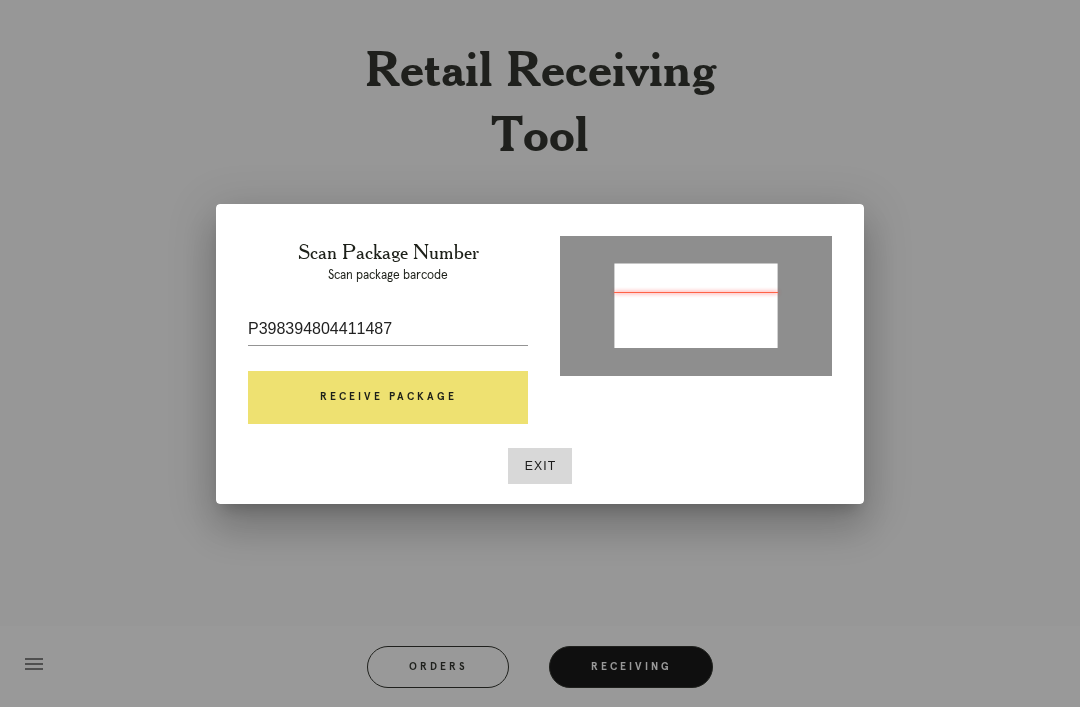 click on "Receive Package" at bounding box center (388, 398) 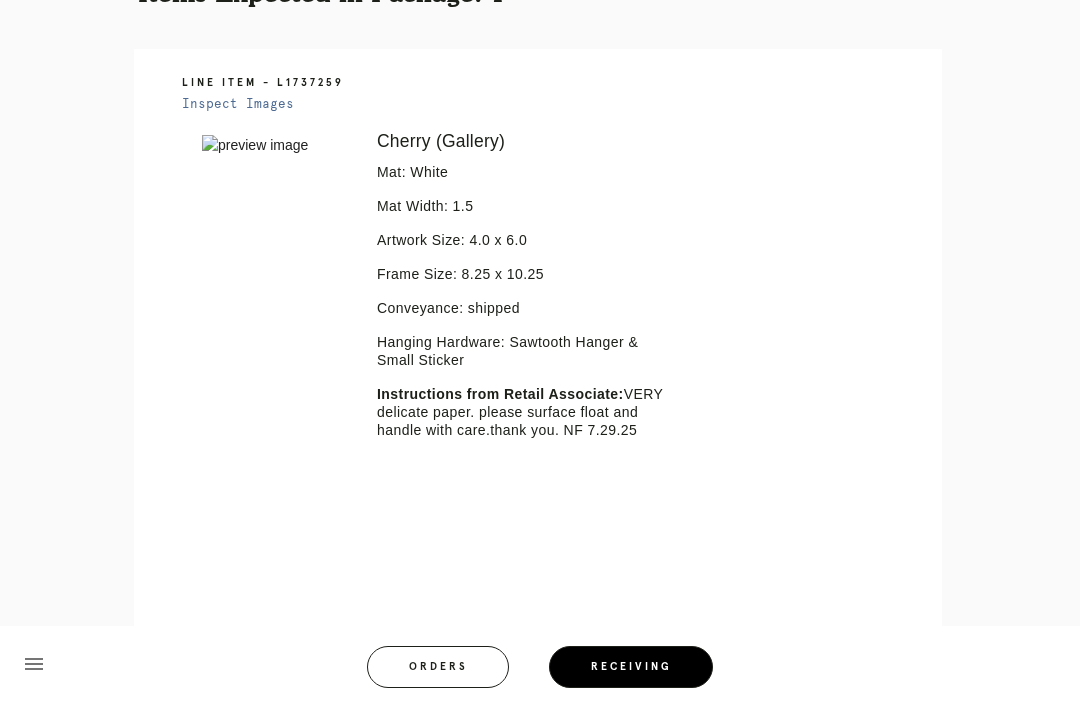scroll, scrollTop: 452, scrollLeft: 0, axis: vertical 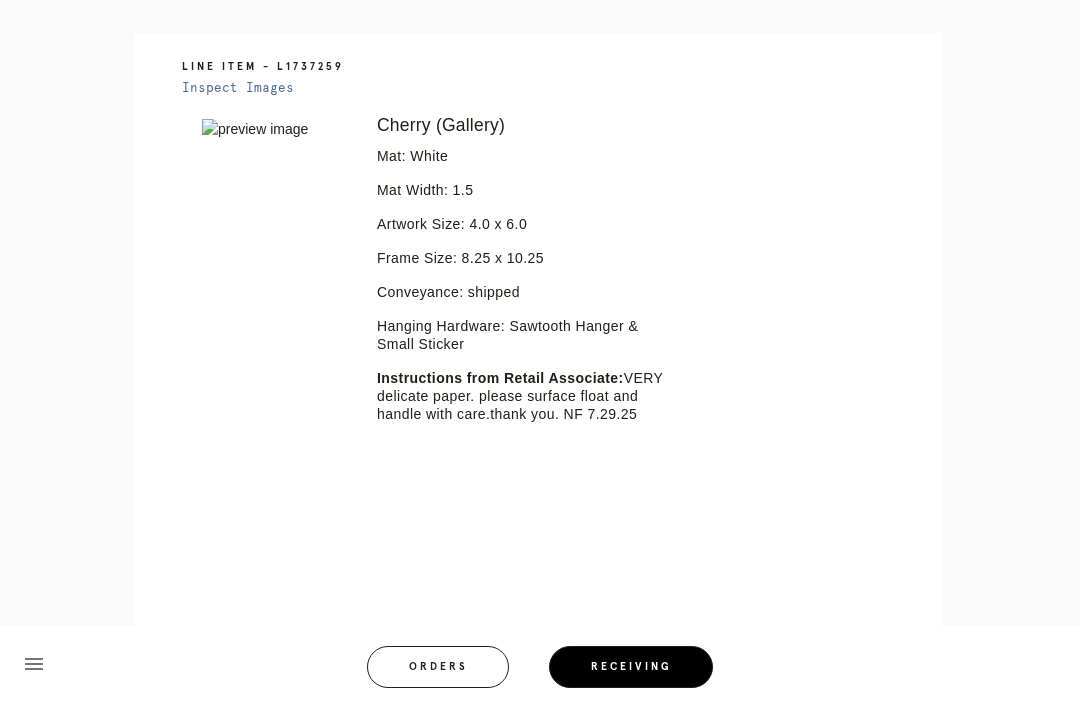 click on "Line Item - L1737259
Inspect Images
Error retreiving frame spec #9790387
Cherry (Gallery)
Mat: White
Mat Width: 1.5
Artwork Size:
4.0
x
6.0
Frame Size:
8.25
x
10.25
Conveyance: shipped
Hanging Hardware: Sawtooth Hanger & Small Sticker
Instructions from Retail Associate:
VERY delicate paper. please surface float and handle with care.thank you. NF 7.29.25" at bounding box center [538, 338] 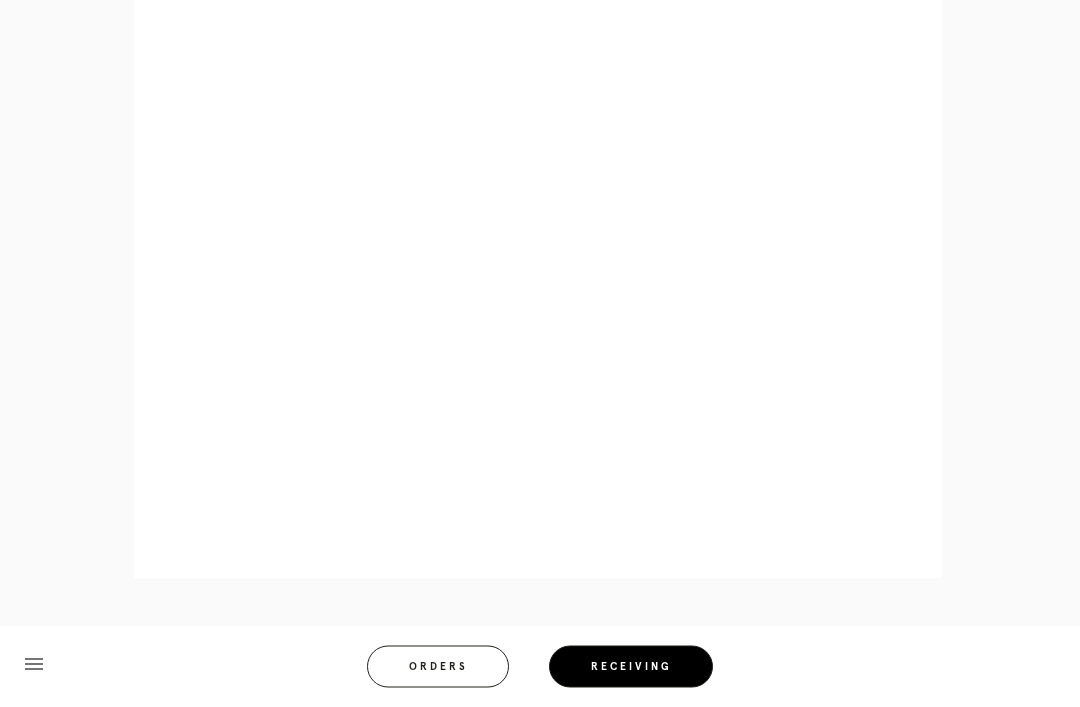 scroll, scrollTop: 928, scrollLeft: 0, axis: vertical 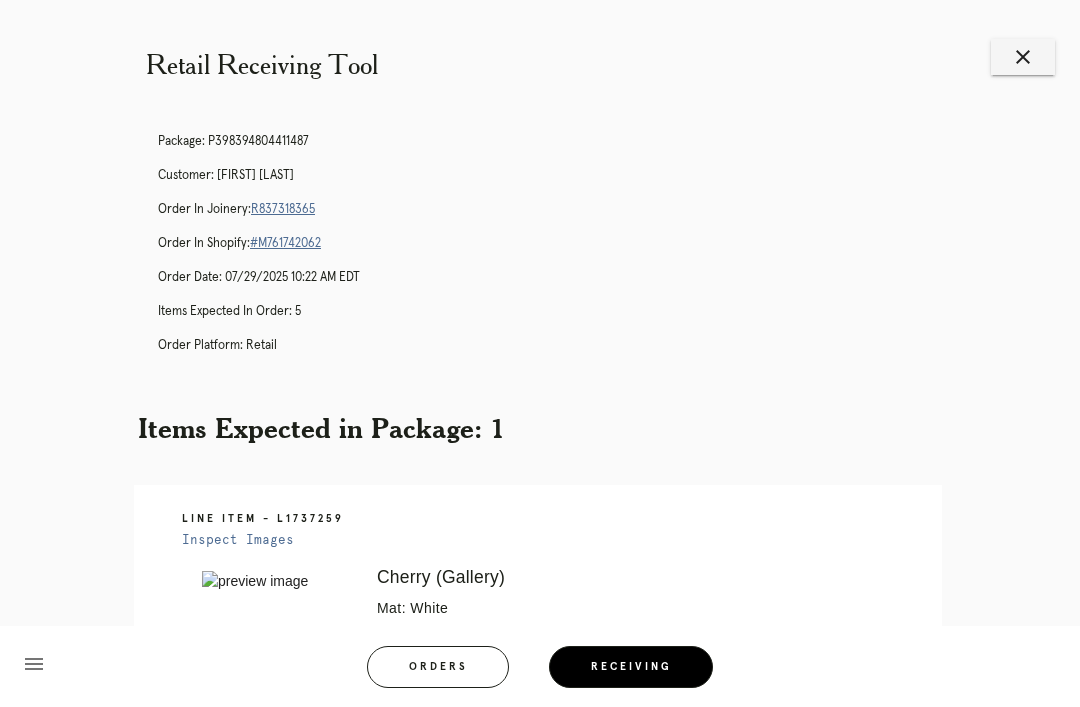 click on "close" at bounding box center (1023, 57) 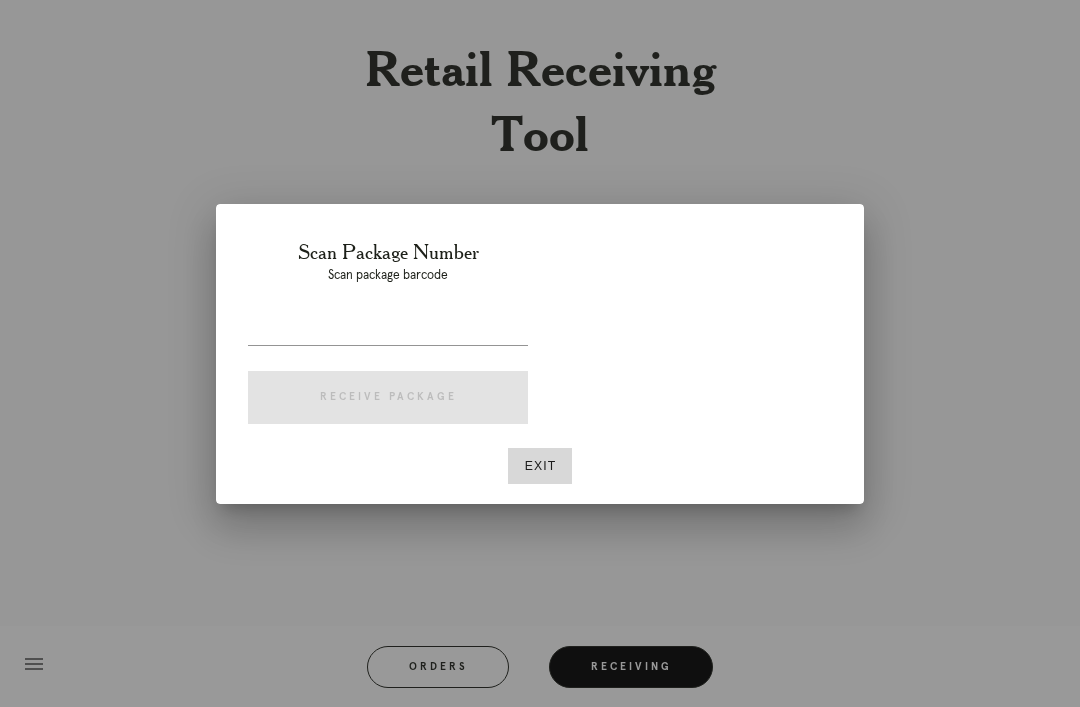 scroll, scrollTop: 0, scrollLeft: 0, axis: both 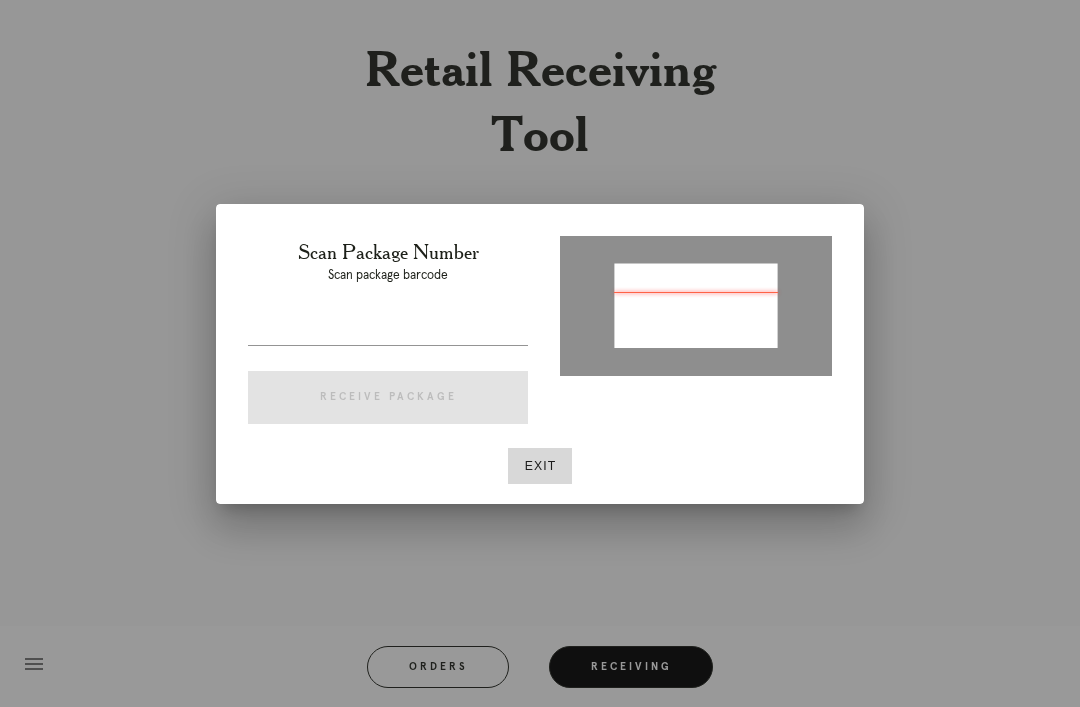 click at bounding box center (388, 329) 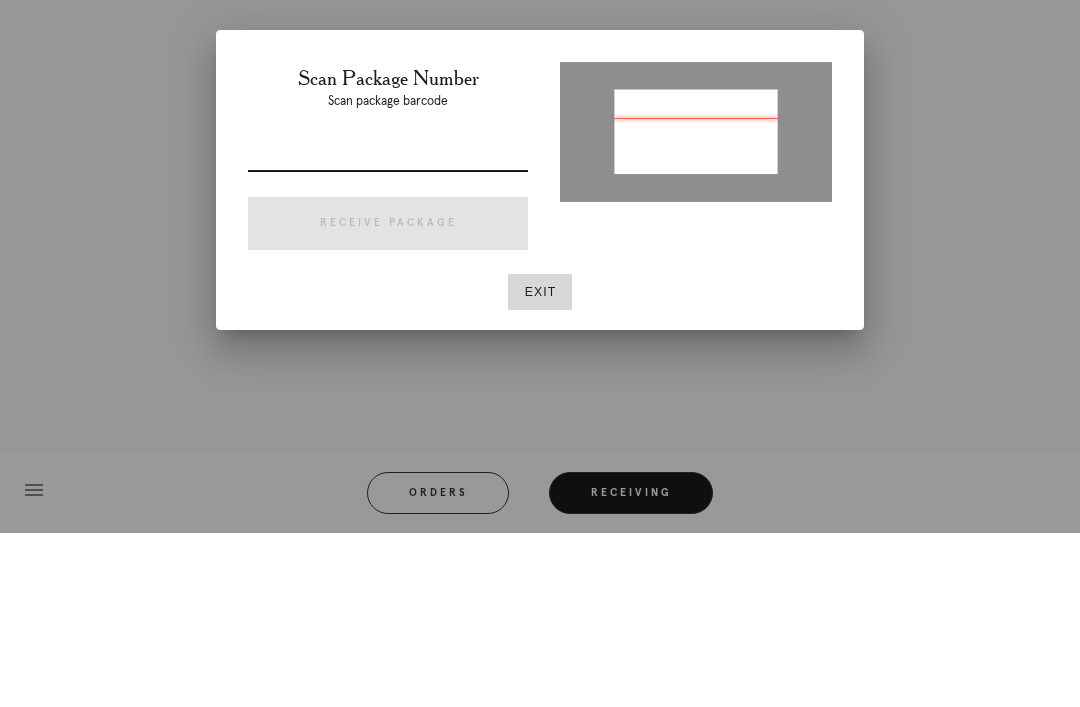 type on "[PRODUCT_ID]" 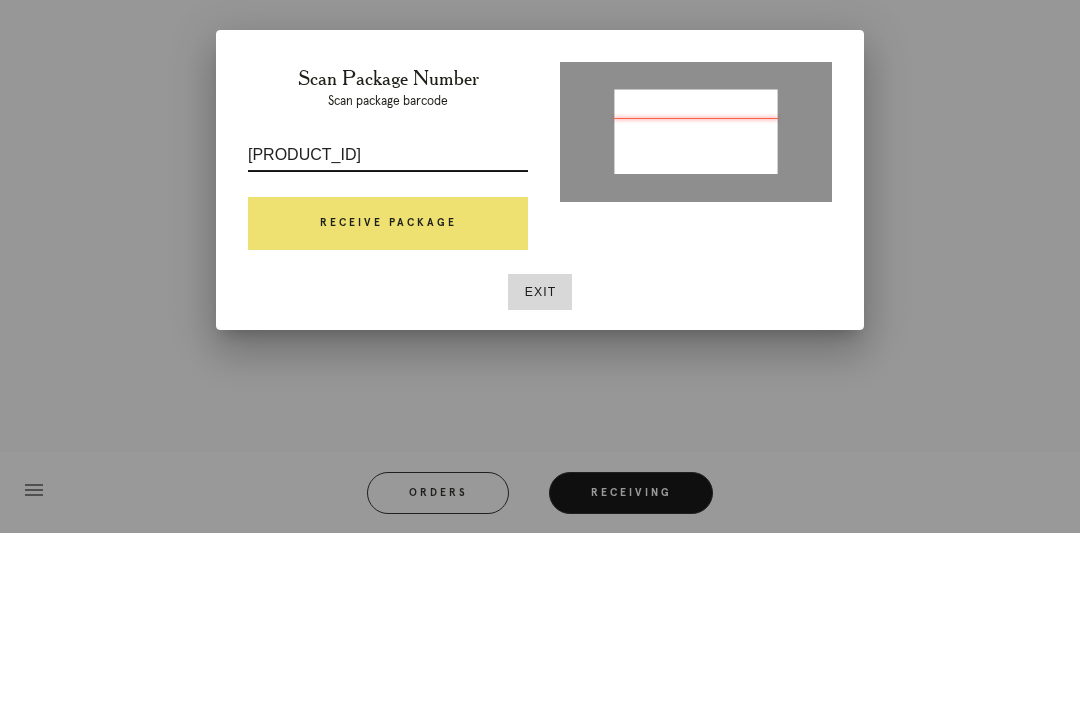 click on "Receive Package" at bounding box center (388, 398) 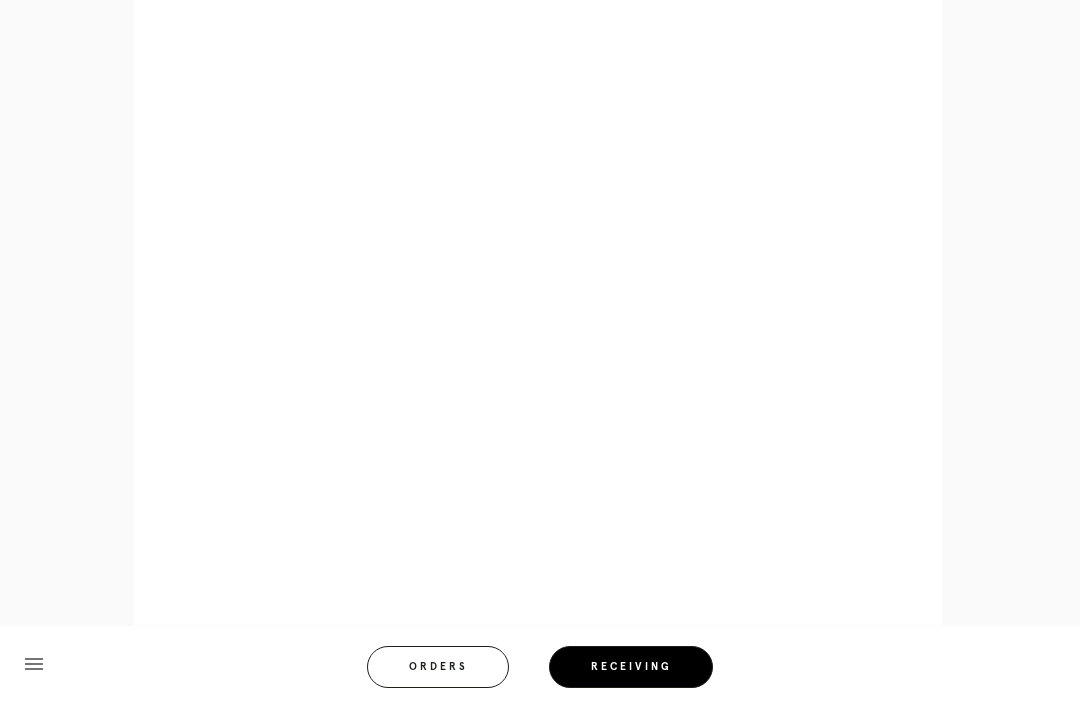 scroll, scrollTop: 1070, scrollLeft: 0, axis: vertical 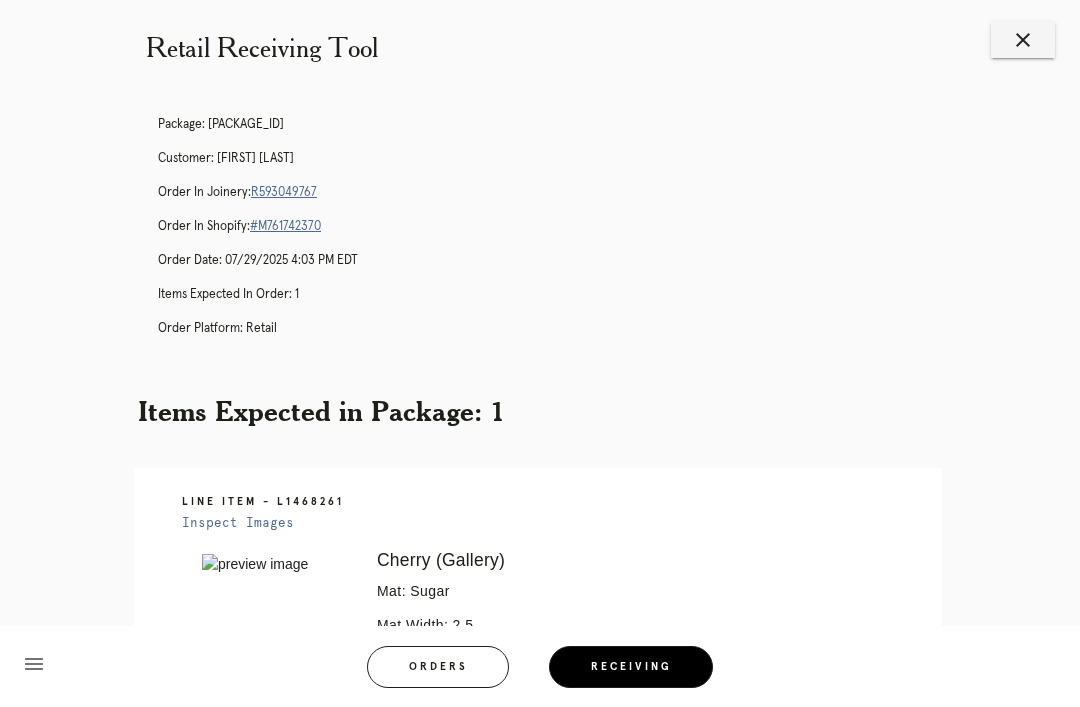 click on "R593049767" at bounding box center [284, 192] 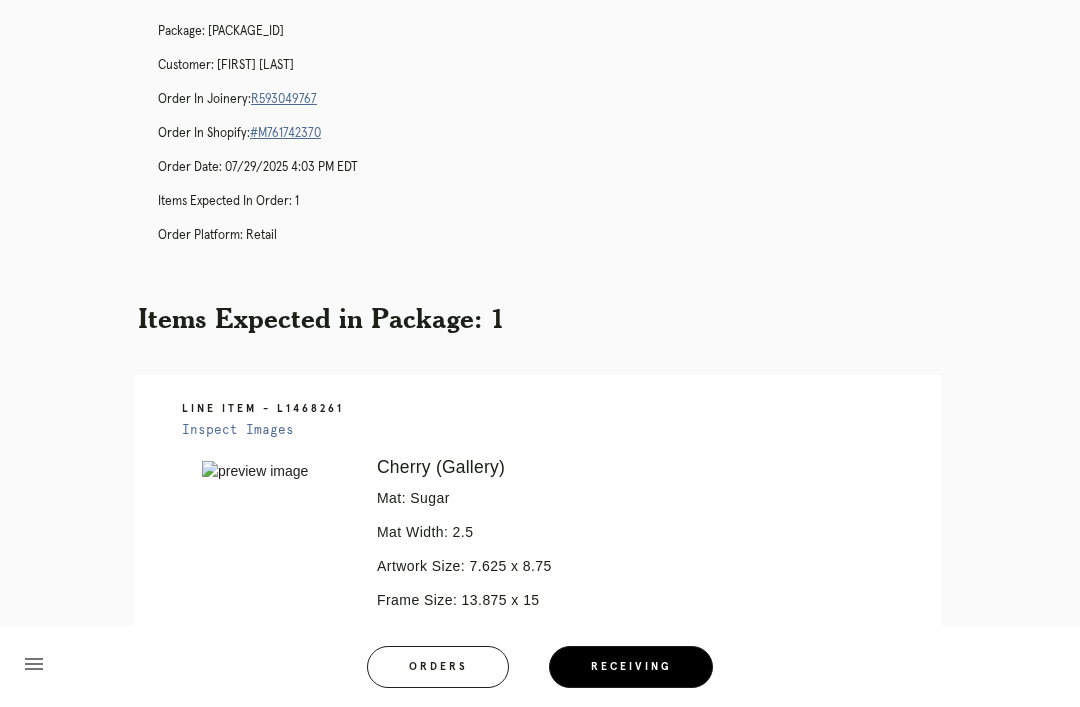 scroll, scrollTop: 81, scrollLeft: 0, axis: vertical 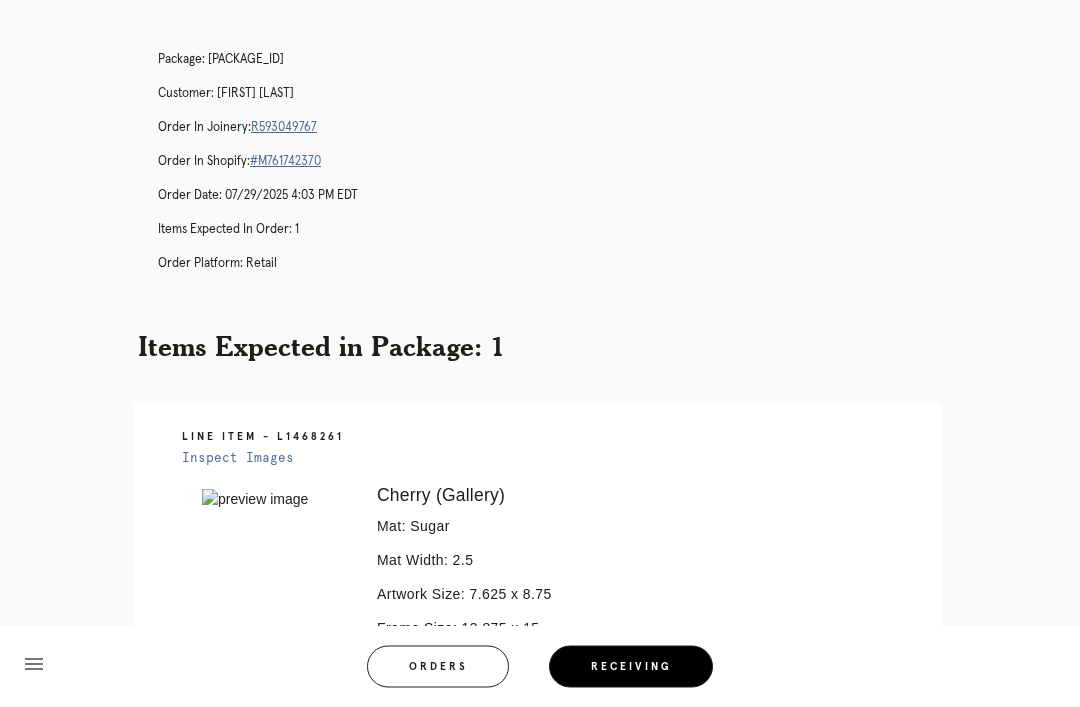 click on "Retail Receiving Tool   close   Package: [PACKAGE_ID]   Customer: [FIRST] [LAST]
Order in Joinery:
[ORDER_ID]
Order in Shopify:
[ORDER_ID]
Order Date:
[DATE]  [TIME]
Items Expected in Order: 1   Order Platform: retail     Items Expected in Package:  1
Line Item - [LINE_ITEM_ID]
Inspect Images
Error retreiving frame spec #[FRAME_SPEC_ID]
Cherry (Gallery)
Mat: Sugar
Mat Width: 2.5
Artwork Size:
7.625
x
8.75
Frame Size:
13.875
x
15
Conveyance: shipped
Hanging Hardware: Wire, 2-Hole Hanger, Large Sticker
Instructions from Retail Associate:
Please safely remove piece from backing that it is attached to, and discard. -[INITIALS] [DATE]
From Receiving:" at bounding box center (540, 562) 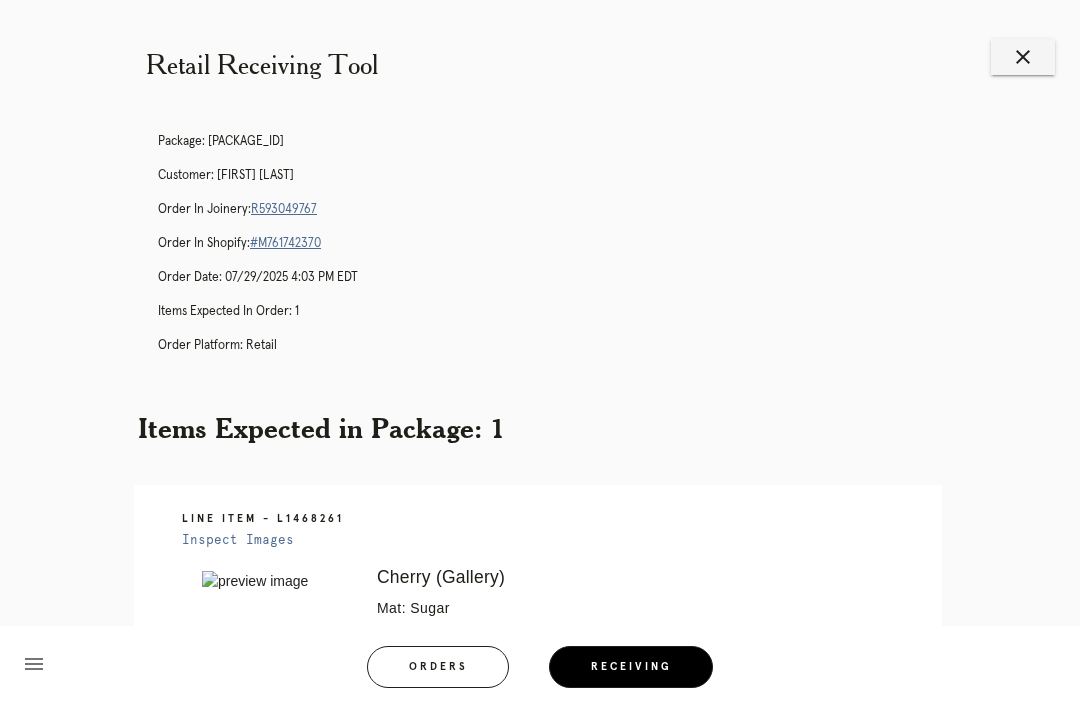 click on "close" at bounding box center (1023, 57) 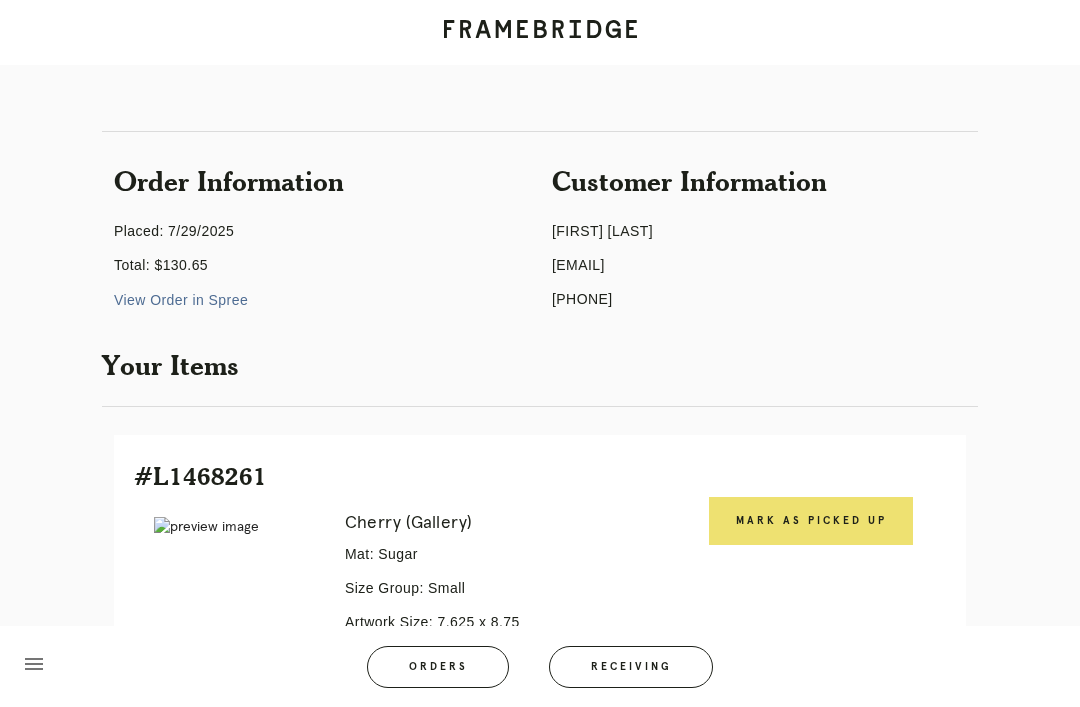 scroll, scrollTop: 0, scrollLeft: 0, axis: both 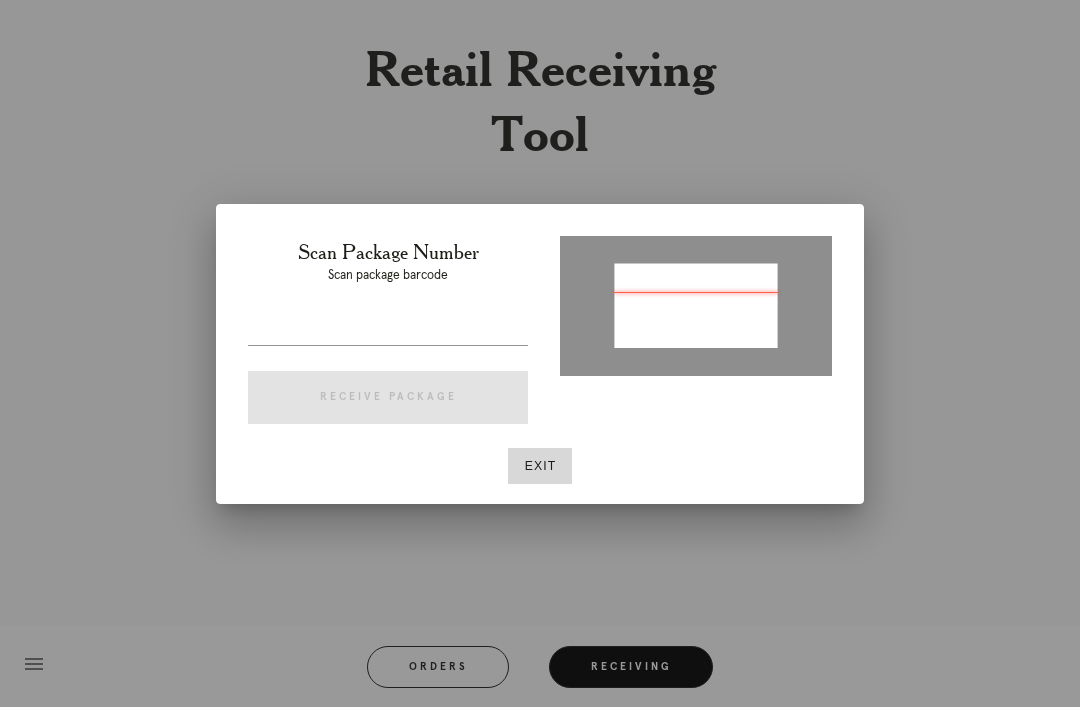 type on "P186857430666282" 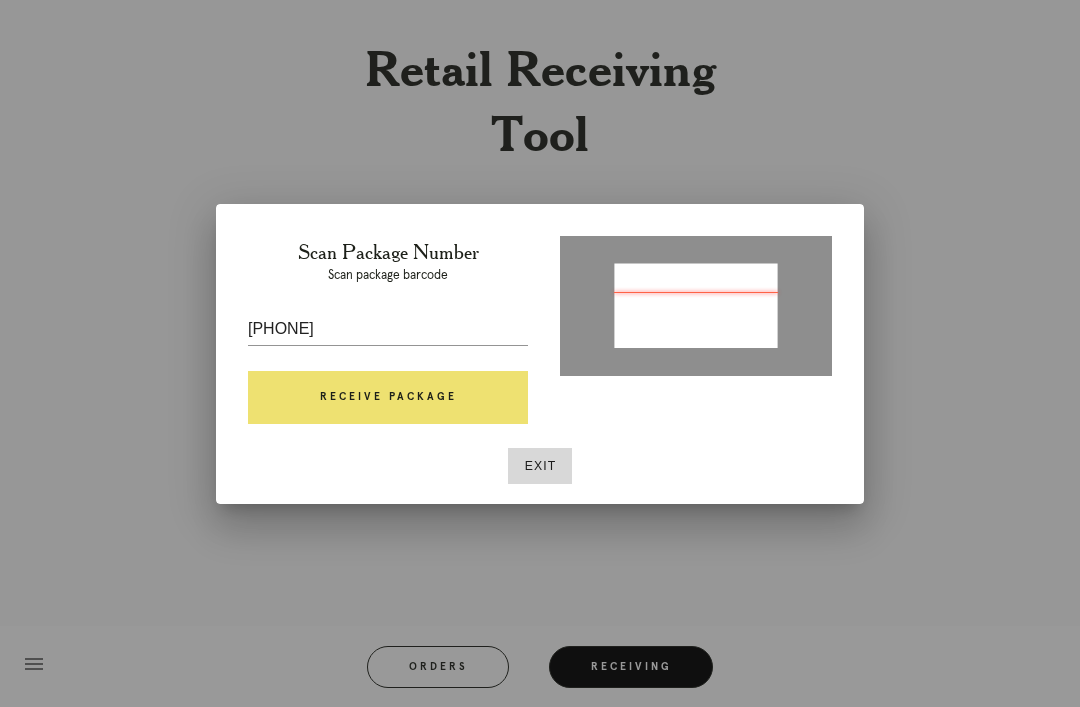 click on "Receive Package" at bounding box center (388, 398) 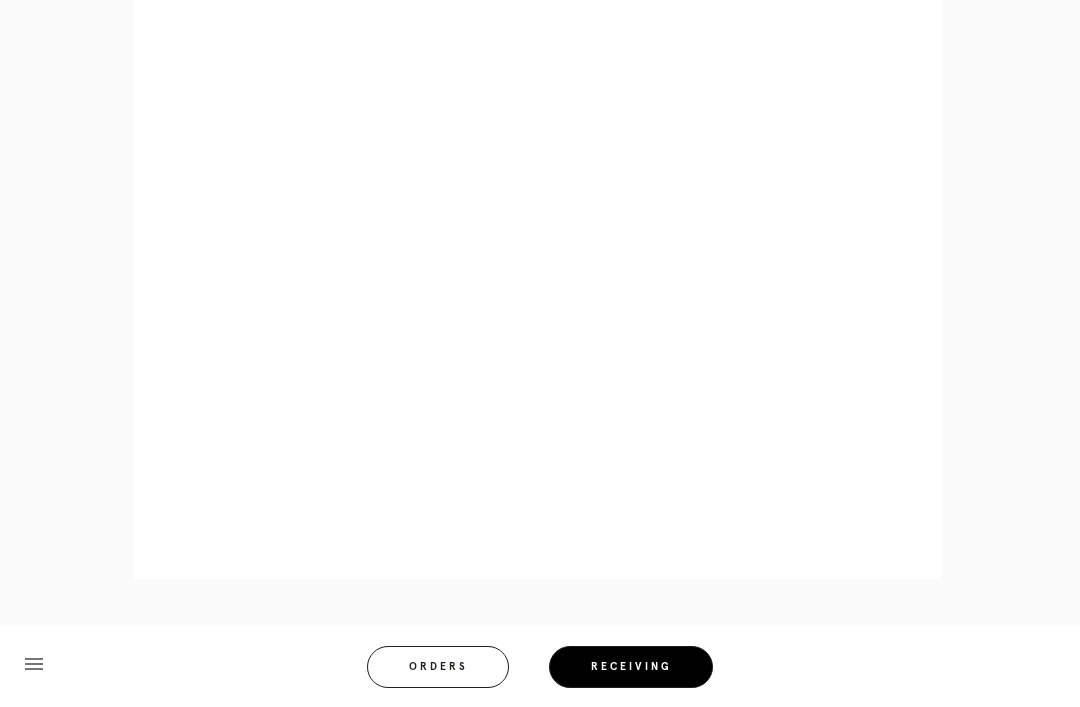 scroll, scrollTop: 928, scrollLeft: 0, axis: vertical 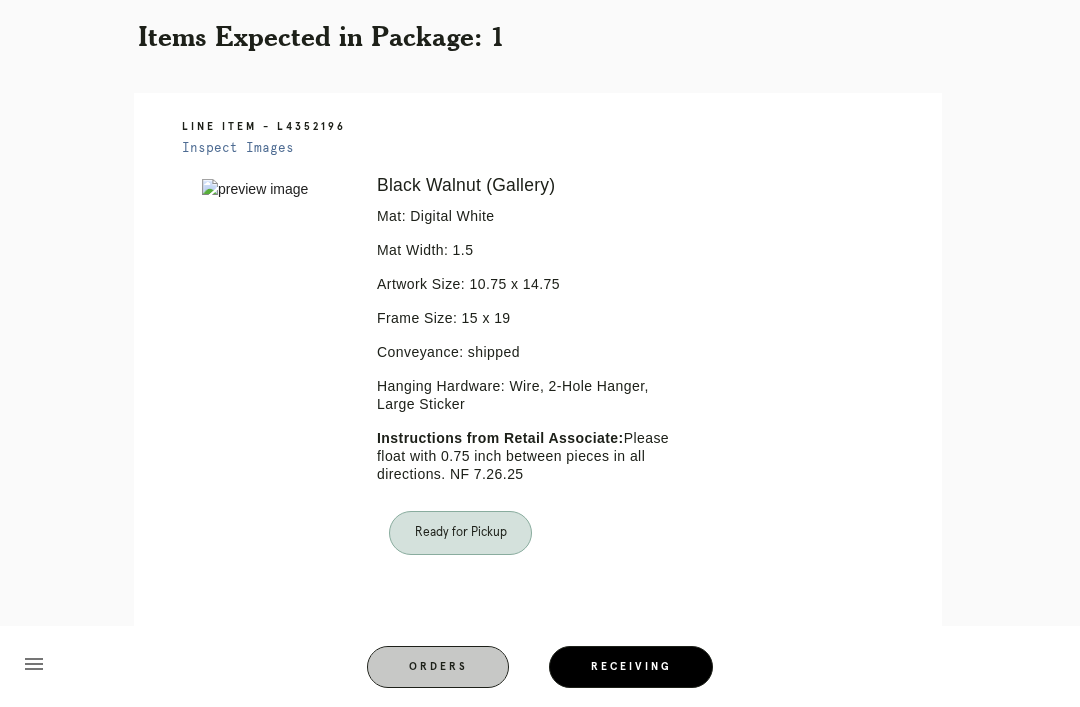 click on "Orders" at bounding box center [438, 667] 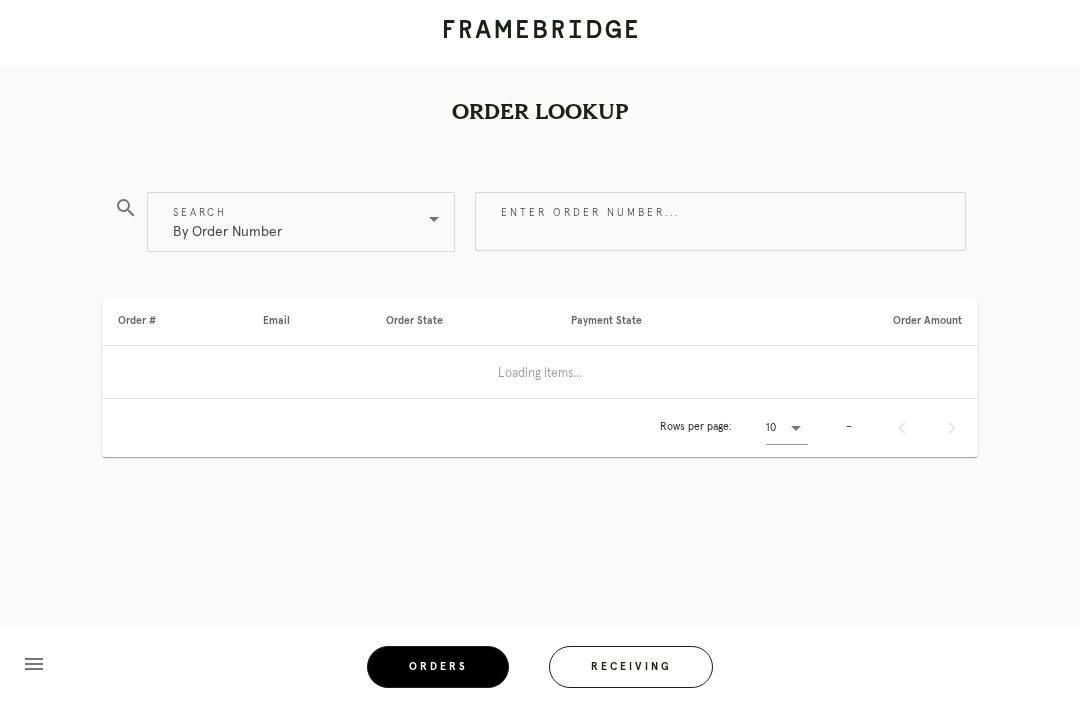 scroll, scrollTop: 0, scrollLeft: 0, axis: both 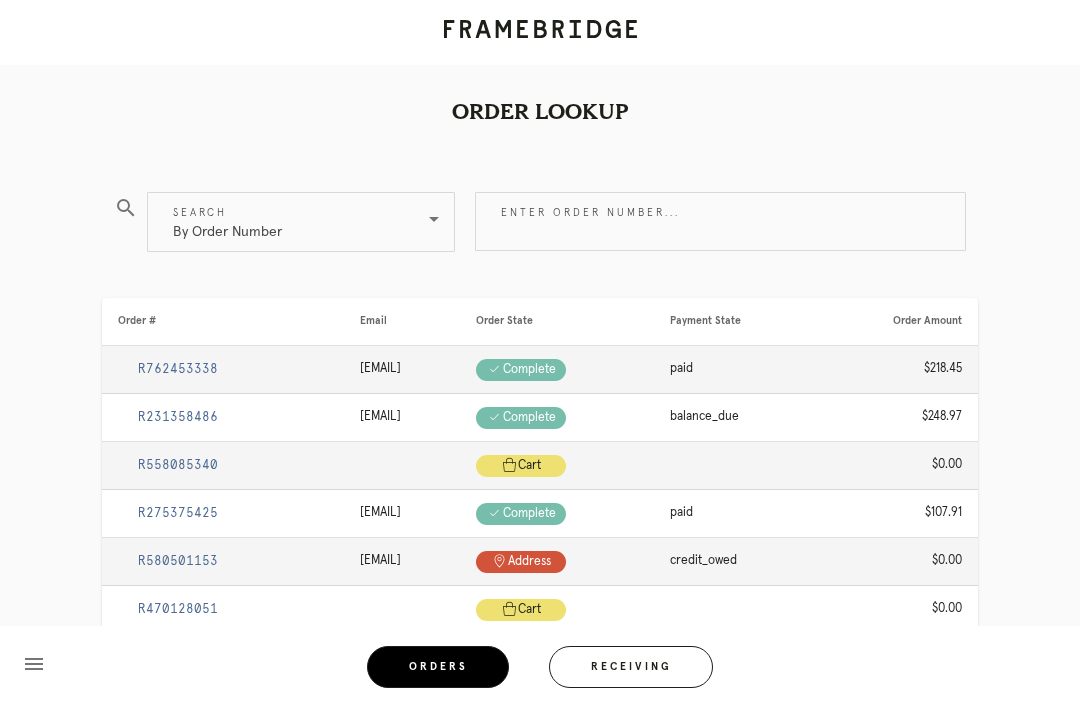 click on "Enter order number..." at bounding box center [720, 221] 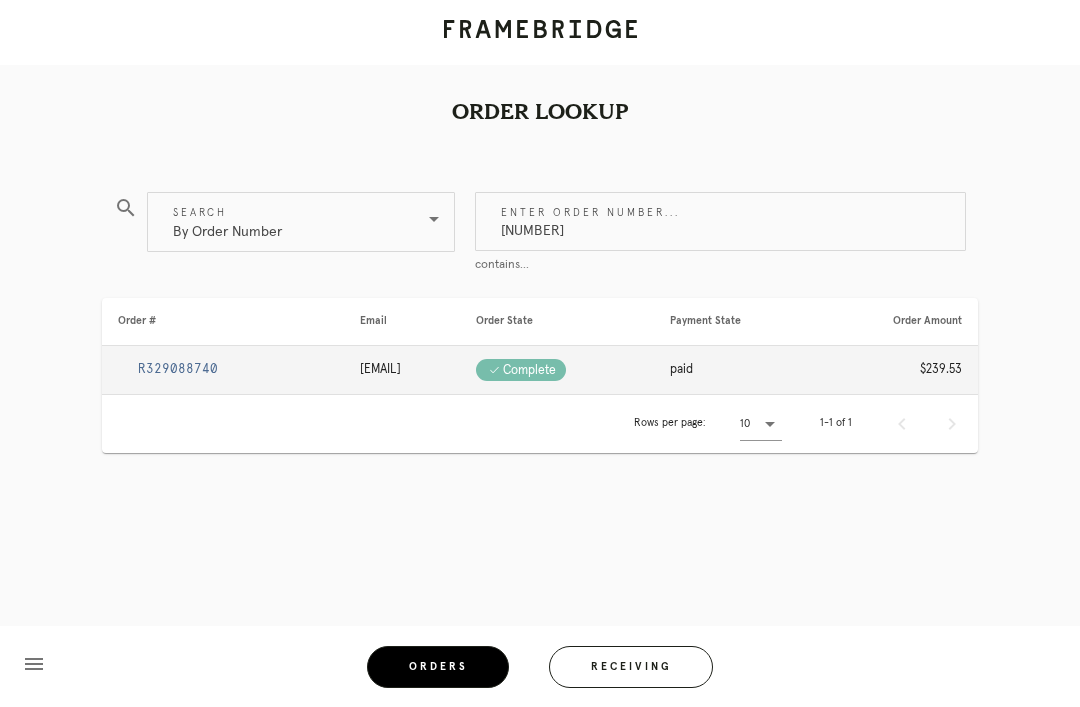 type on "[NUMBER]" 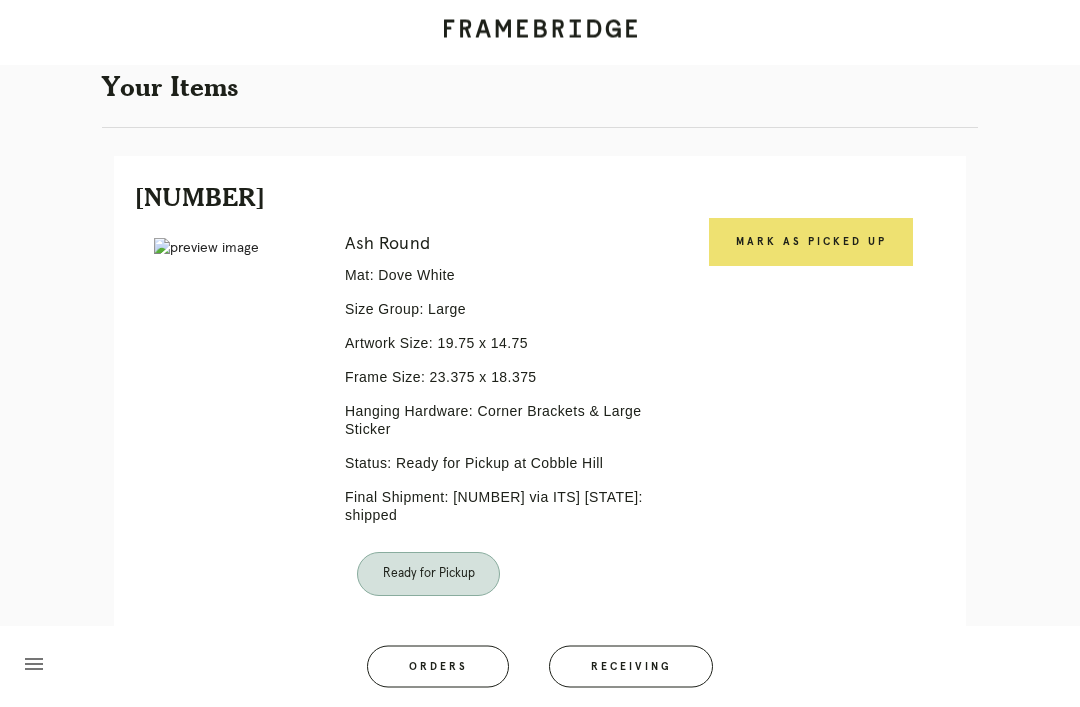 scroll, scrollTop: 396, scrollLeft: 0, axis: vertical 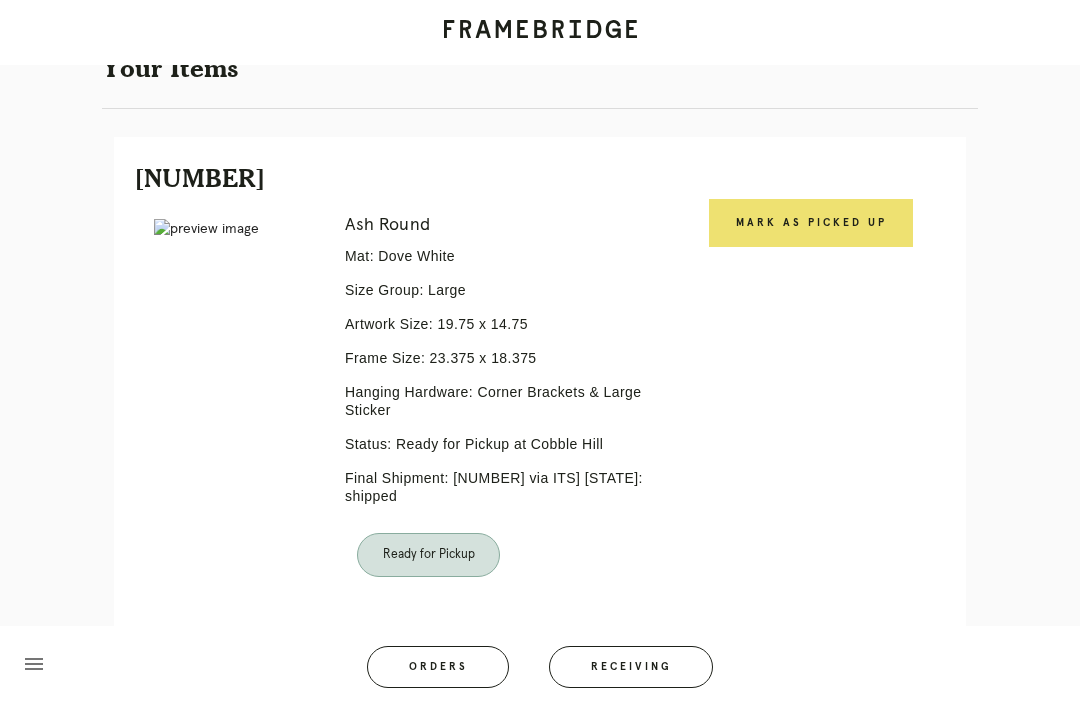 click on "Mark as Picked Up" at bounding box center [811, 223] 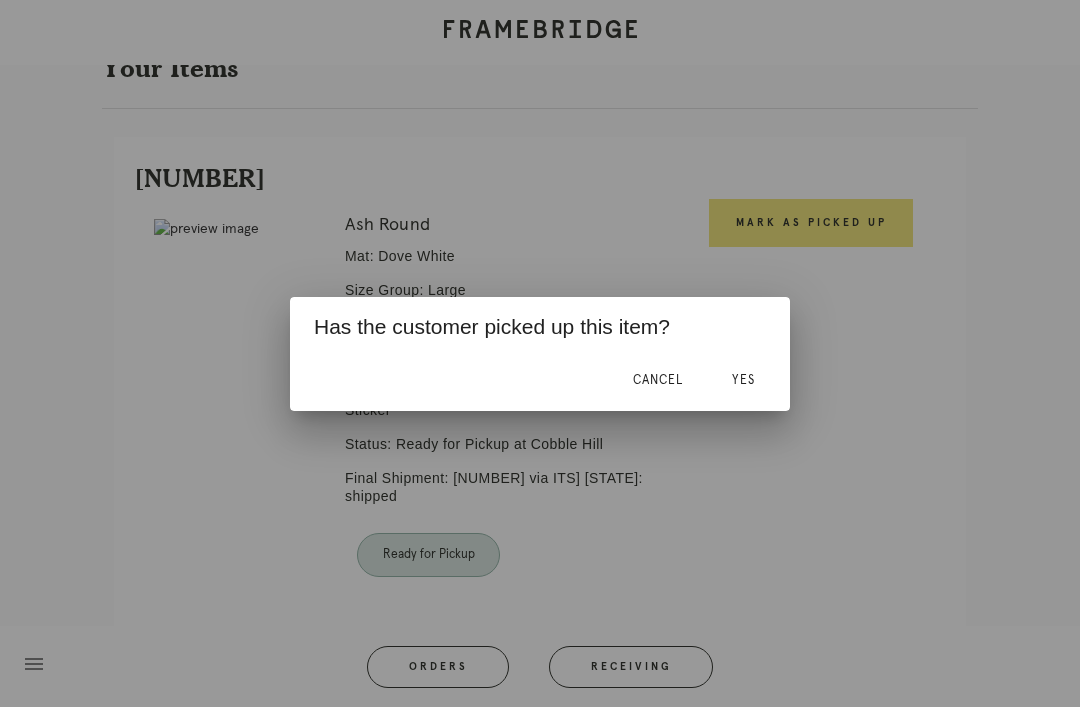 click on "Yes" at bounding box center (743, 380) 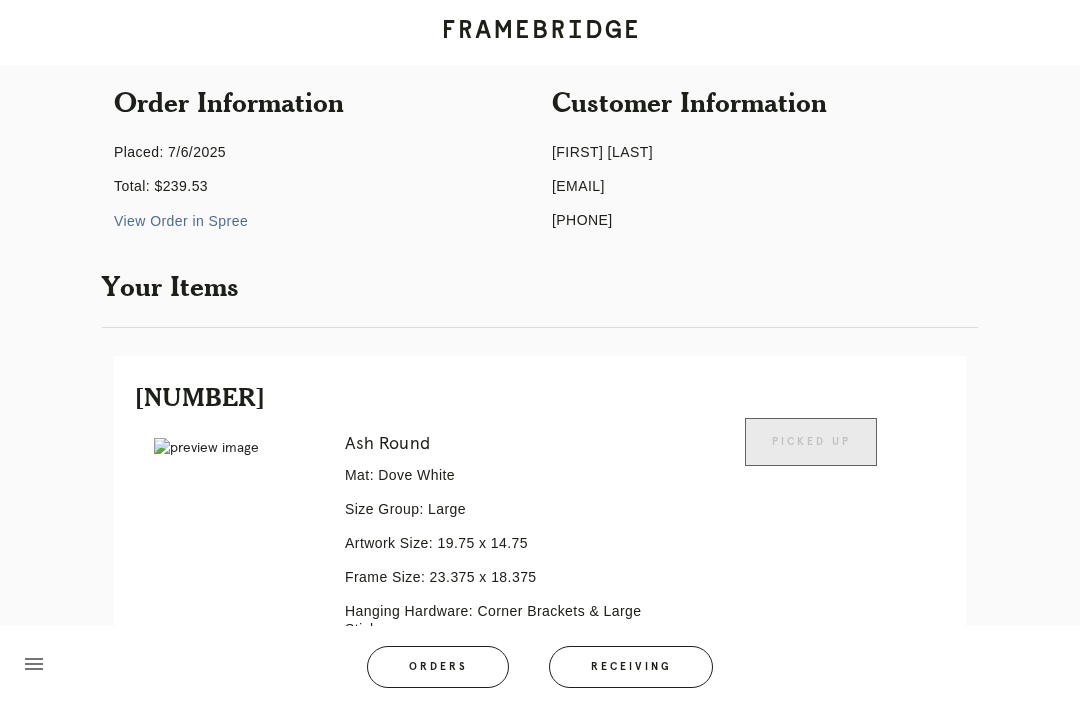 scroll, scrollTop: 0, scrollLeft: 0, axis: both 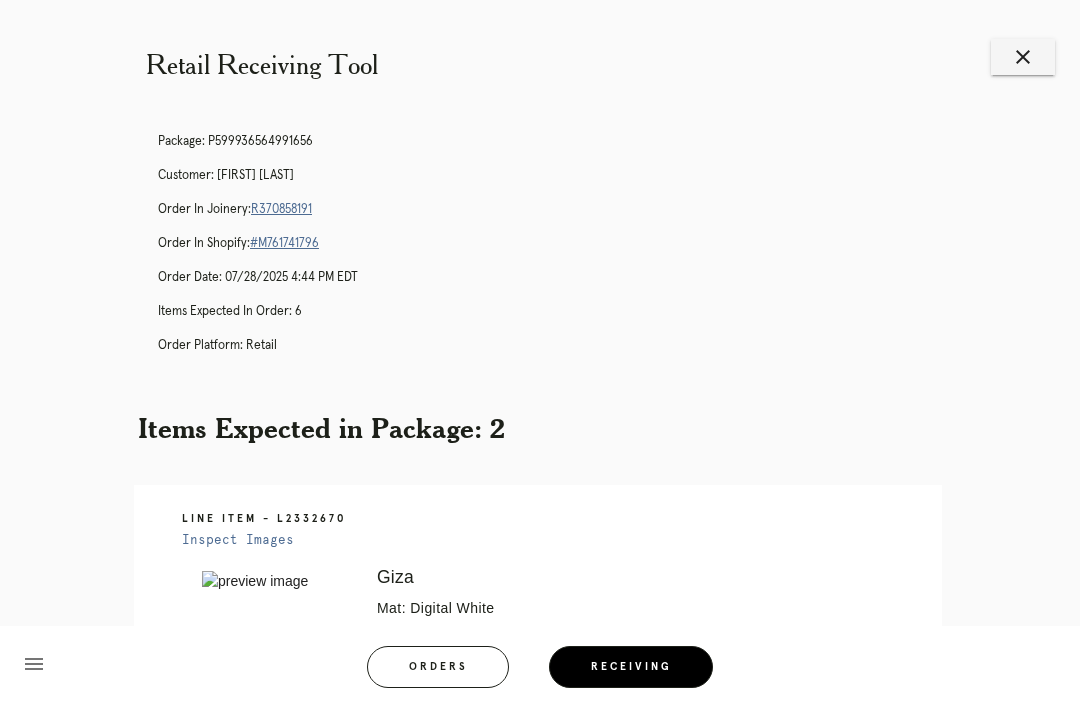 click on "Package: P599936564991656   Customer: [FIRST] [LAST]
Order in Joinery:
R370858191
Order in Shopify:
#M761741796
Order Date:
[DATE]  [TIME] [TIMEZONE]
Items Expected in Order: 6   Order Platform: retail" at bounding box center (560, 252) 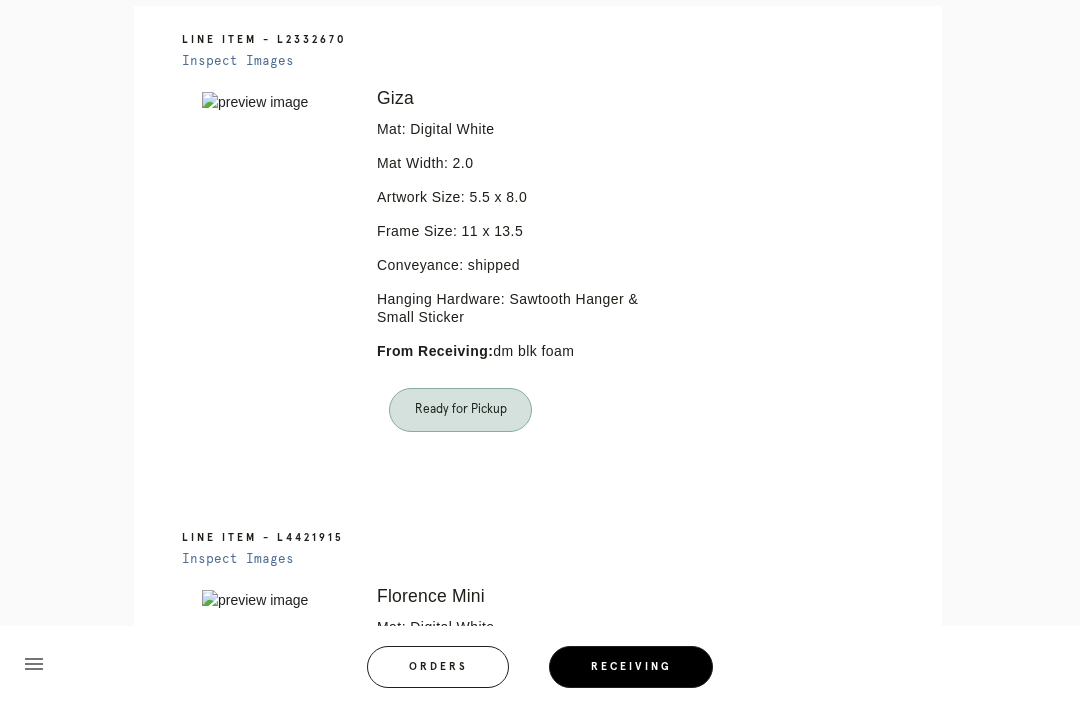 scroll, scrollTop: 49, scrollLeft: 0, axis: vertical 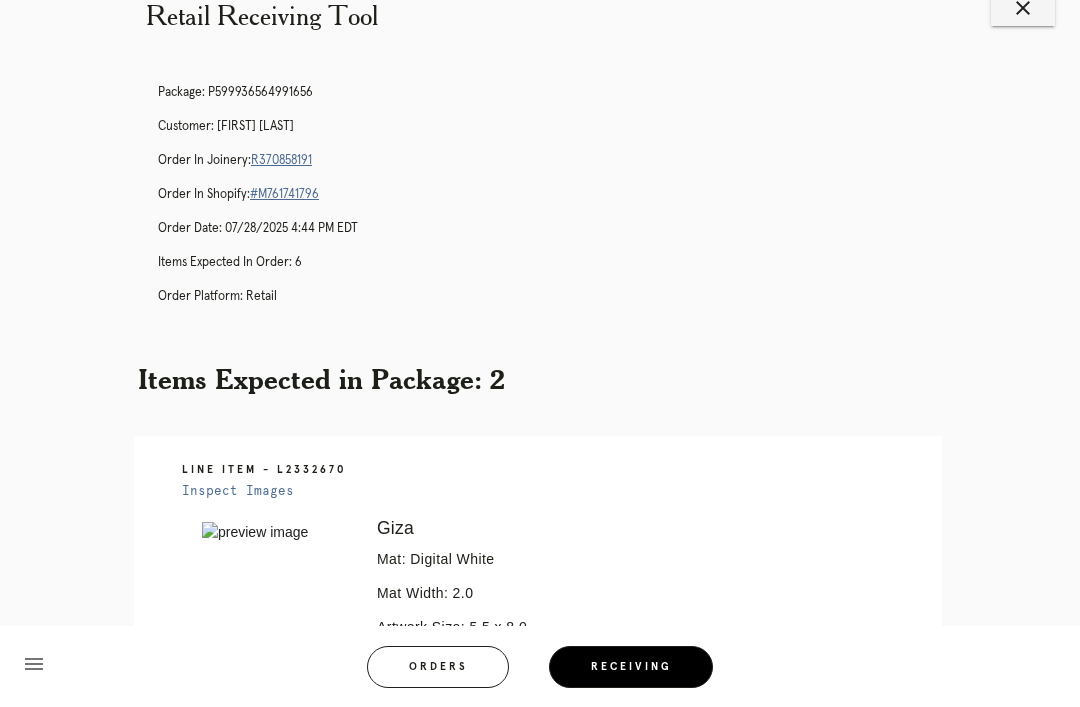click on "Retail Receiving Tool   close   Package: P599936564991656   Customer: [FIRST] [LAST]
Order in Joinery:
R370858191
Order in Shopify:
#M761741796
Order Date:
[DATE]  [TIME] [TIMEZONE]
Items Expected in Order: 6   Order Platform: retail     Items Expected in Package:  2
Line Item - L2332670
Inspect Images
Error retreiving frame spec #9788499
Giza
Mat: Digital White
Mat Width: 2.0
Artwork Size:
5.5
x
8.0
Frame Size:
11
x
13.5
Conveyance: shipped
Hanging Hardware: Sawtooth Hanger & Small Sticker
From Receiving:
dm blk foam
Ready for Pickup
Line Item - L4421915
Inspect Images" at bounding box center (540, 799) 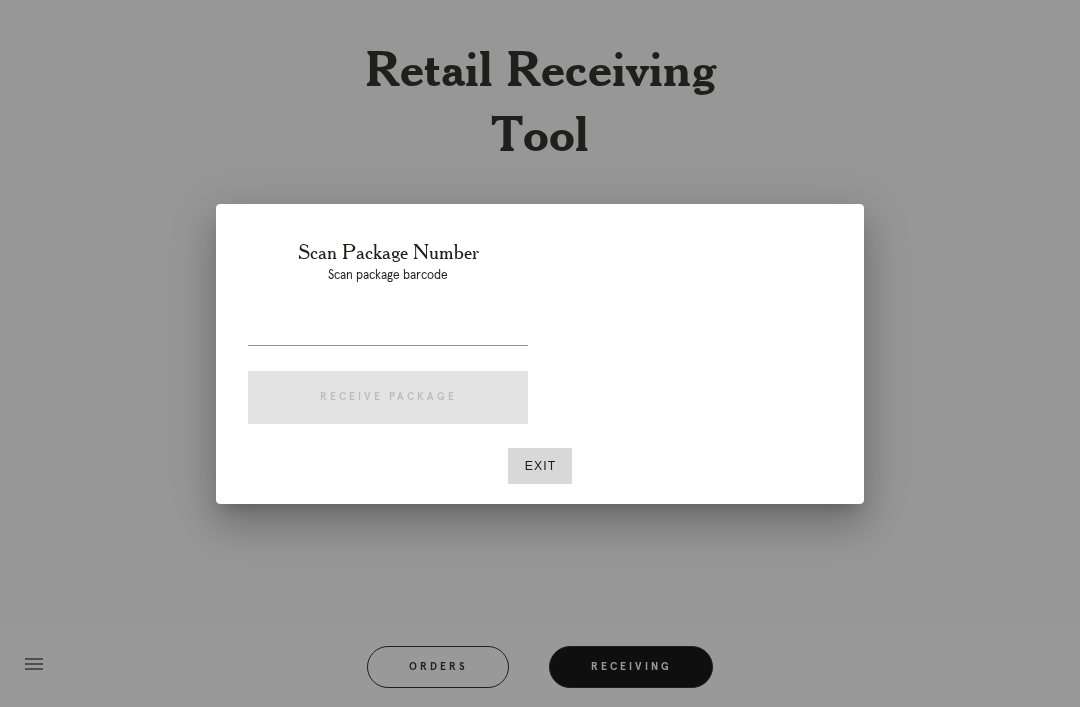 scroll, scrollTop: 49, scrollLeft: 0, axis: vertical 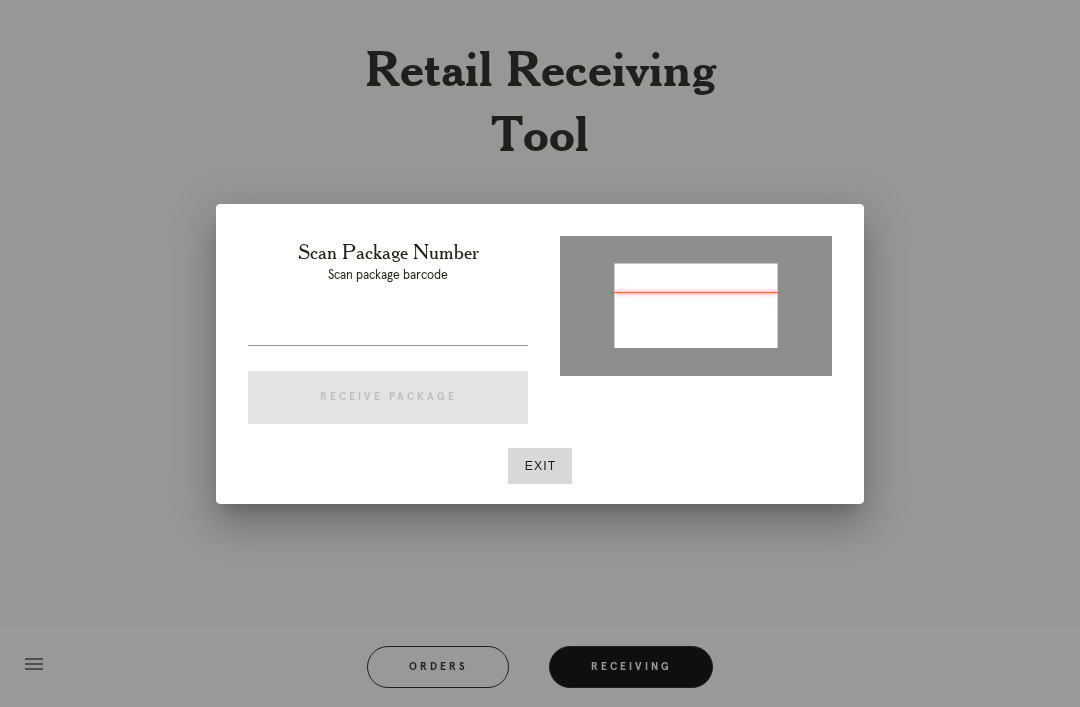 type on "P487457595115204" 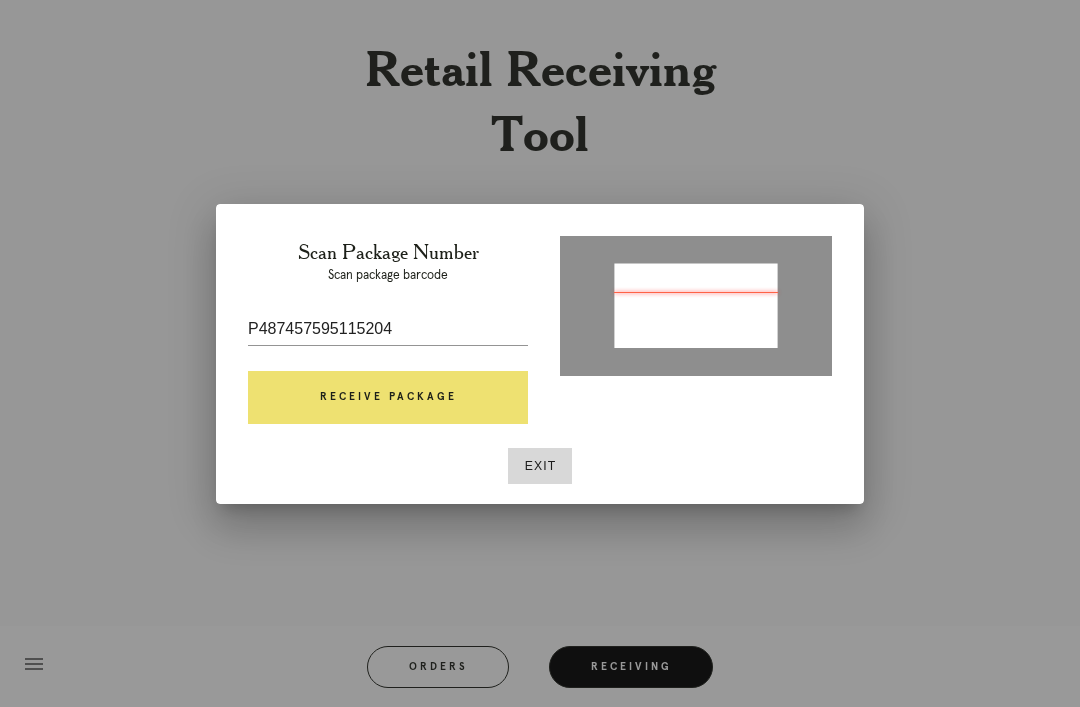 click on "Receive Package" at bounding box center (388, 398) 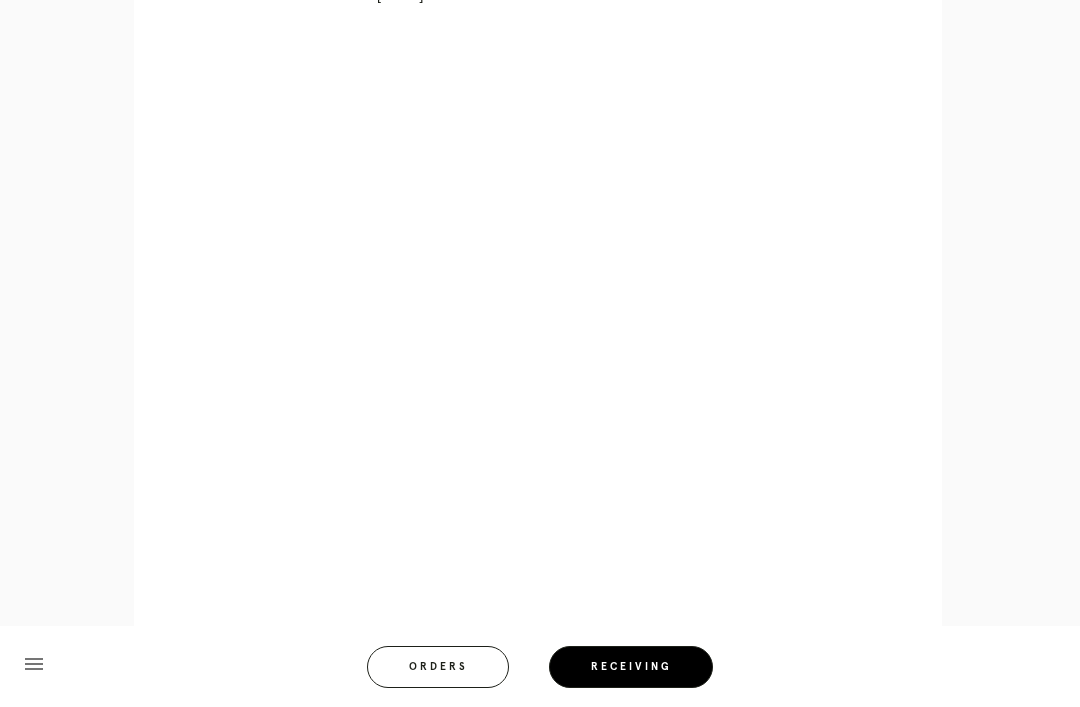 scroll, scrollTop: 872, scrollLeft: 0, axis: vertical 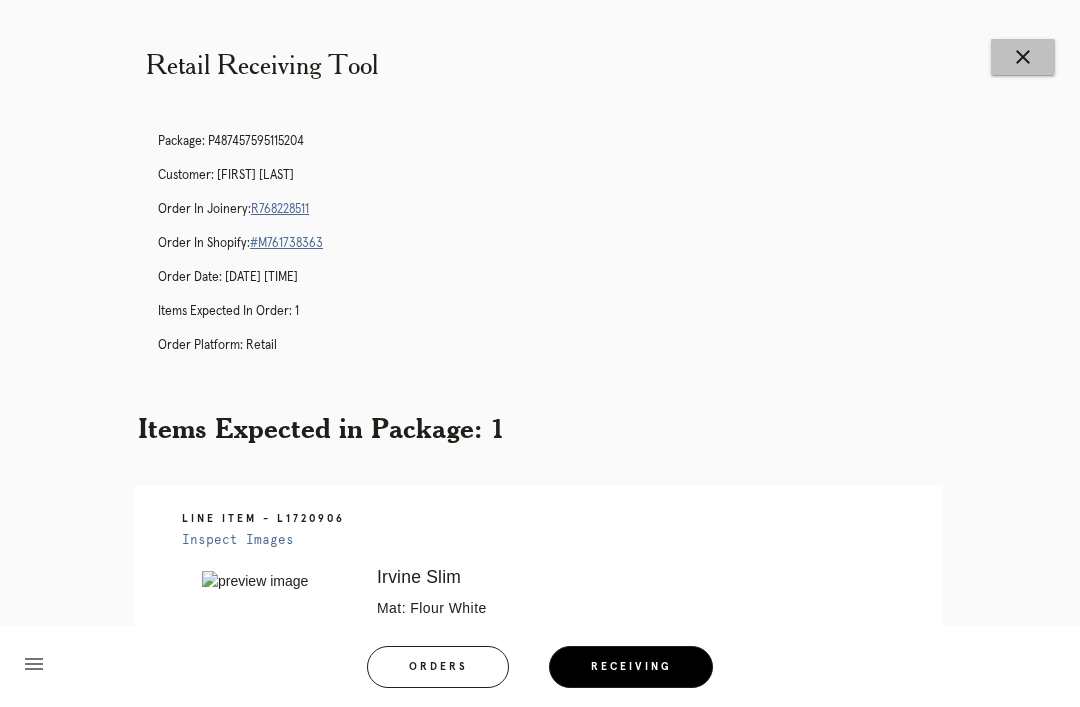 click on "Retail Receiving Tool   close   Package: P487457595115204   Customer: Isabel Rubin
Order in Joinery:
R768228511
Order in Shopify:
#M761738363
Order Date:
07/23/2025 12:58 PM EDT
Items Expected in Order: 1   Order Platform: retail     Items Expected in Package:  1
Line Item - L1720906
Inspect Images
Error retreiving frame spec #9767388
Irvine Slim
Mat: Flour White
Mat Width: 1.5
Artwork Size:
7.375
x
10.75
Frame Size:
11.5
x
14.875
Conveyance: shipped
Hanging Hardware: Sawtooth Hanger & Small Sticker
Instructions from Retail Associate:
Mat 0.375” away from the art line all around. -SP 7/23
Ready for Pickup
menu" at bounding box center (540, 581) 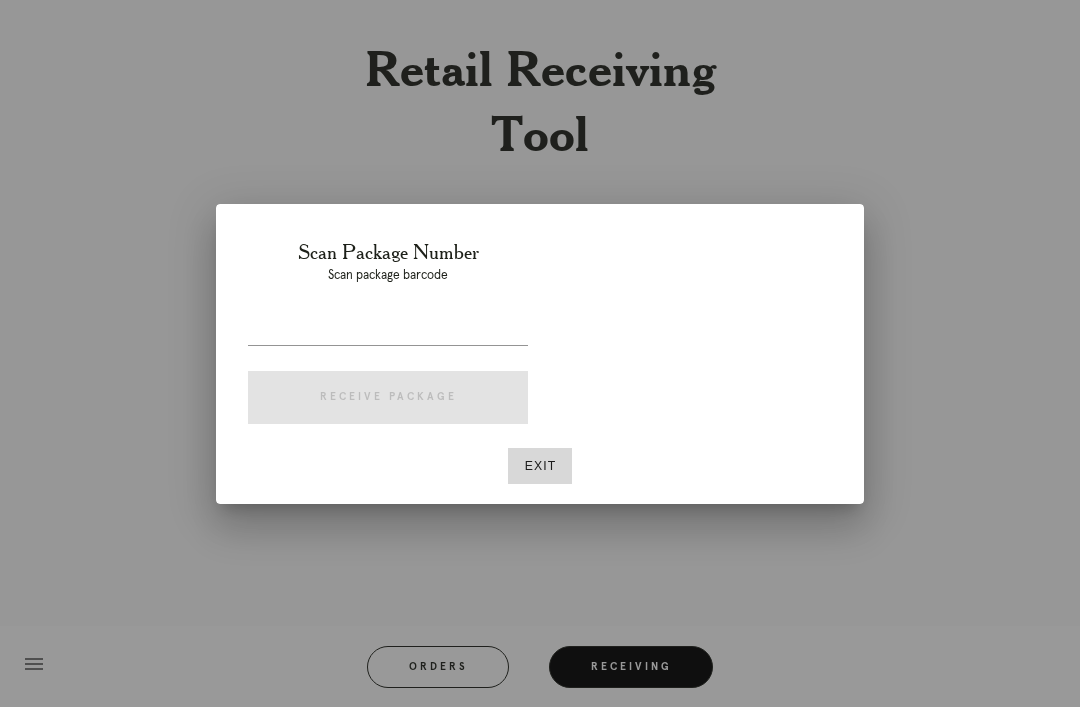 scroll, scrollTop: 0, scrollLeft: 0, axis: both 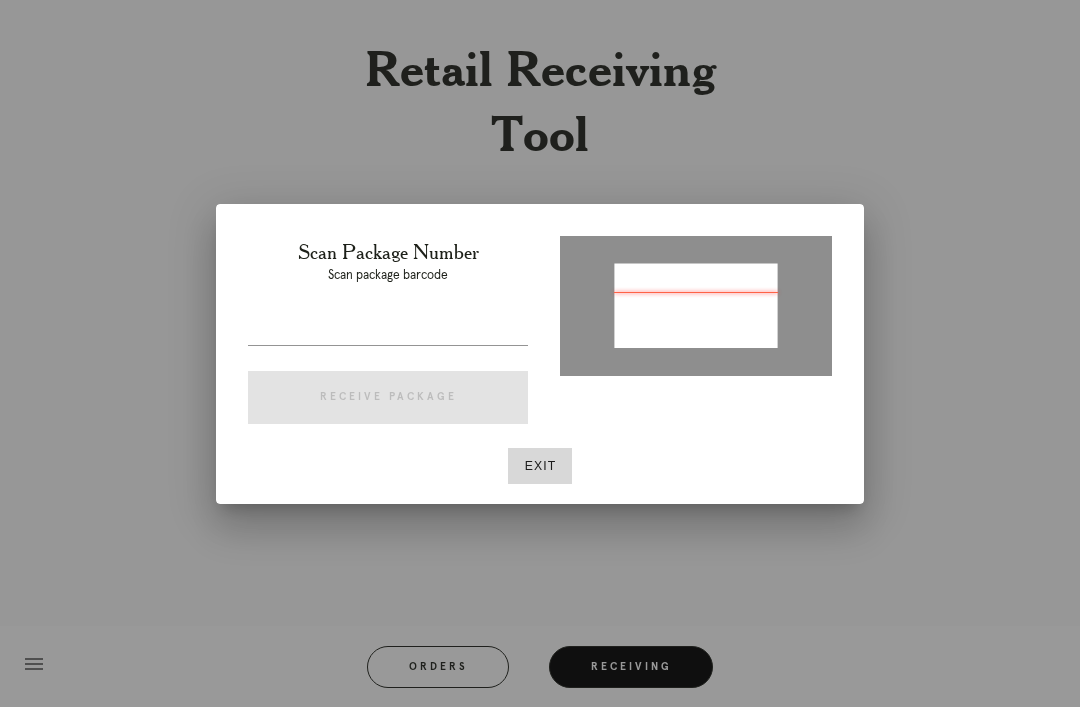 type on "[NUMBER]" 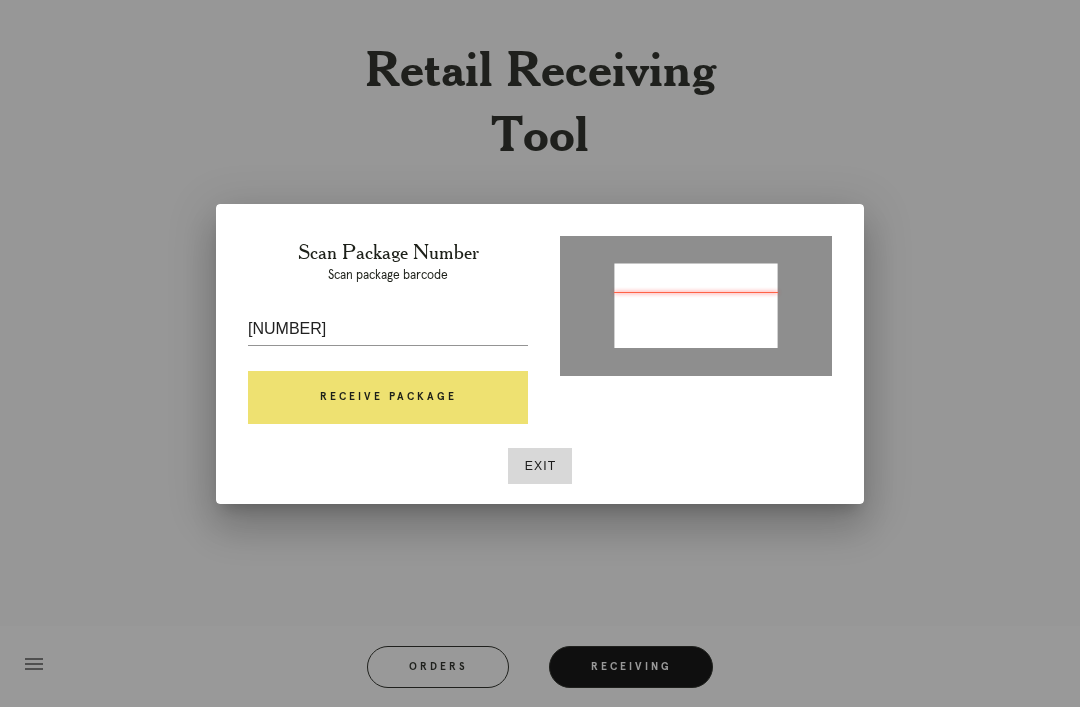 click on "Receive Package" at bounding box center [388, 398] 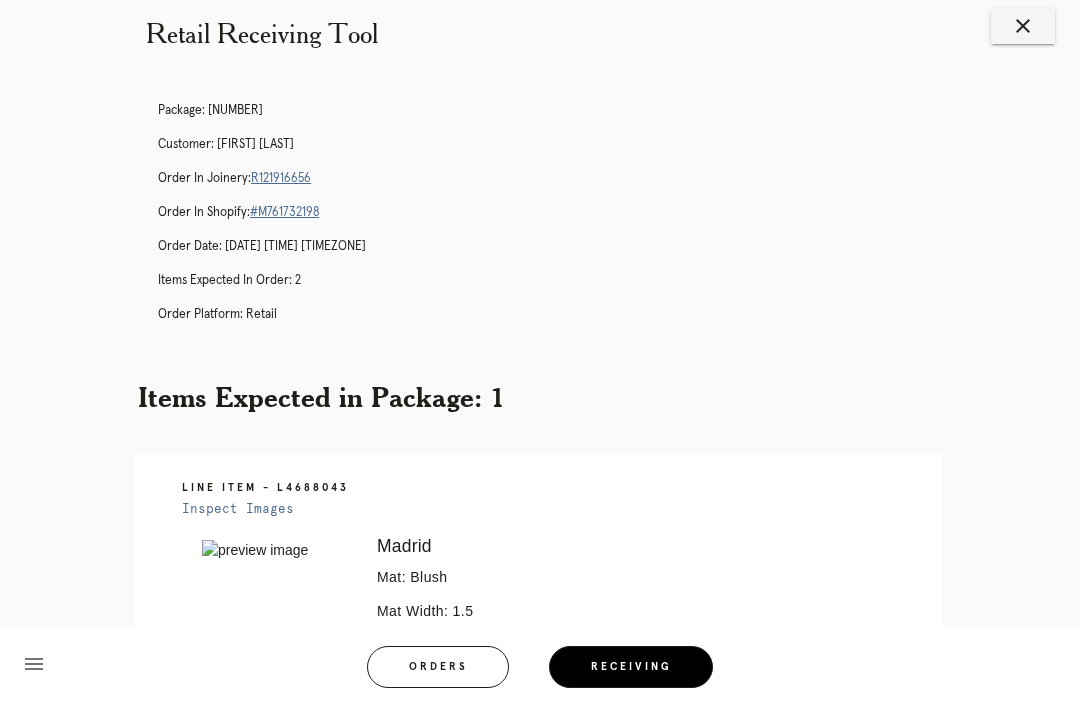 scroll, scrollTop: 0, scrollLeft: 0, axis: both 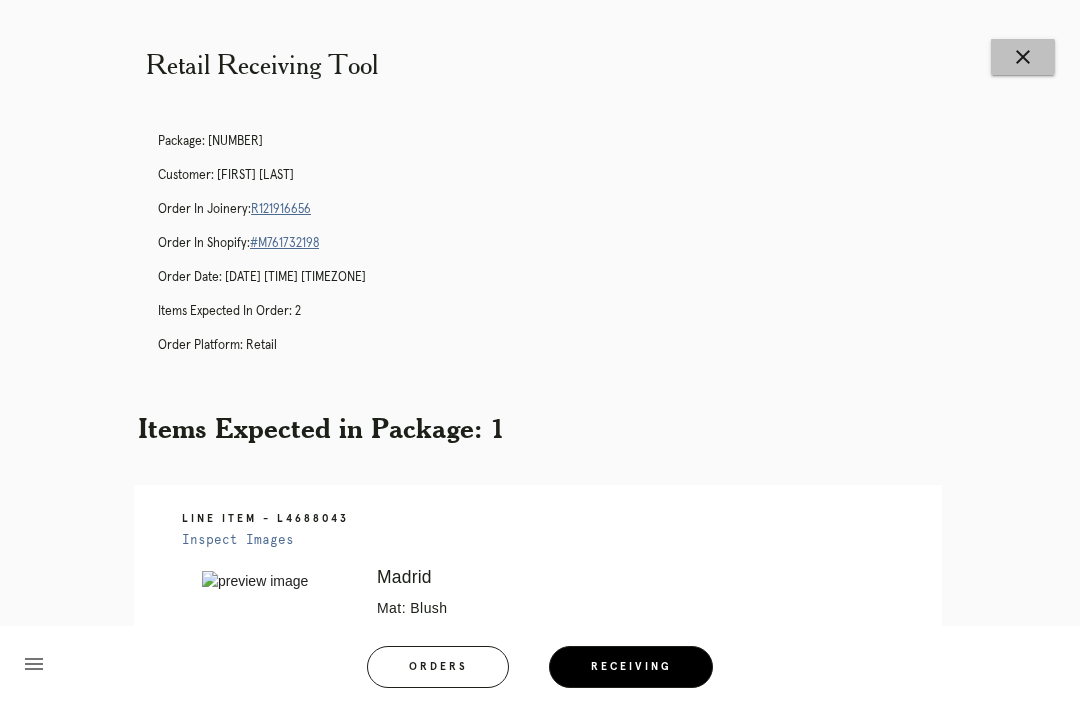 click on "close" at bounding box center [1023, 57] 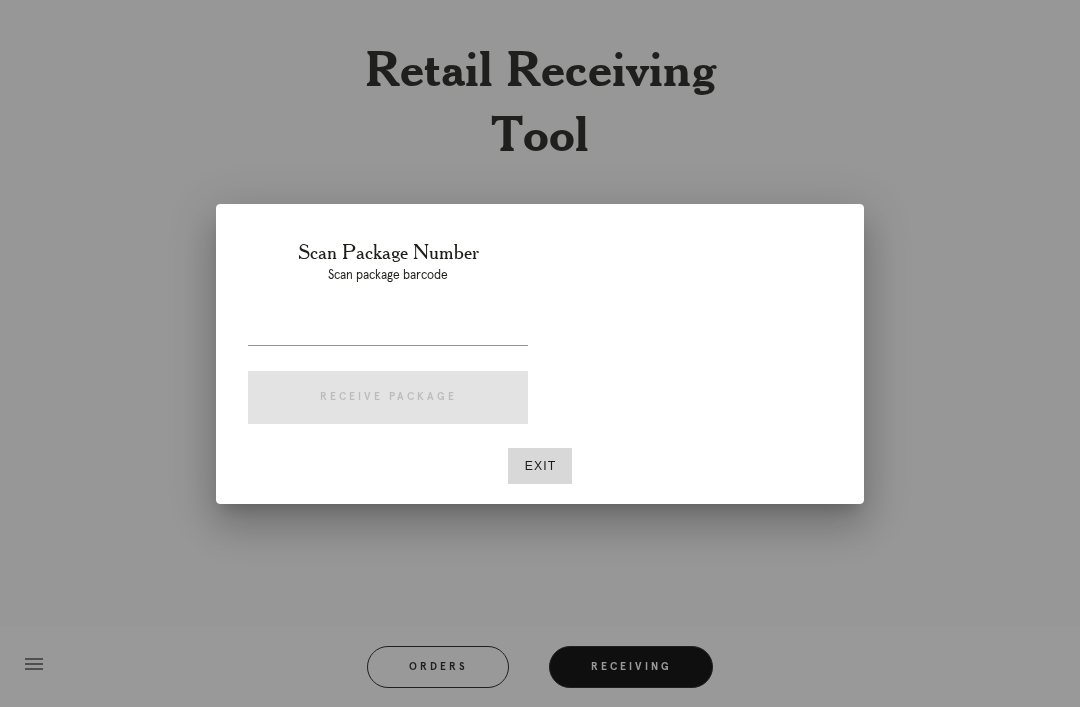 scroll, scrollTop: 0, scrollLeft: 0, axis: both 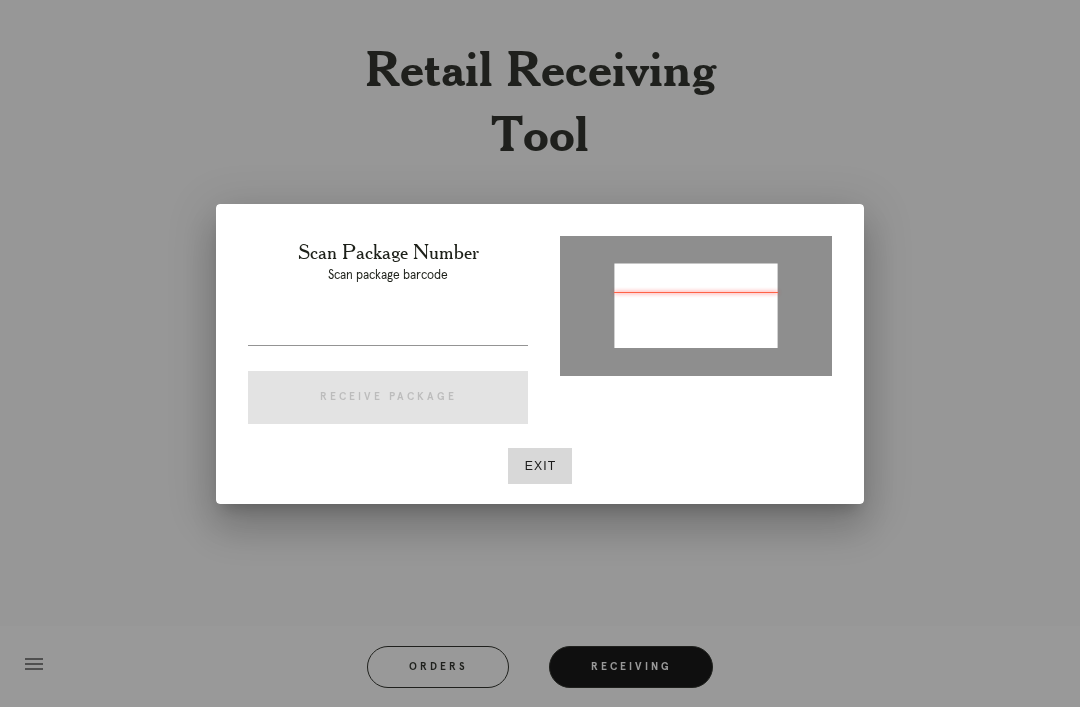 type on "P174600641820154" 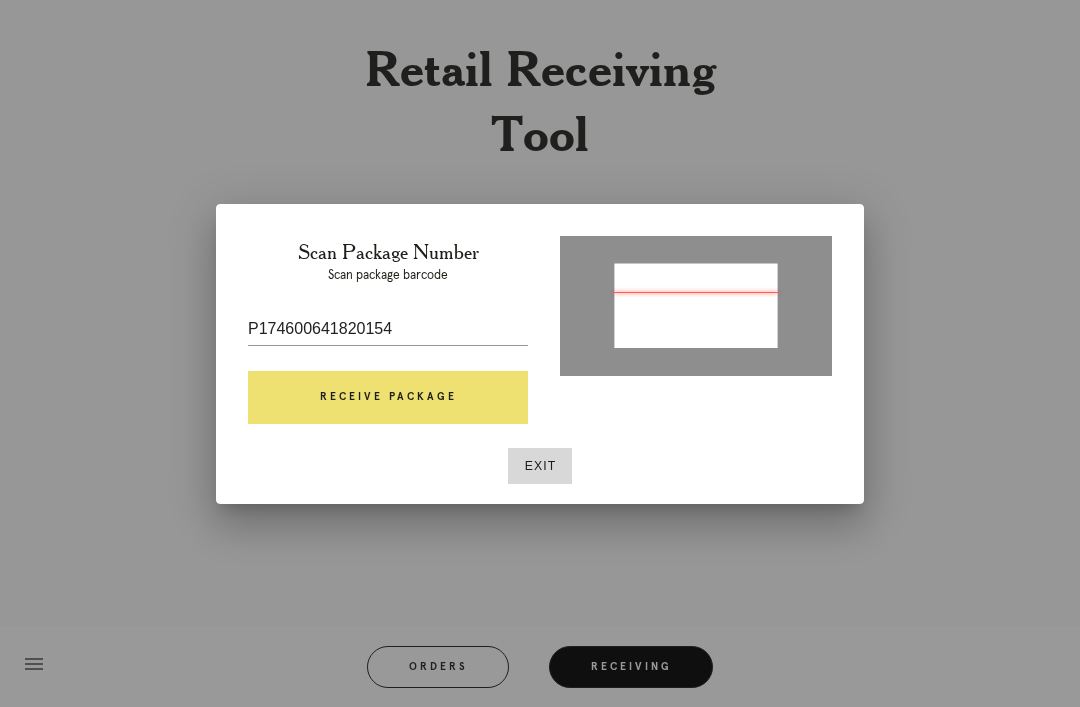 click on "Receive Package" at bounding box center (388, 398) 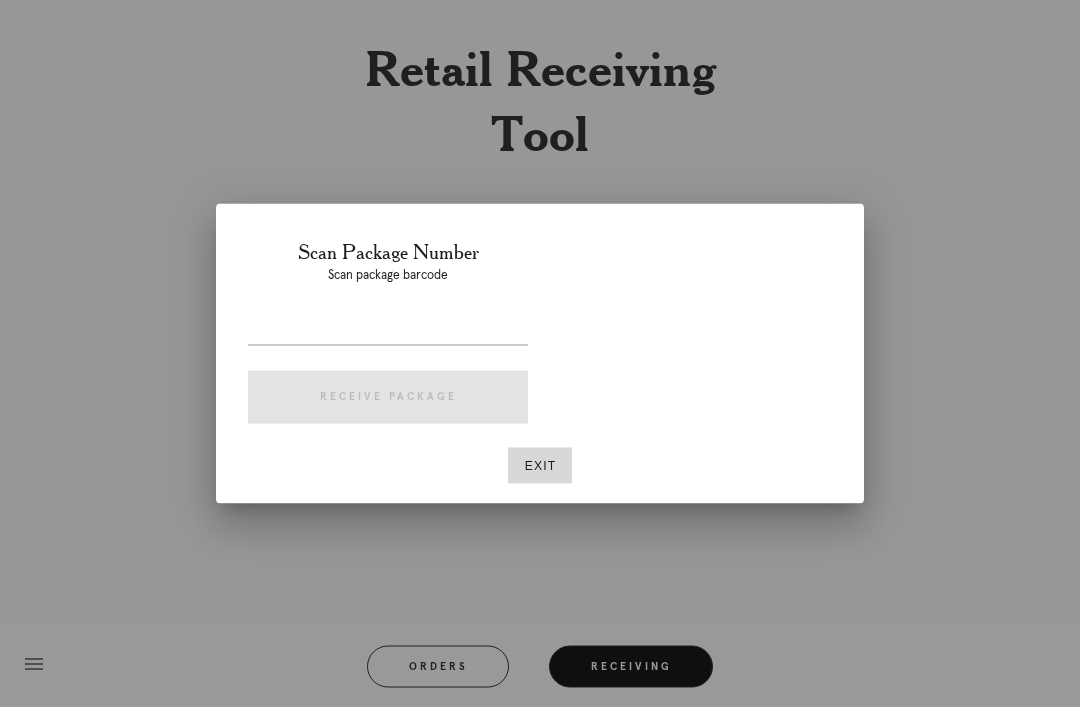 scroll, scrollTop: 16, scrollLeft: 0, axis: vertical 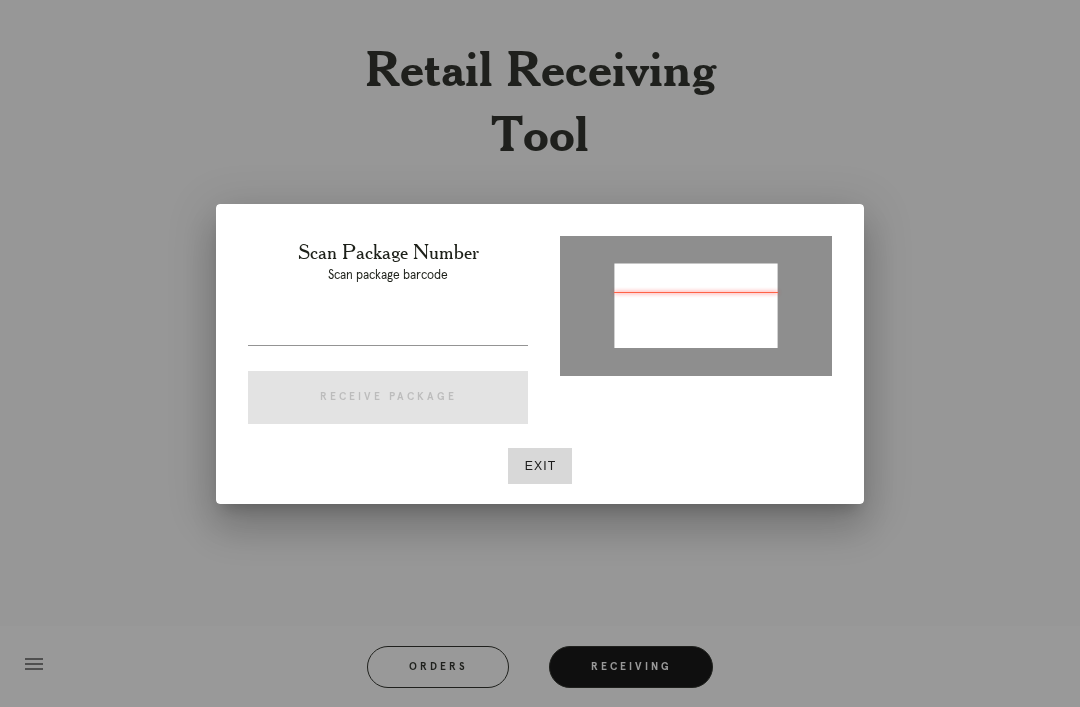 type on "P174600641820154" 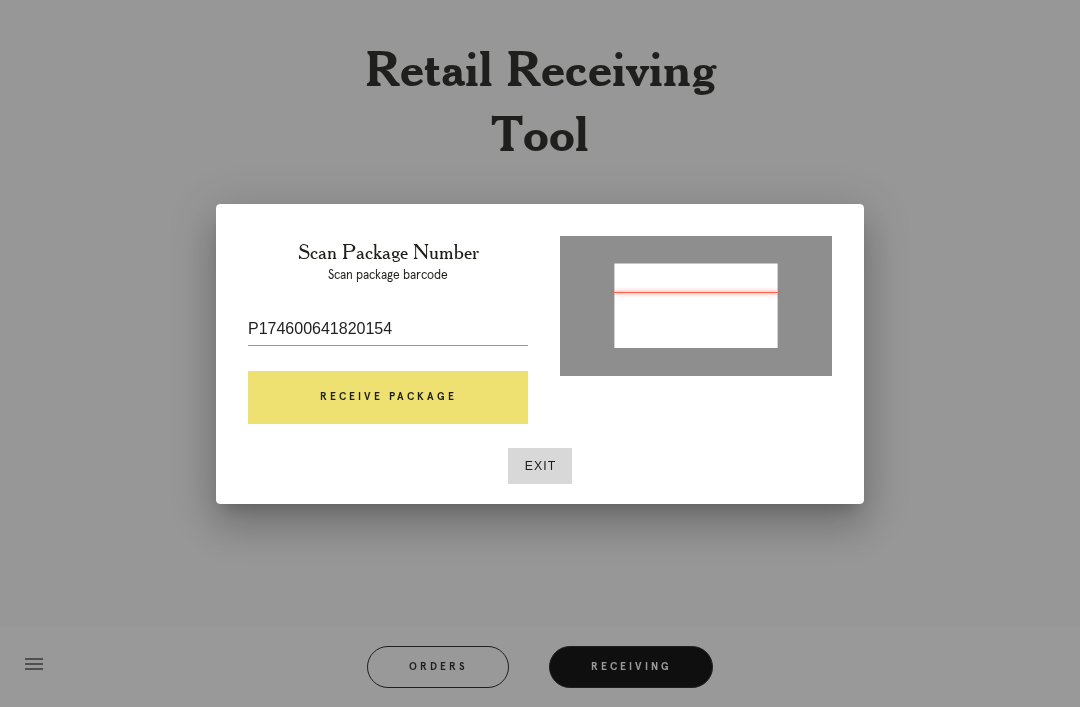 click on "Receive Package" at bounding box center (388, 398) 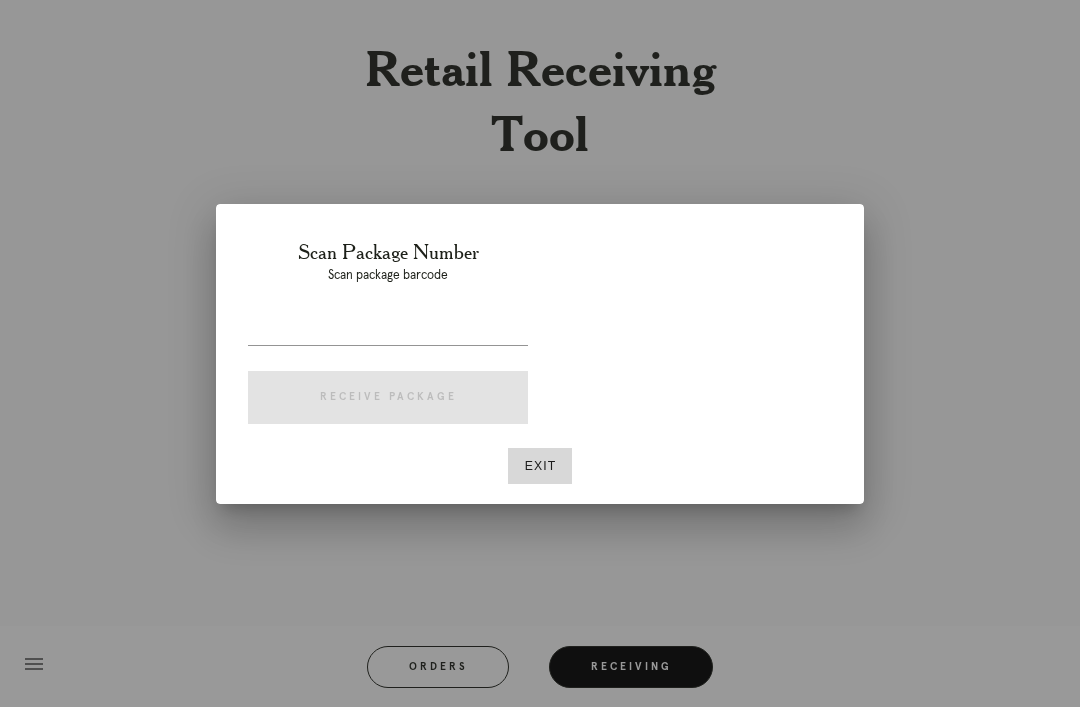 scroll, scrollTop: 16, scrollLeft: 0, axis: vertical 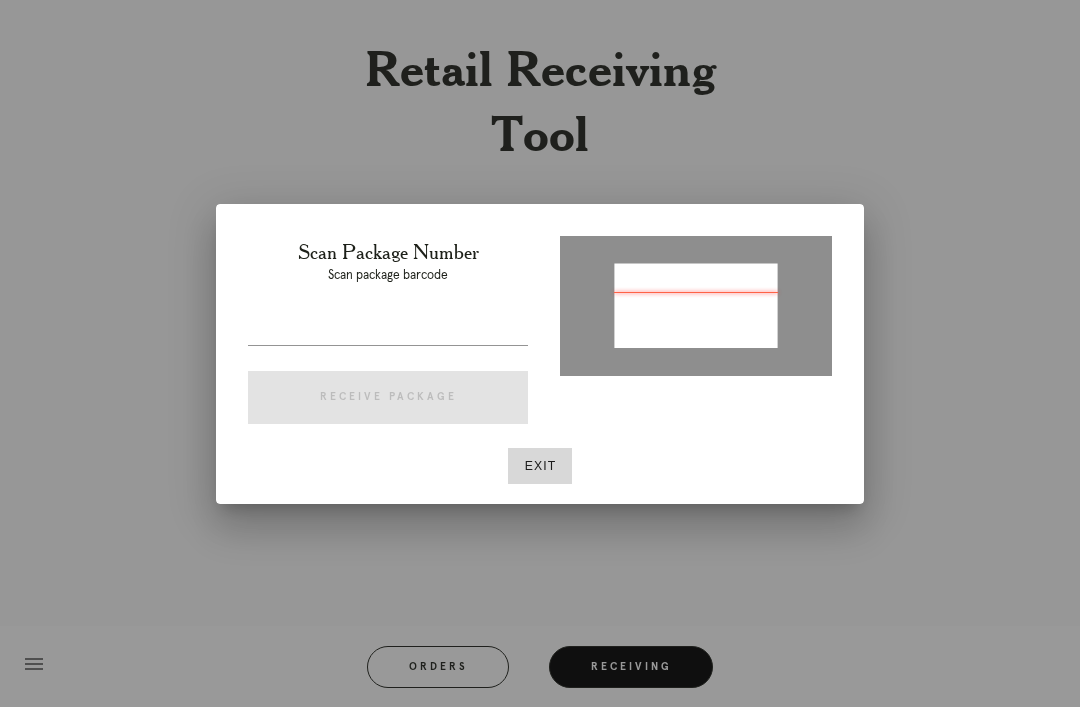 click on "Exit" at bounding box center [540, 466] 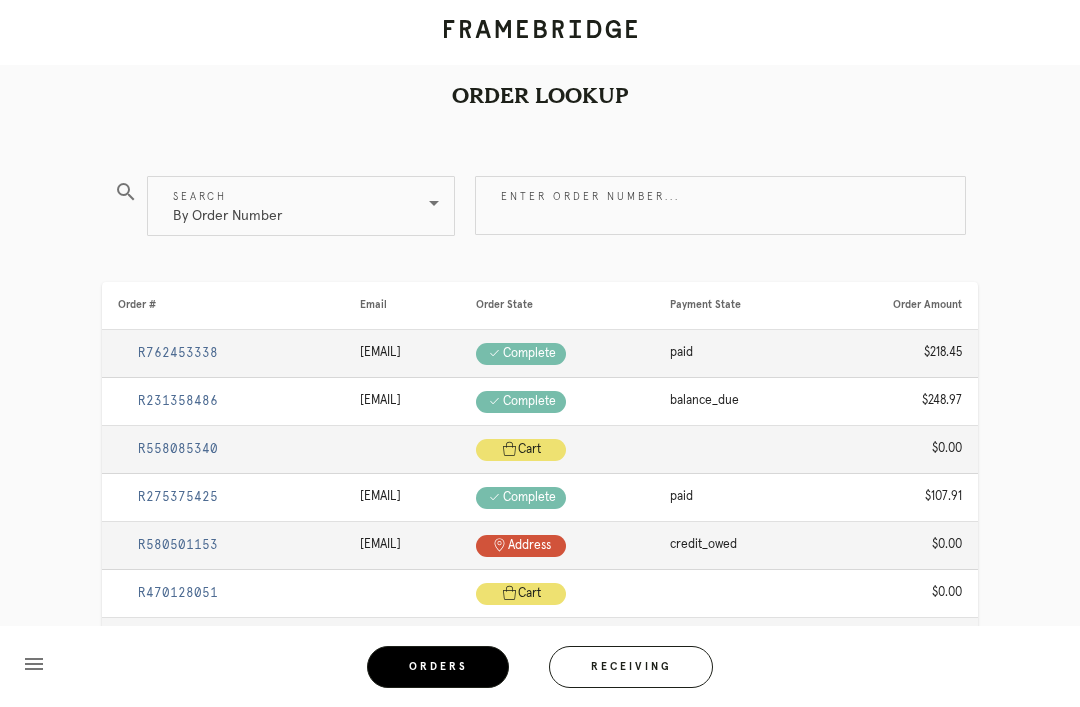 click on "Receiving" at bounding box center (631, 667) 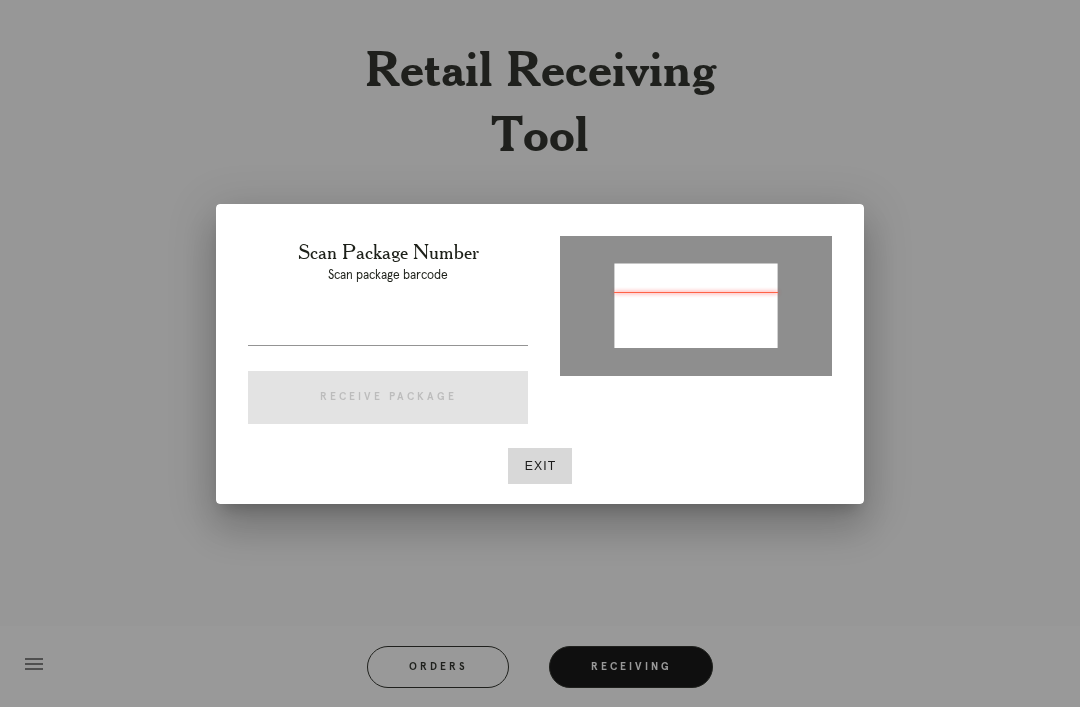 click at bounding box center [388, 329] 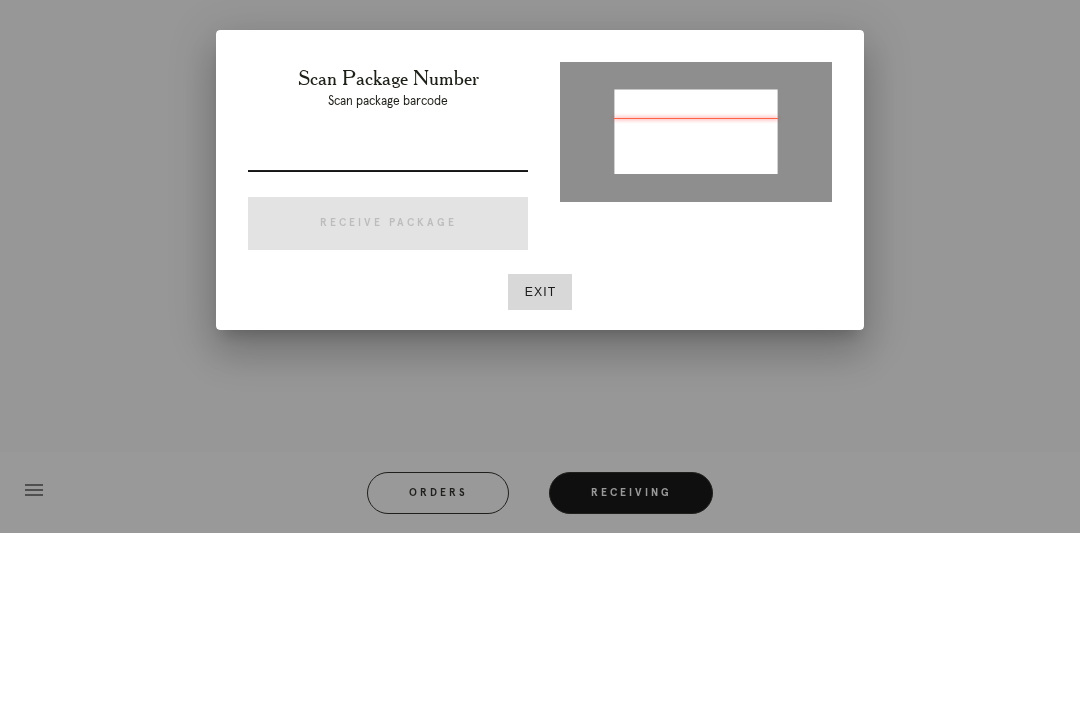 type on "P174600641820154" 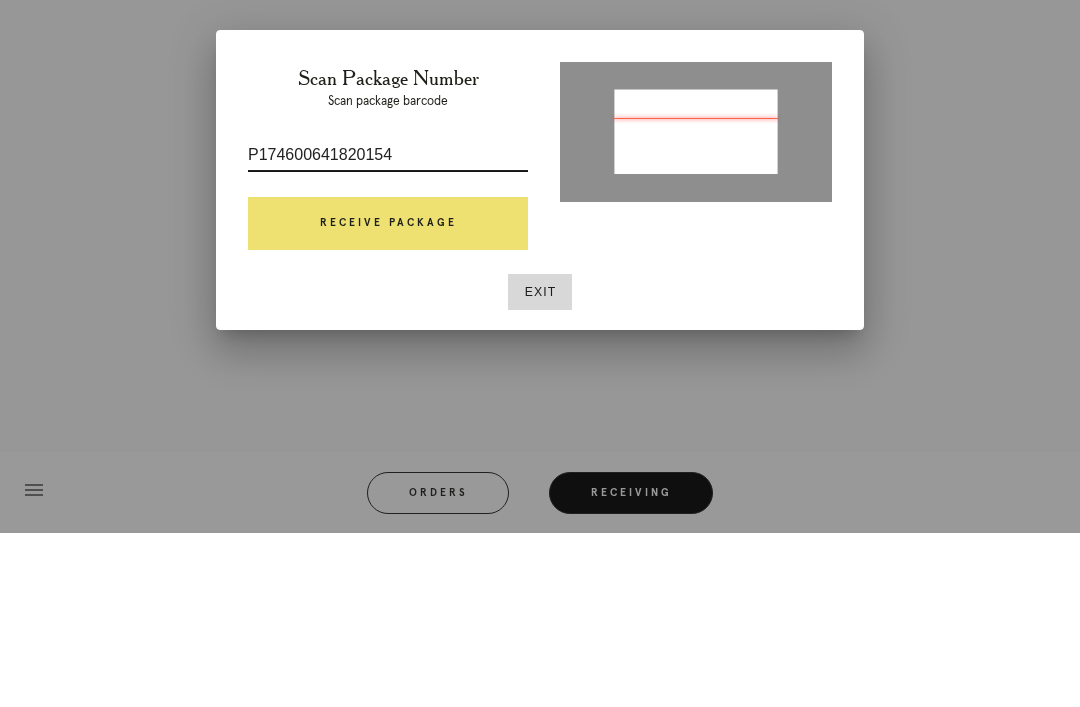 click on "Receive Package" at bounding box center [388, 398] 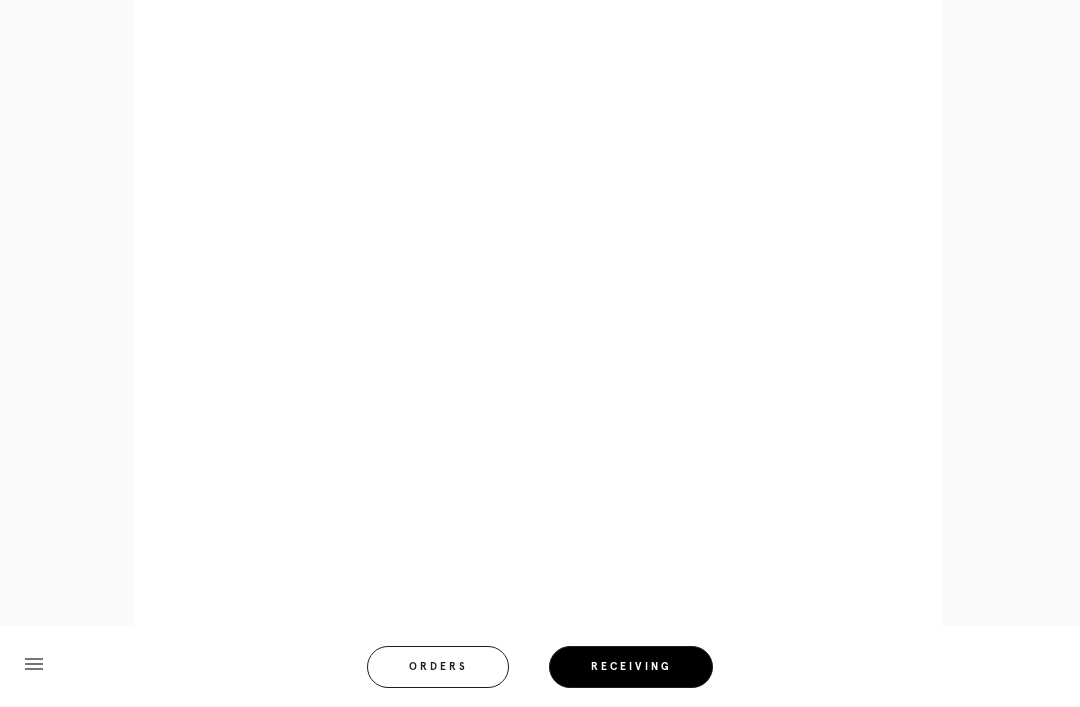 scroll, scrollTop: 858, scrollLeft: 0, axis: vertical 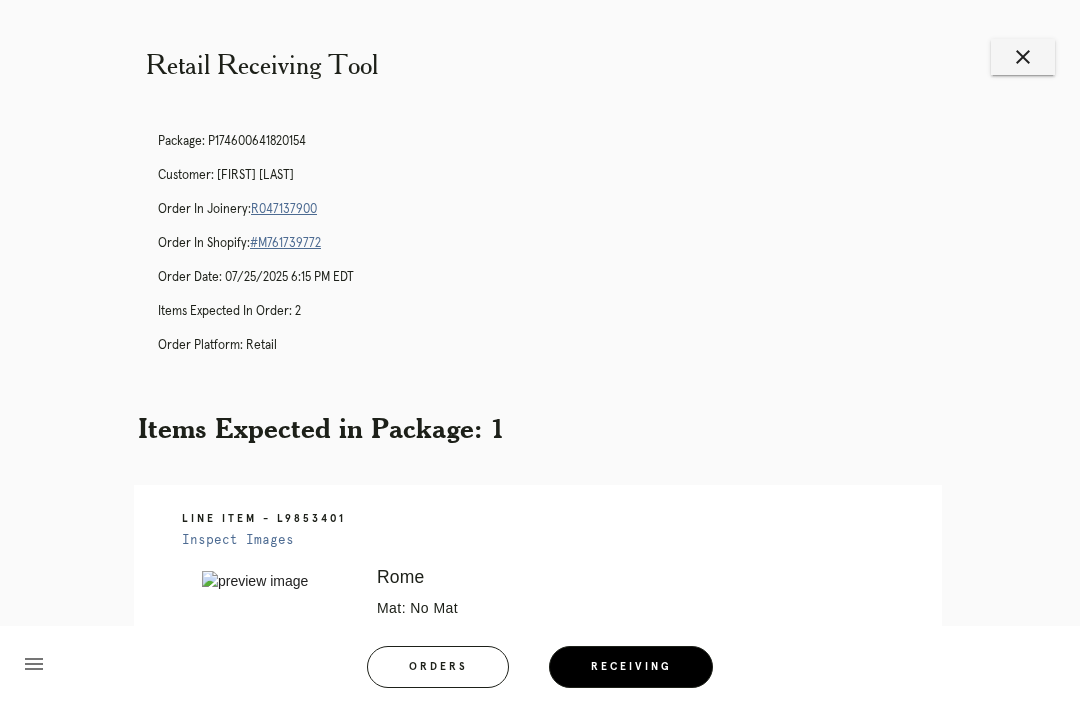 click on "close" at bounding box center [1023, 57] 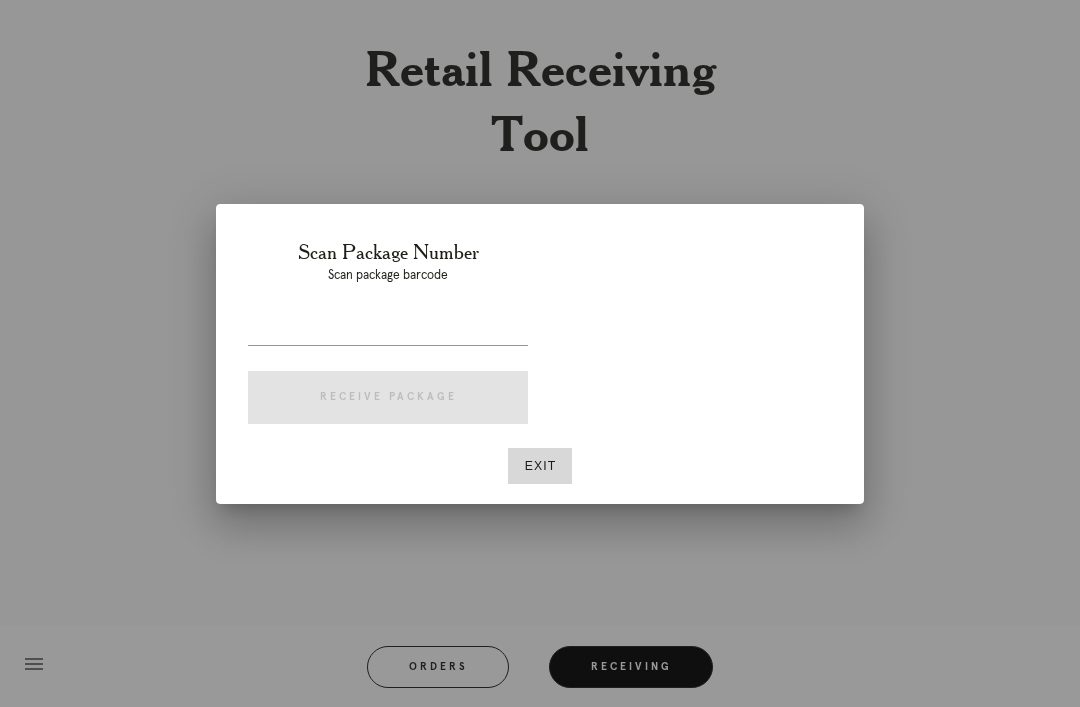 scroll, scrollTop: 0, scrollLeft: 0, axis: both 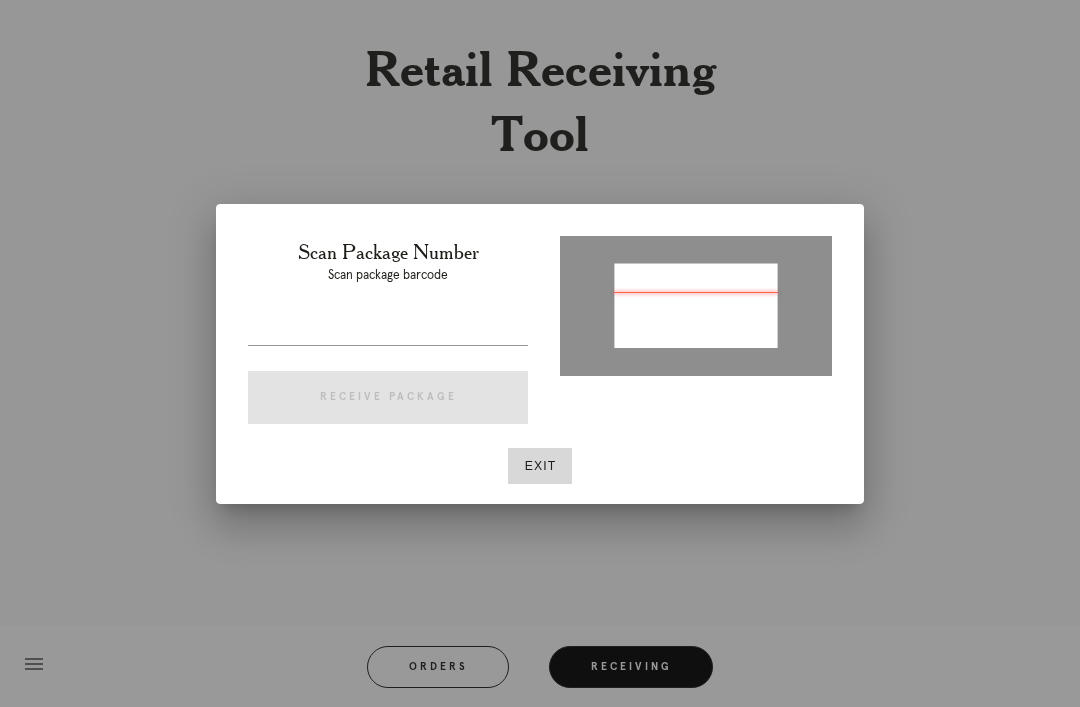 click at bounding box center [388, 329] 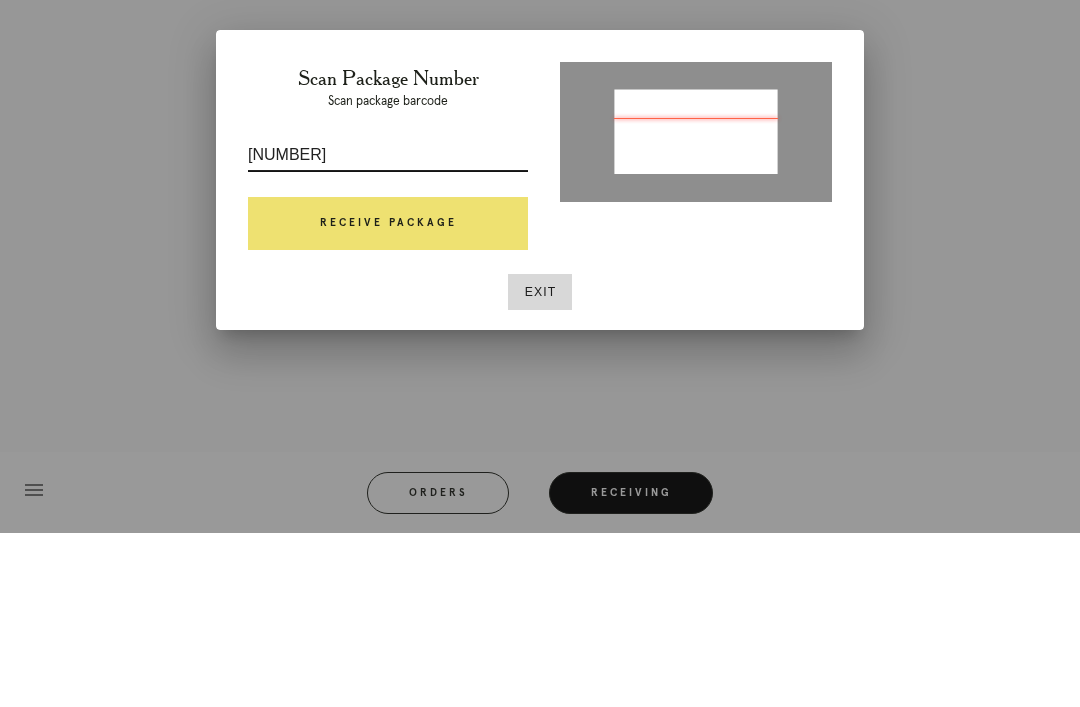 type on "[BARCODE]" 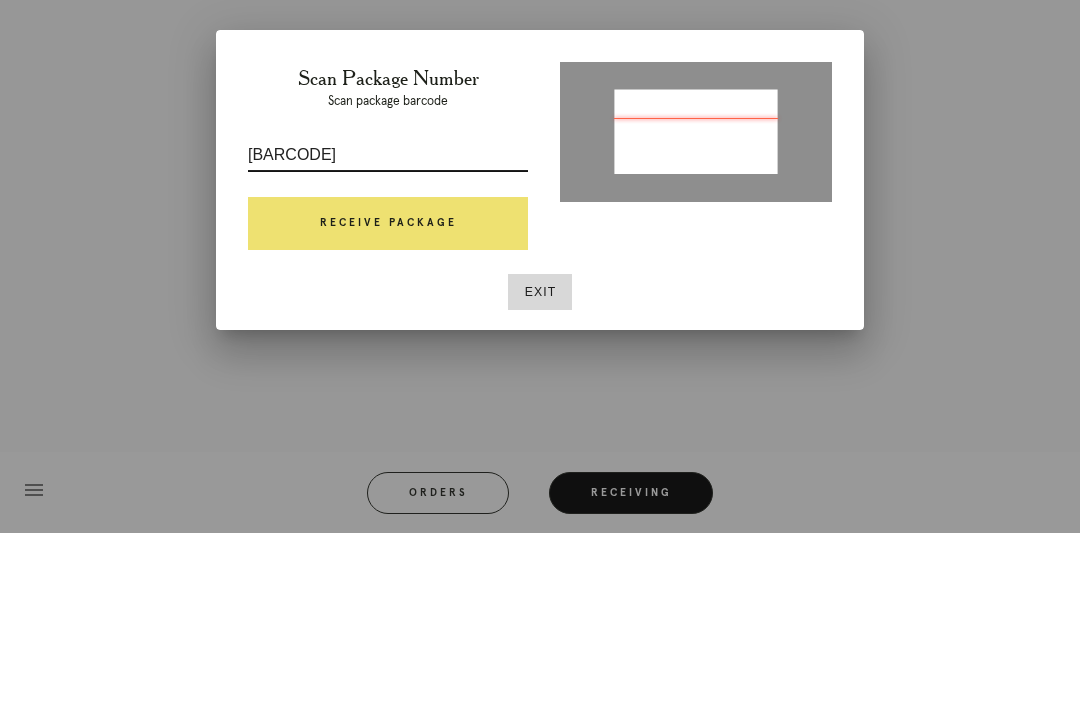 click on "Receive Package" at bounding box center [388, 398] 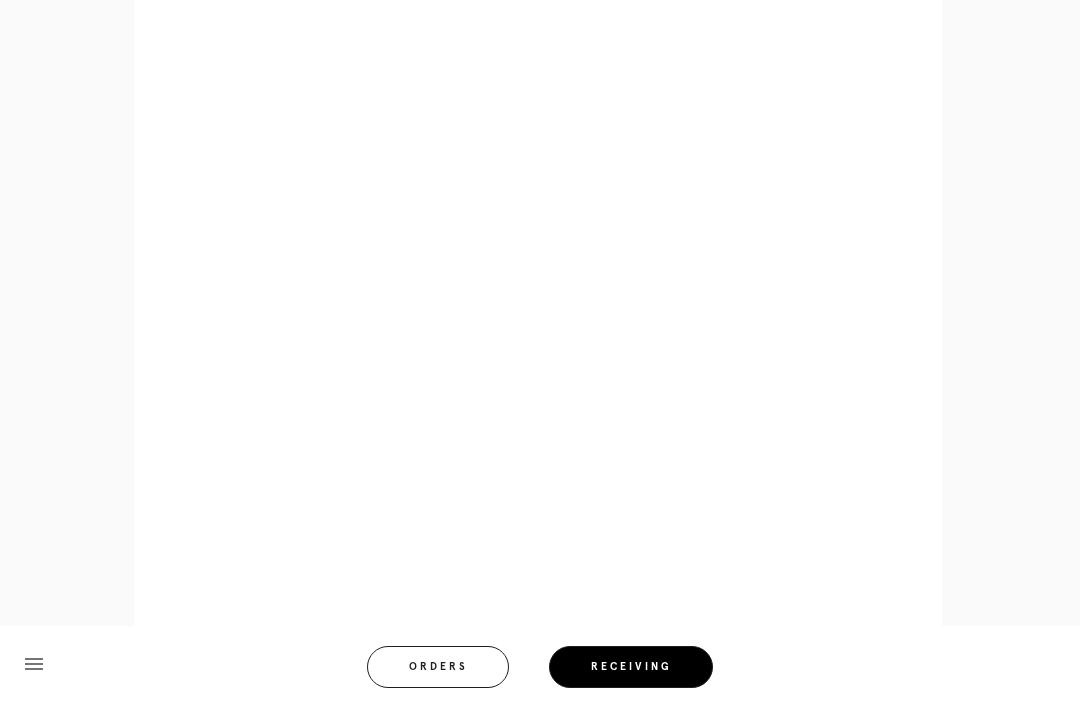 scroll, scrollTop: 892, scrollLeft: 0, axis: vertical 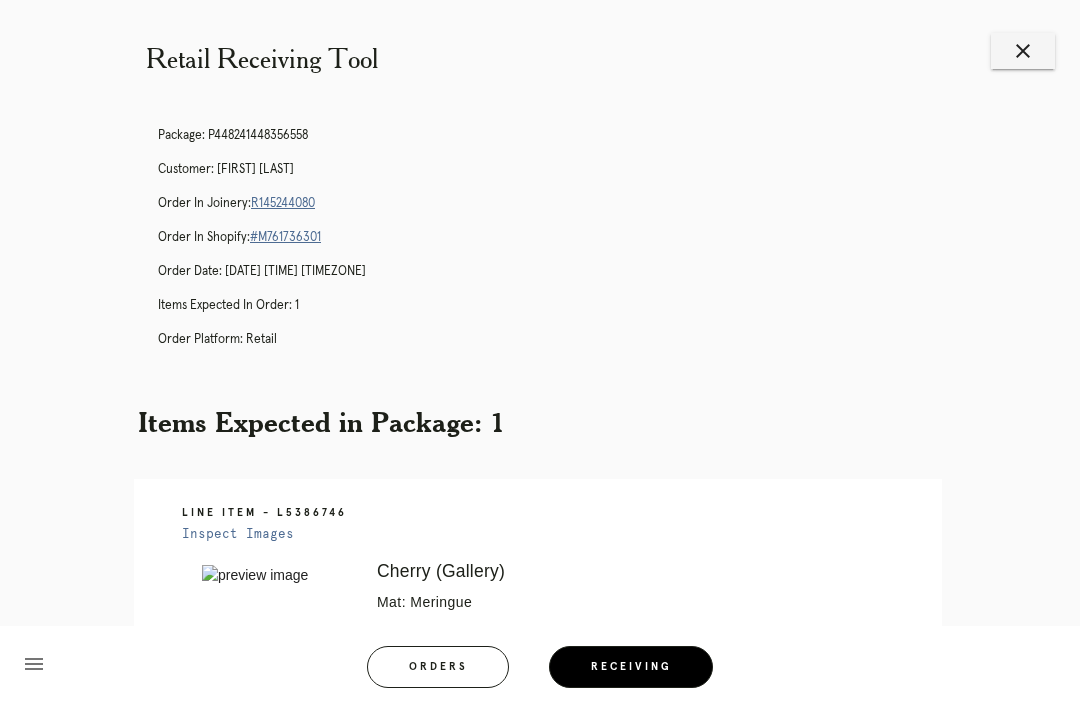 click on "close" at bounding box center (1023, 51) 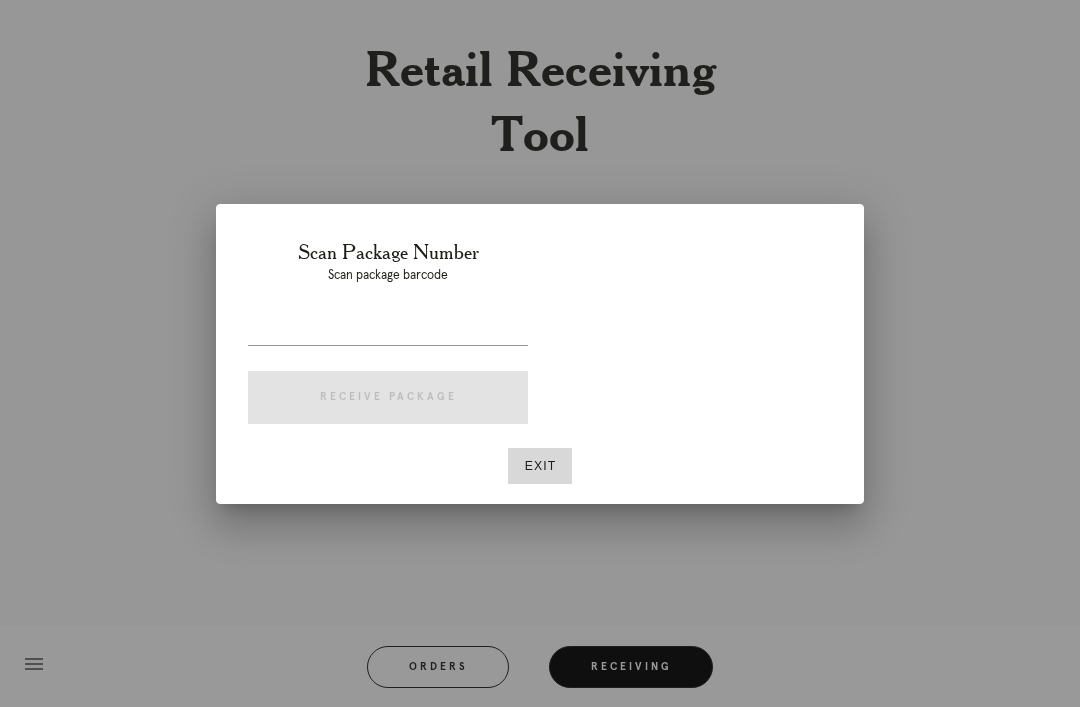 scroll, scrollTop: 6, scrollLeft: 0, axis: vertical 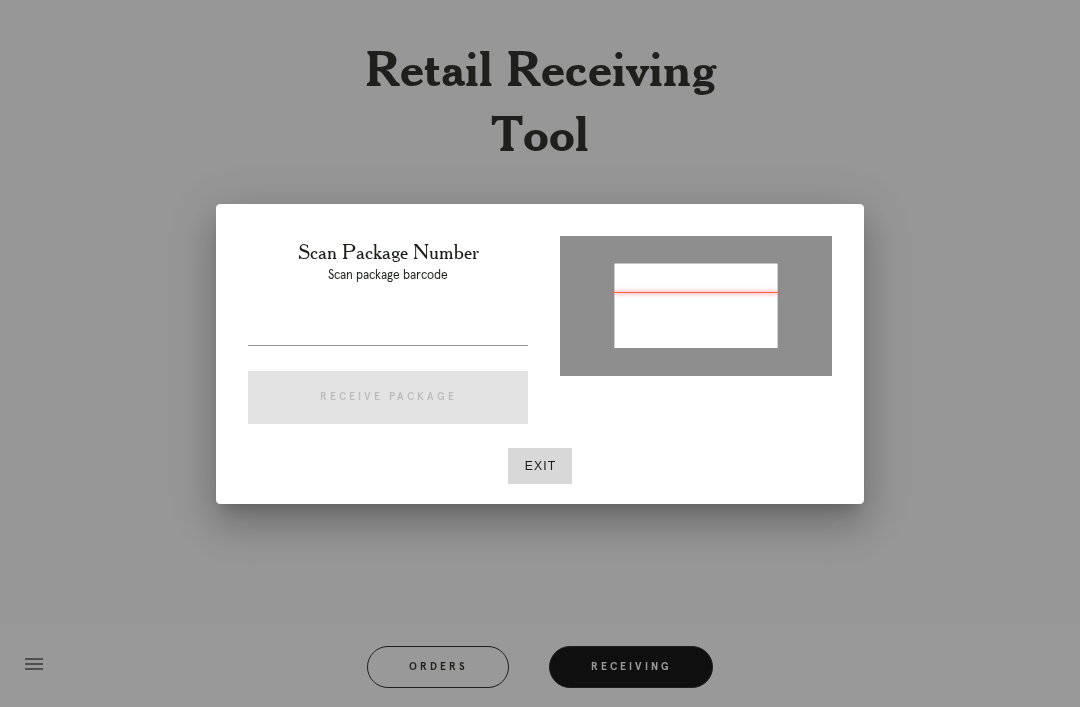 type on "P805609255646534" 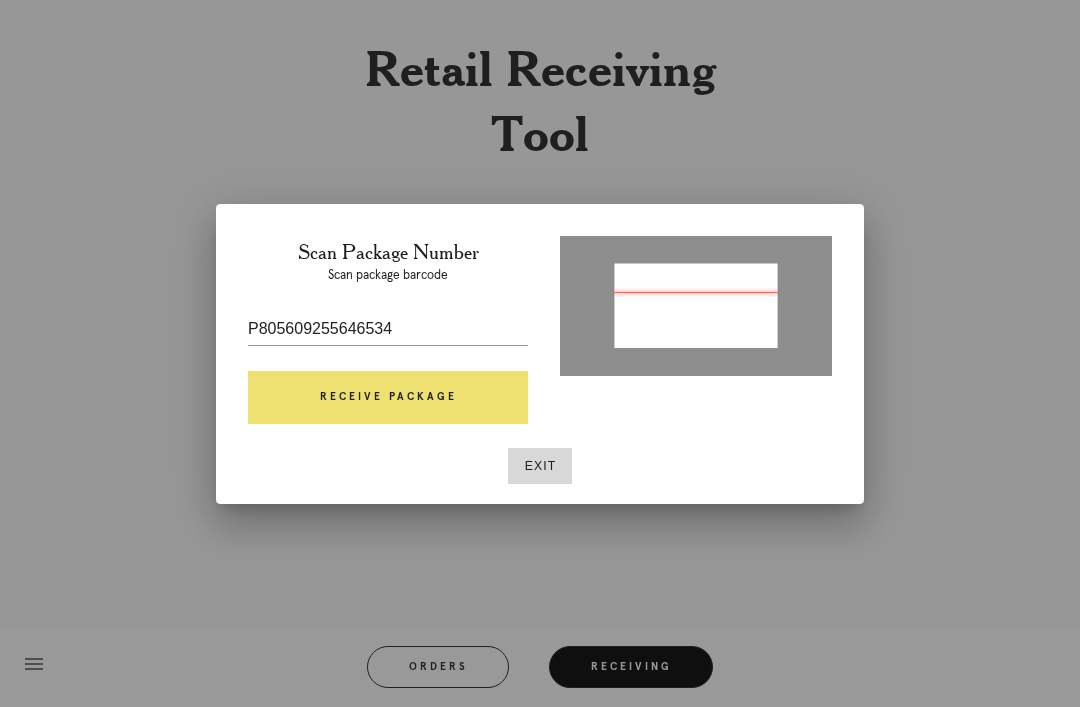 click on "Receive Package" at bounding box center (388, 398) 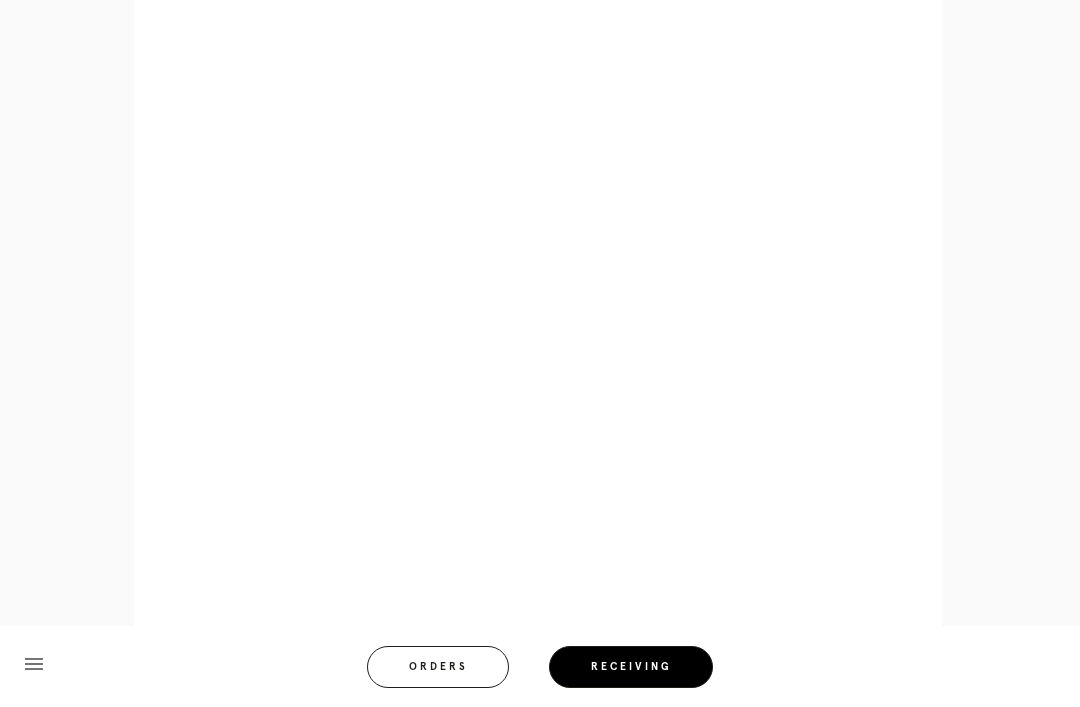 scroll, scrollTop: 910, scrollLeft: 0, axis: vertical 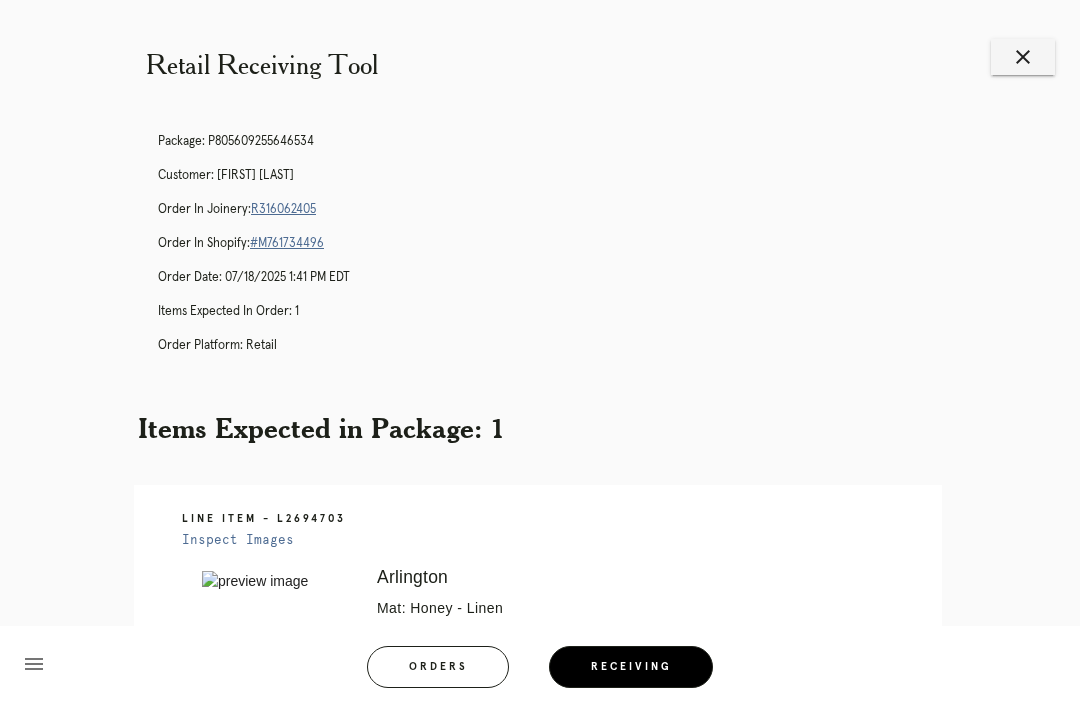 click on "close" at bounding box center [1023, 57] 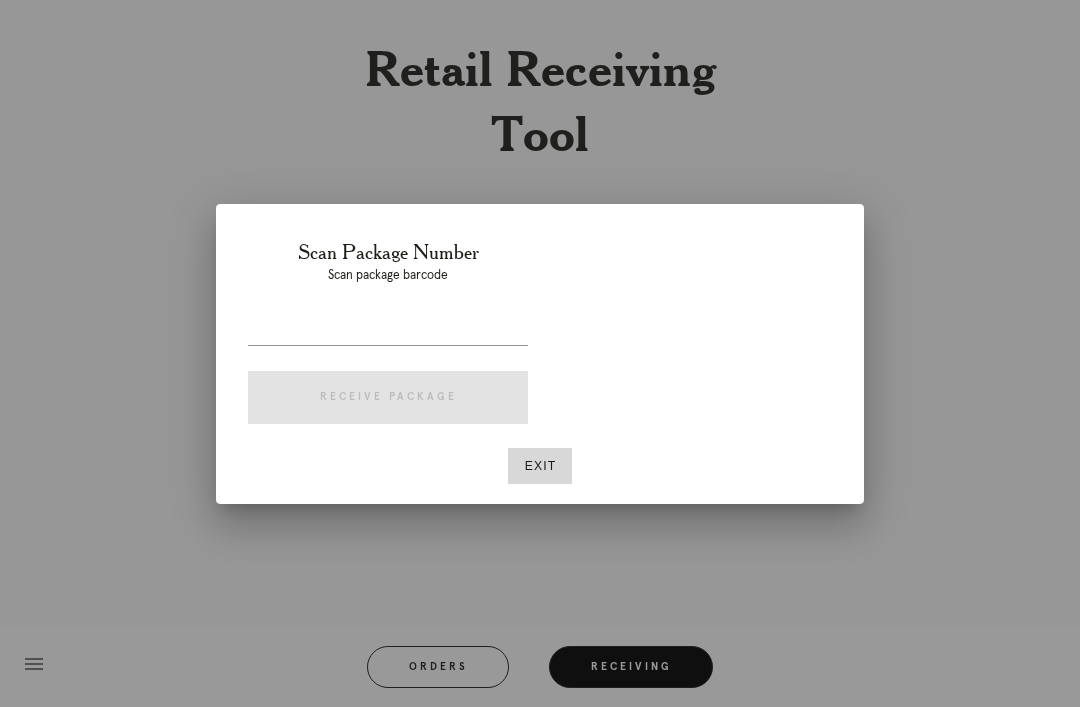 scroll, scrollTop: 0, scrollLeft: 0, axis: both 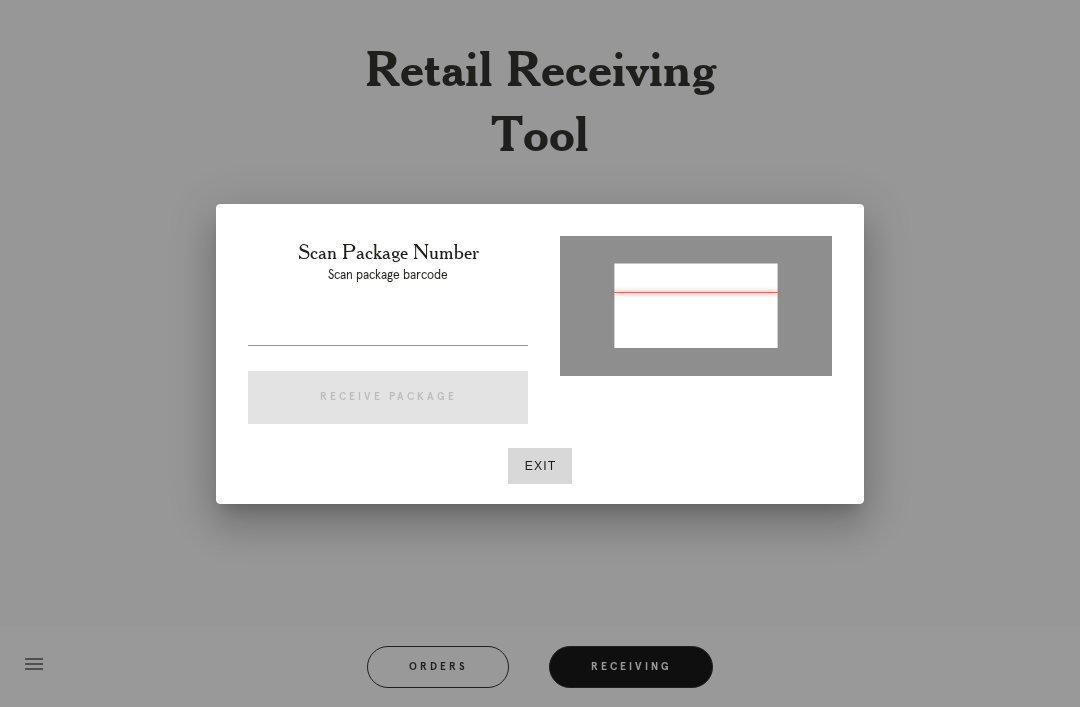 type on "P559107008412740" 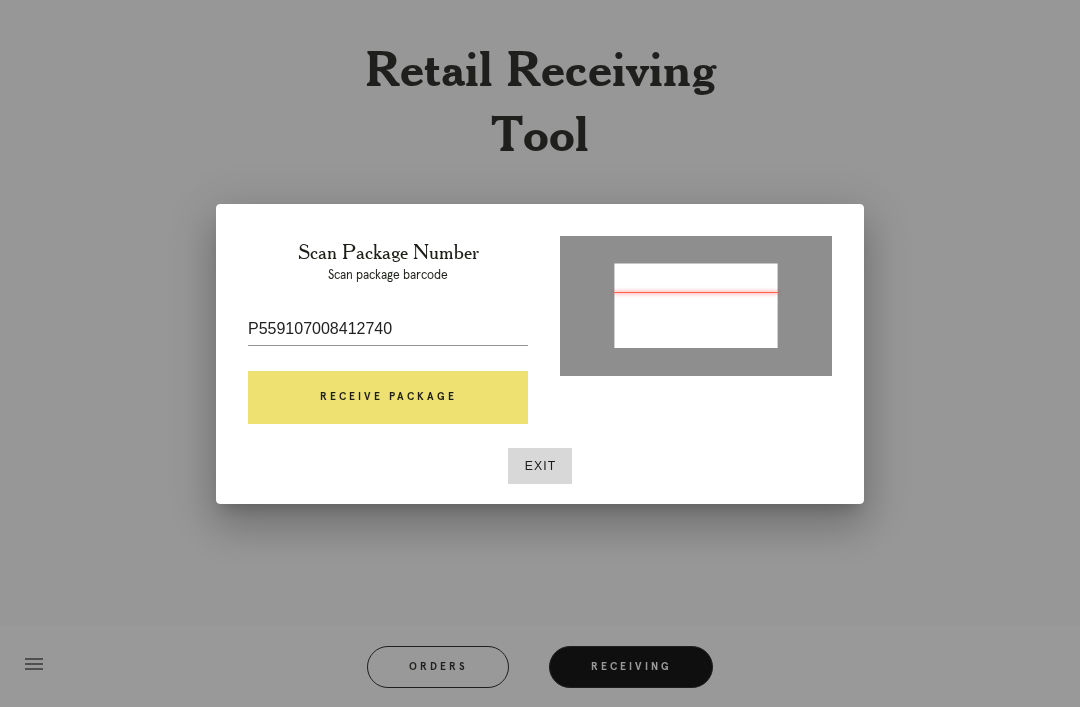 click on "Receive Package" at bounding box center [388, 398] 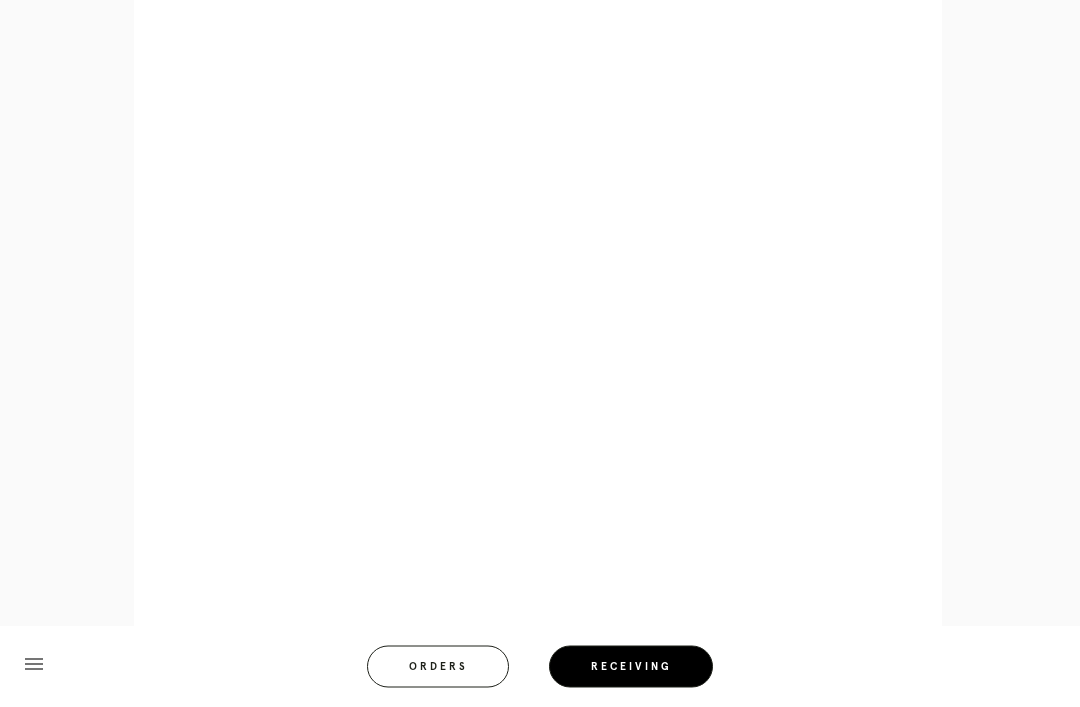 scroll, scrollTop: 910, scrollLeft: 0, axis: vertical 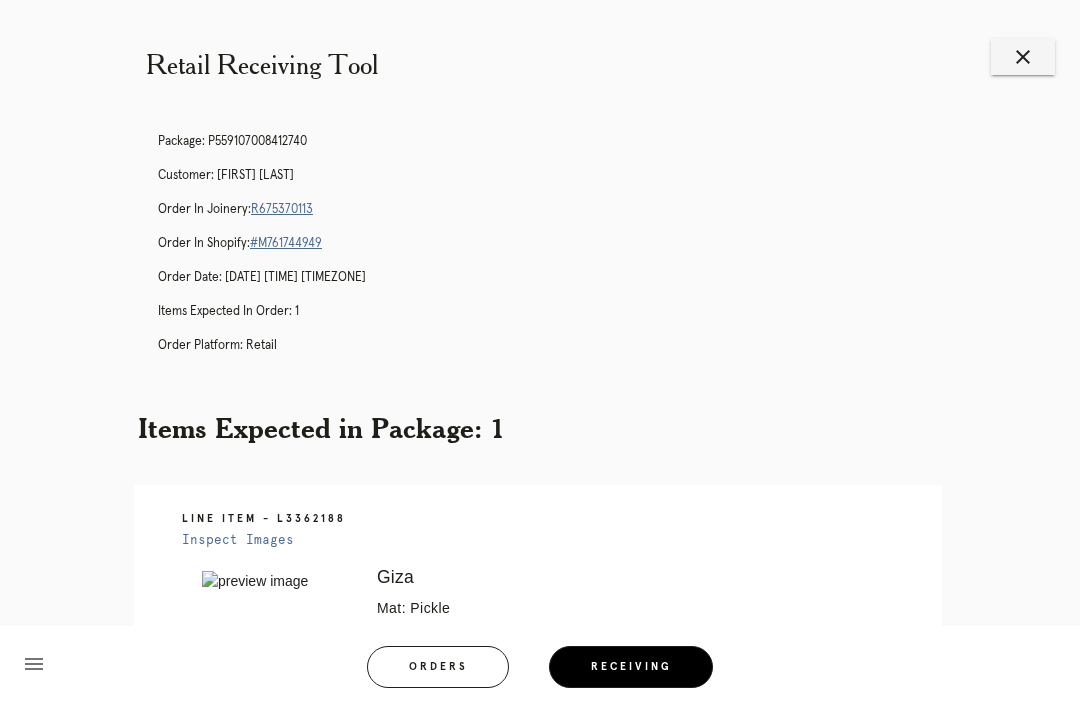 click on "close" at bounding box center (1023, 57) 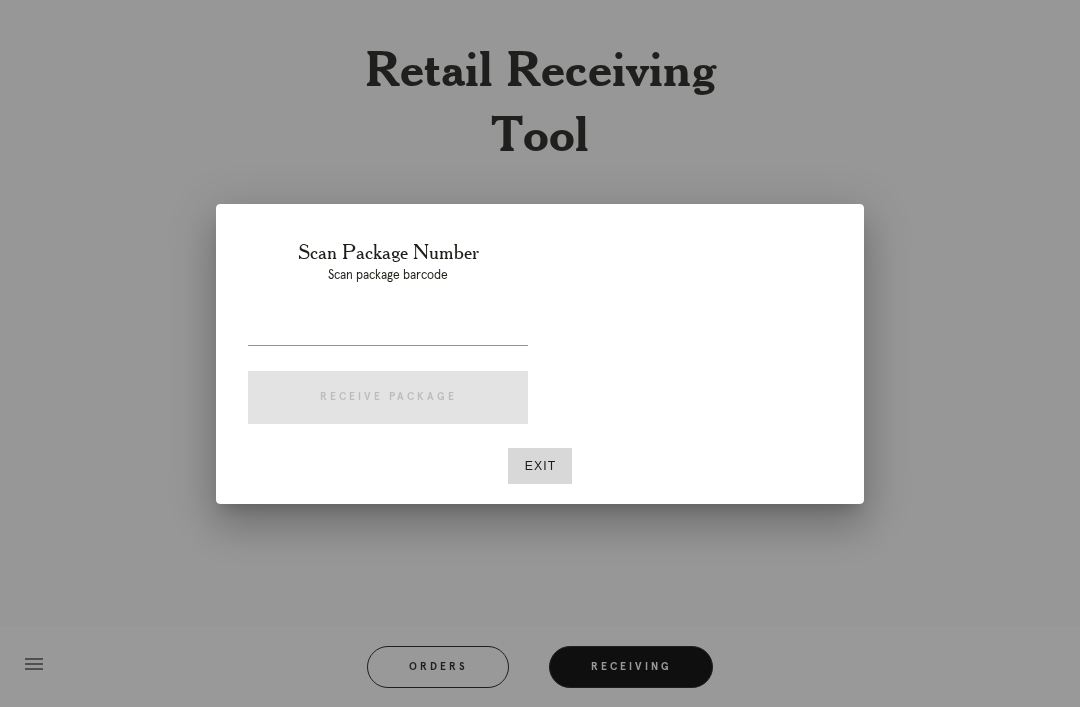 scroll, scrollTop: 0, scrollLeft: 0, axis: both 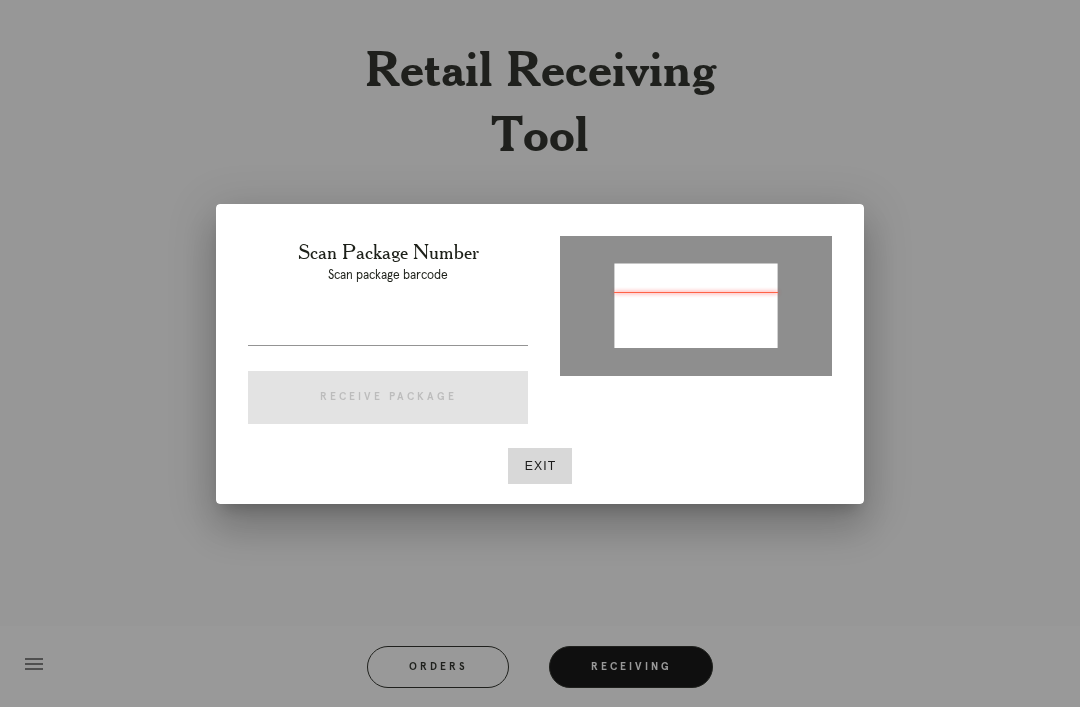 type on "P742500892137017" 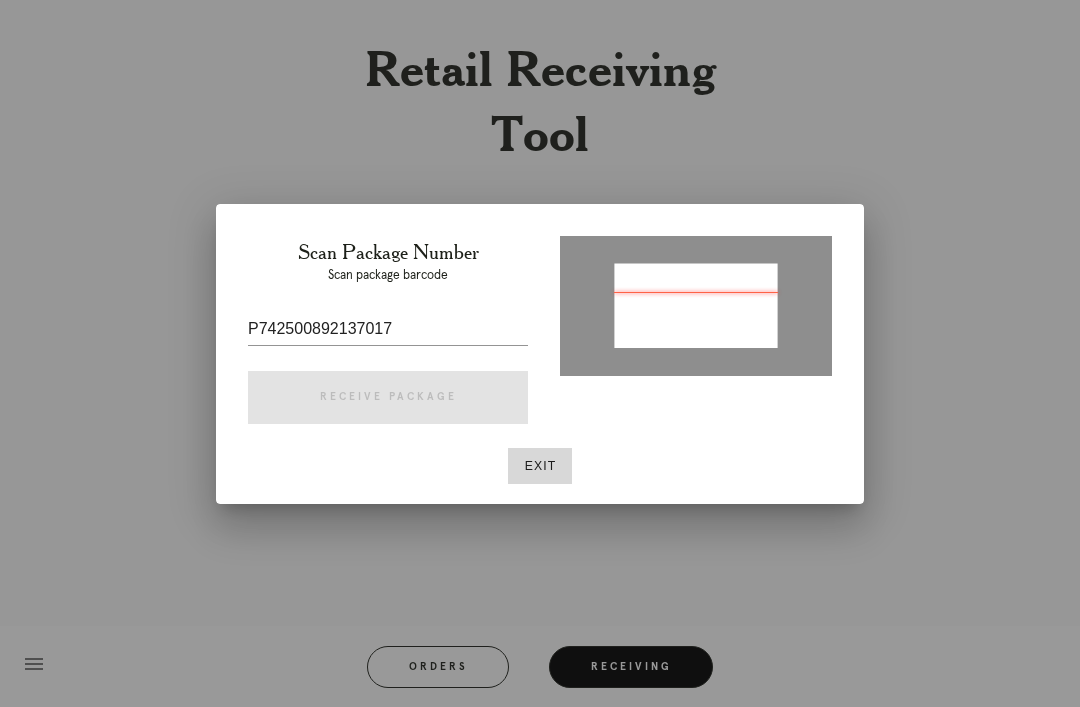 click on "P742500892137017" at bounding box center [388, 329] 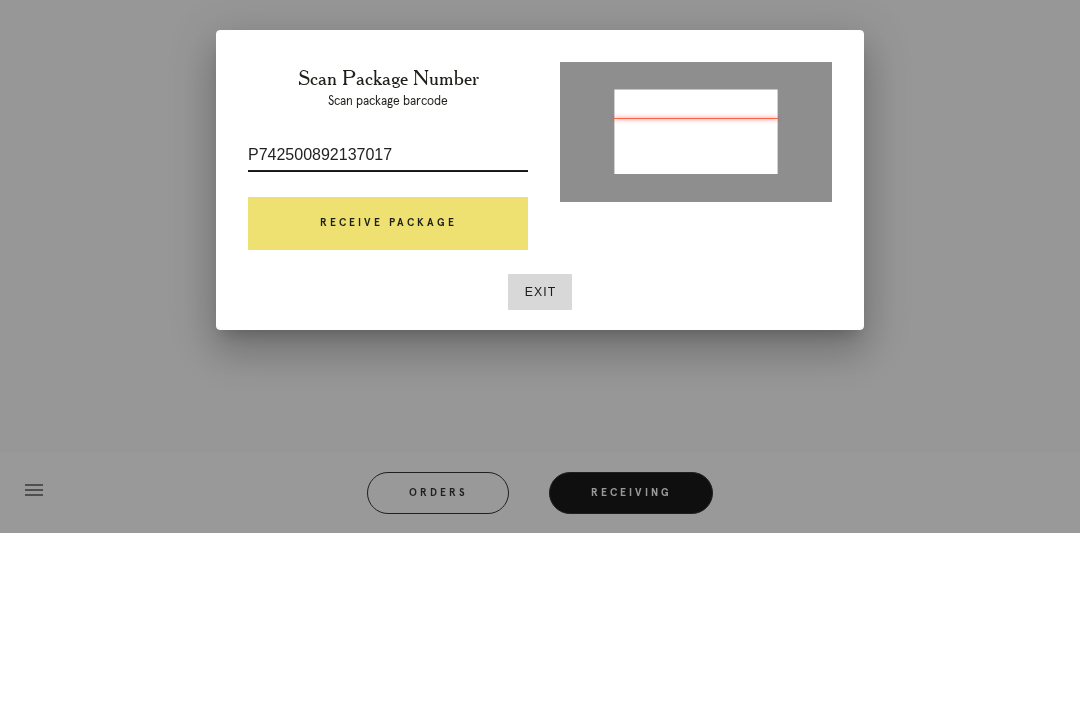 click on "Receive Package" at bounding box center (388, 398) 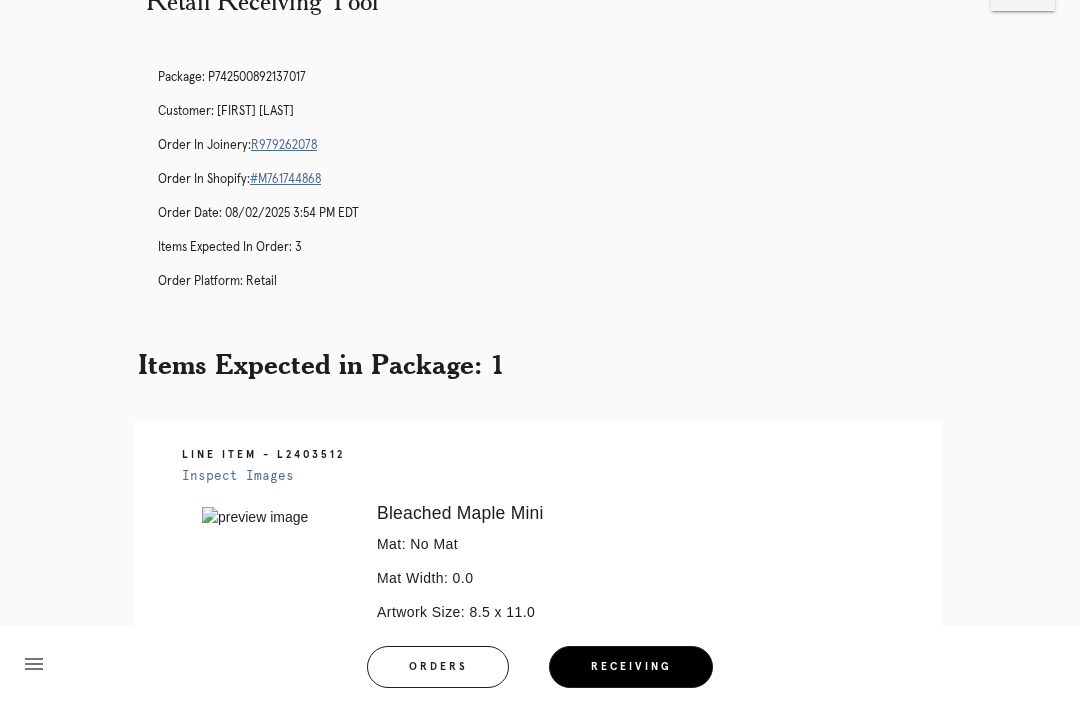 click on "Orders" at bounding box center (438, 667) 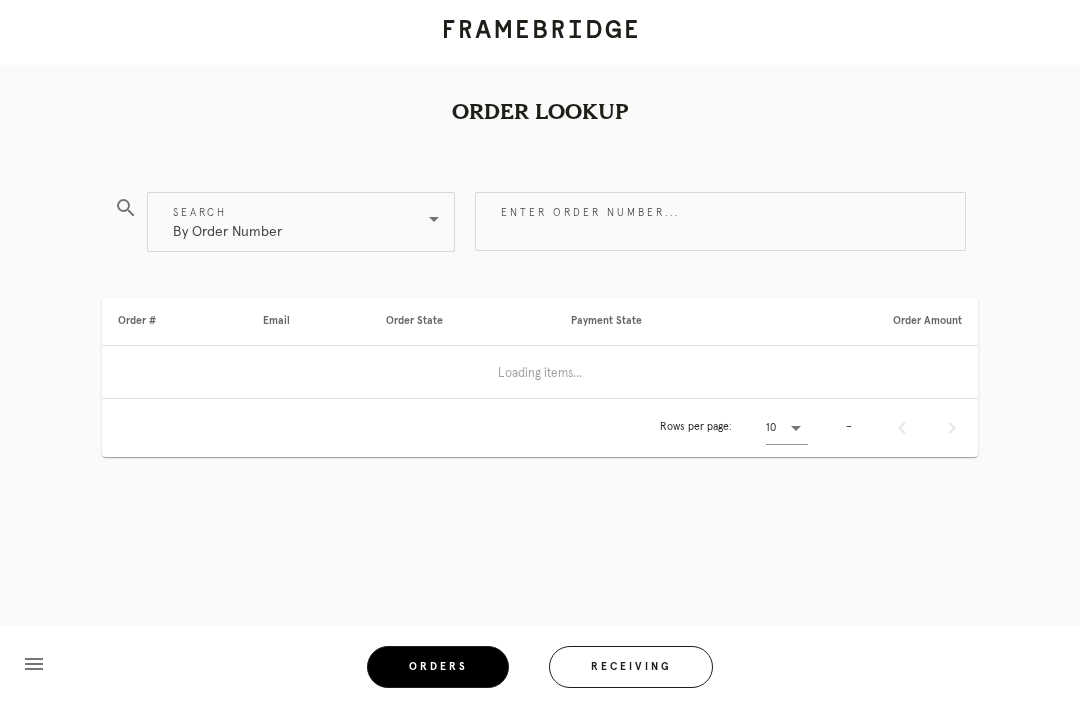 click on "Orders" at bounding box center (438, 667) 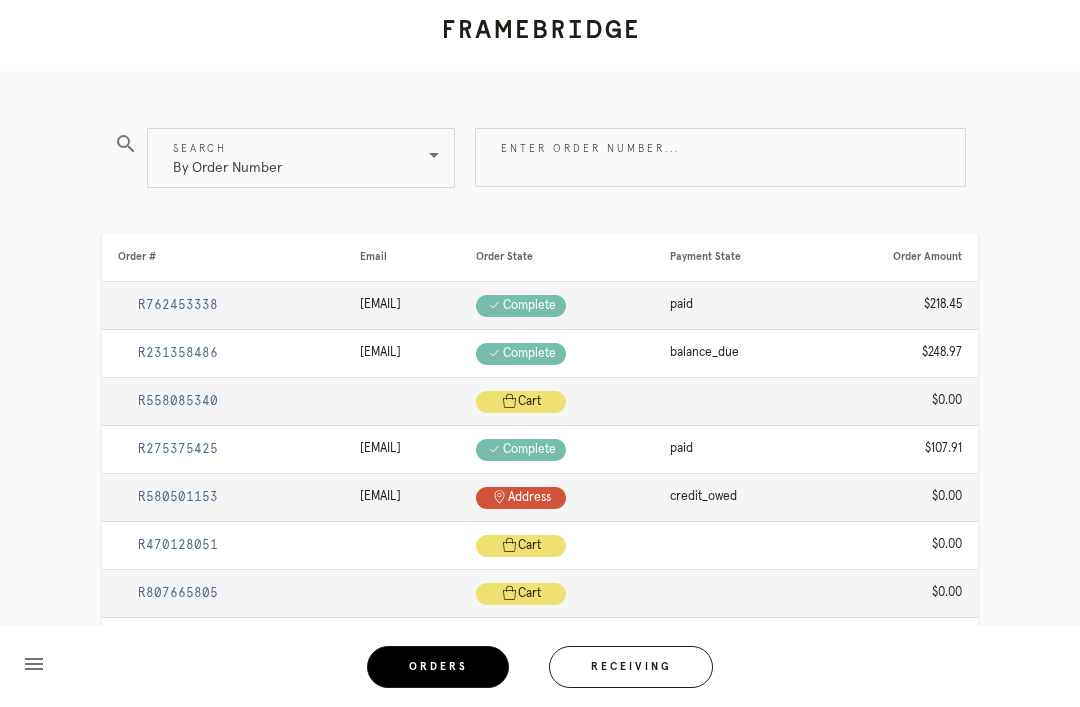 click on "Enter order number..." at bounding box center (720, 157) 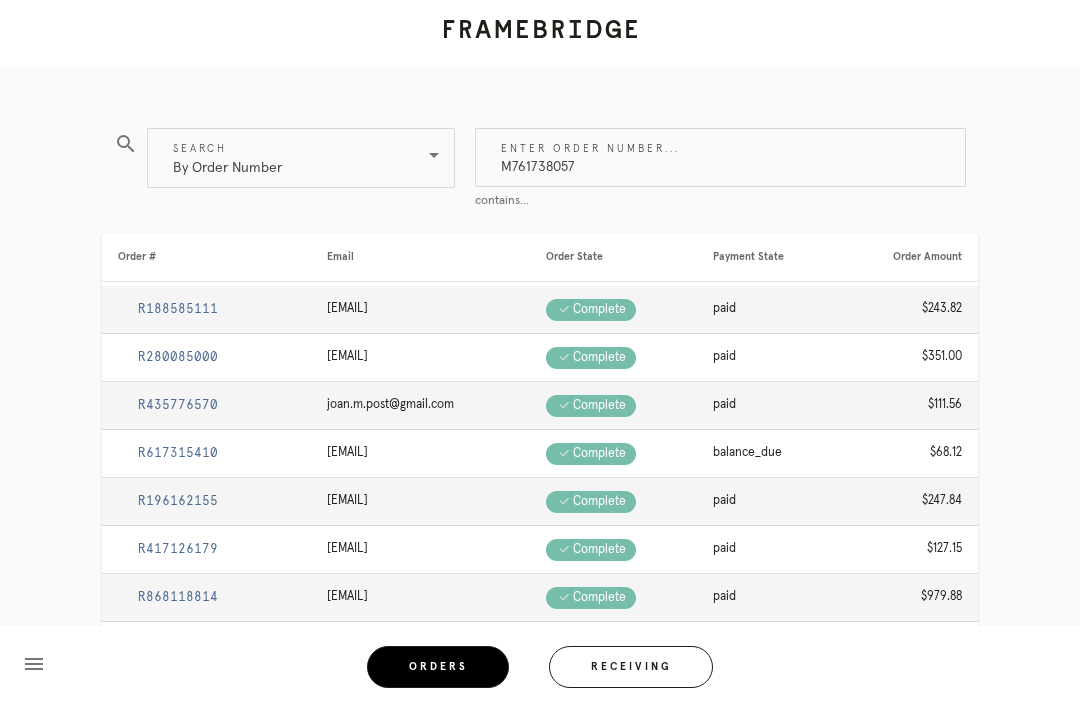 type on "M761738057" 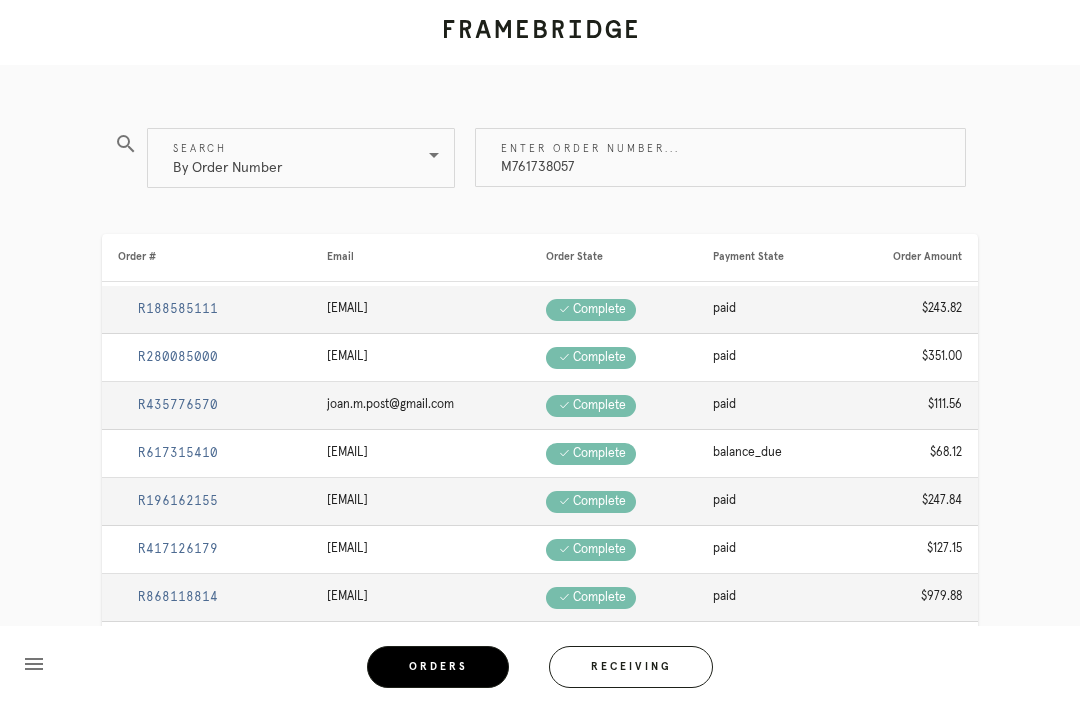 click on "M761738057" at bounding box center (720, 157) 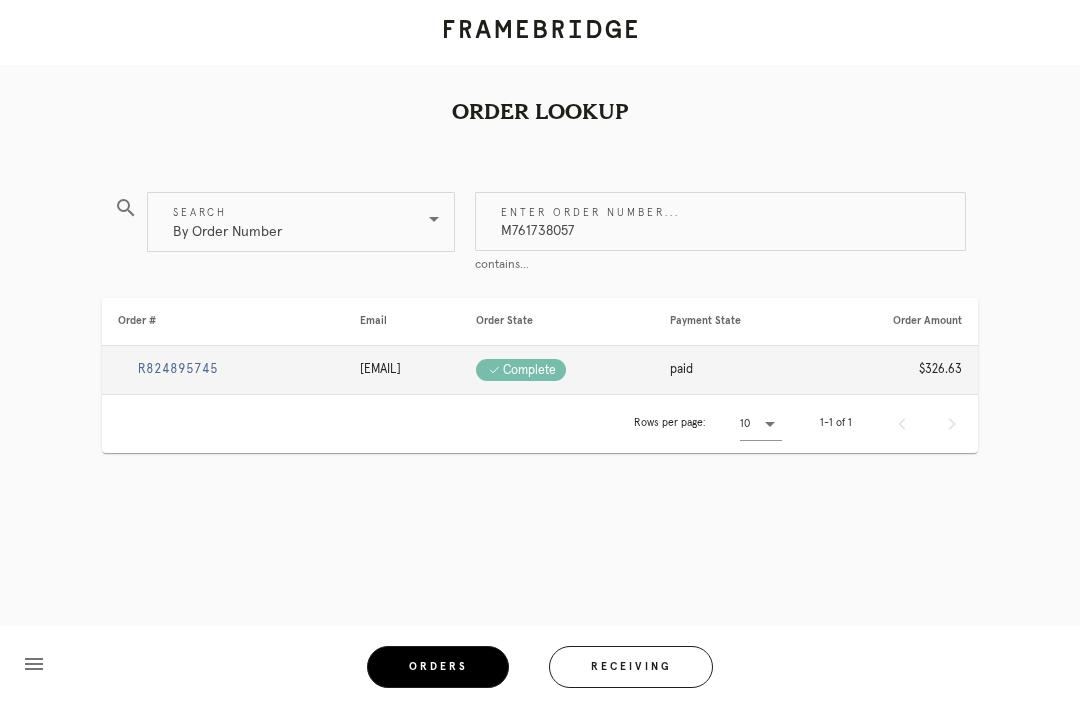 click on "M761738057" at bounding box center [720, 221] 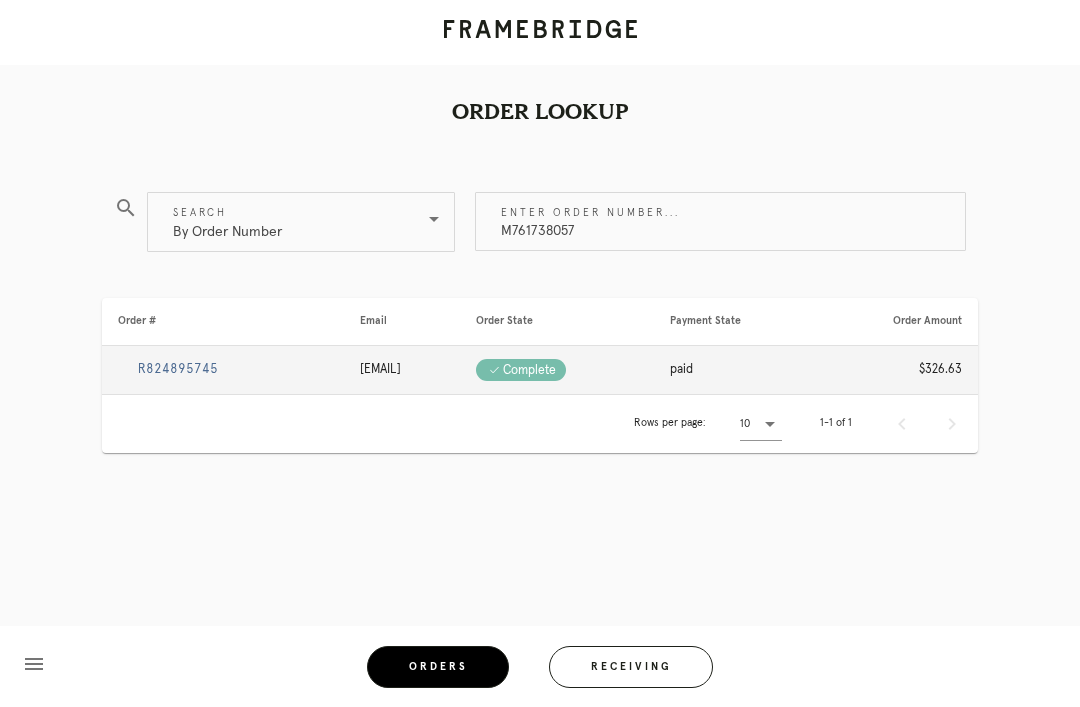 click on "R824895745" at bounding box center (178, 369) 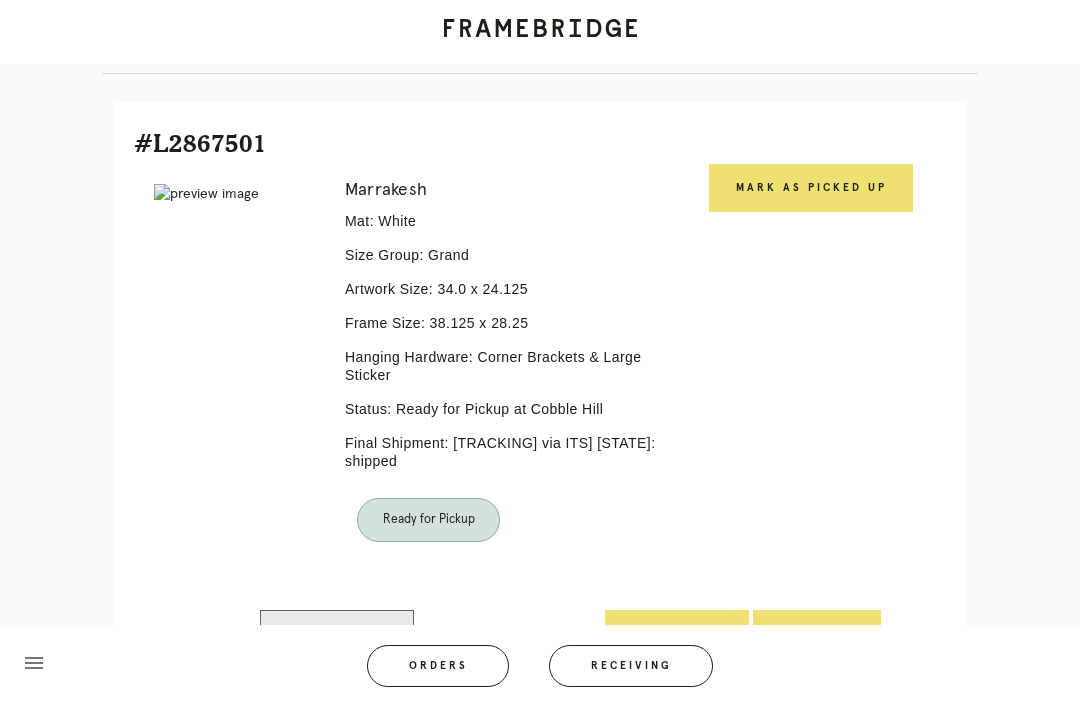 scroll, scrollTop: 464, scrollLeft: 0, axis: vertical 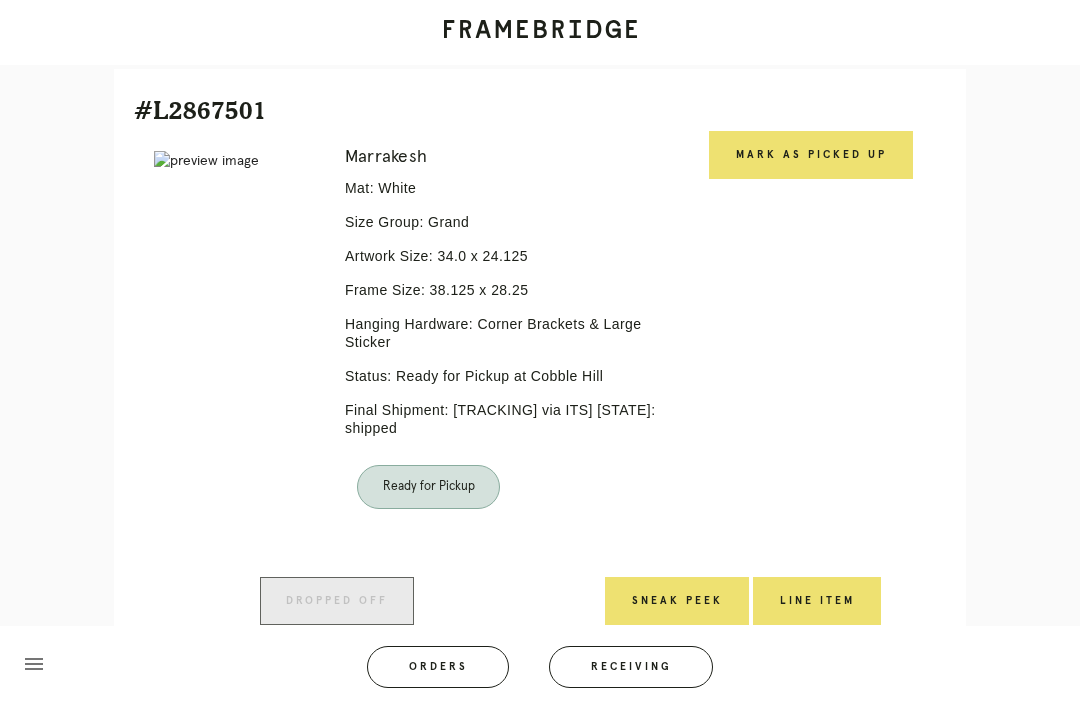 click on "Mark as Picked Up" at bounding box center [811, 155] 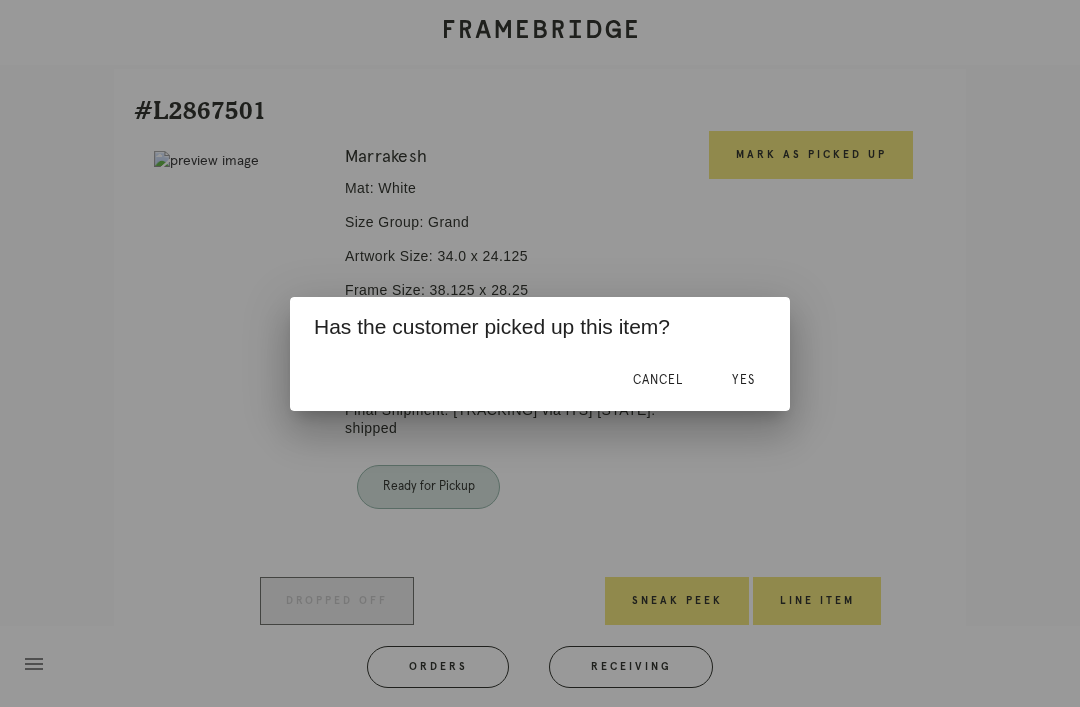 click on "Yes" at bounding box center [743, 381] 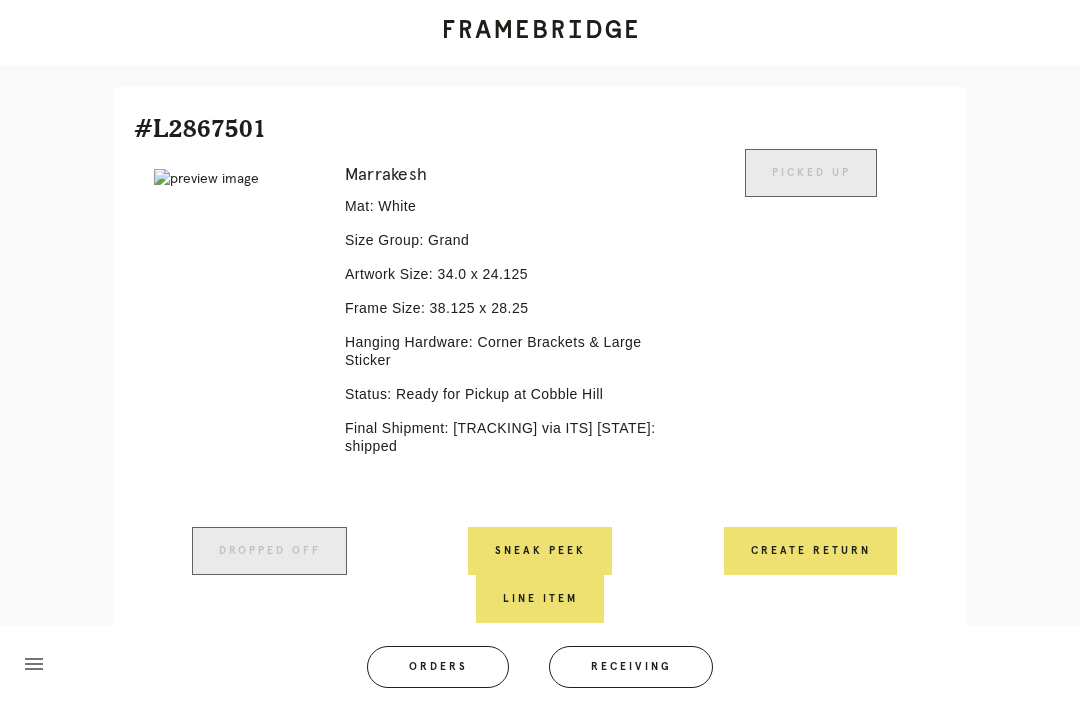 click on "Receiving" at bounding box center [631, 667] 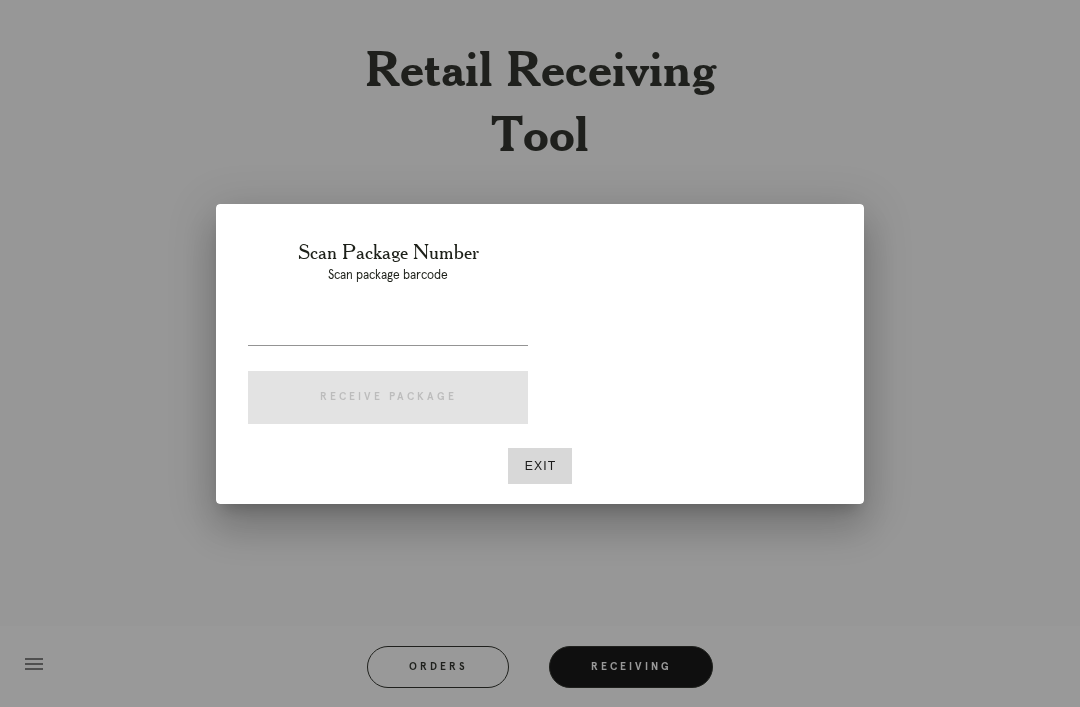 scroll, scrollTop: 39, scrollLeft: 0, axis: vertical 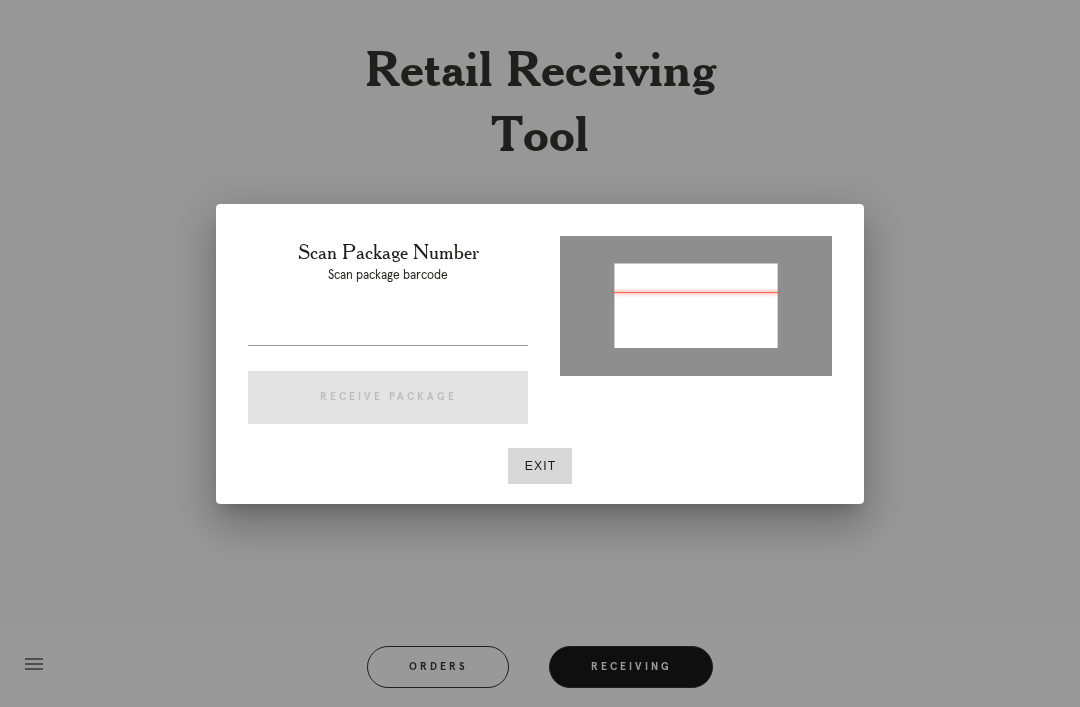 type on "P742500892137017" 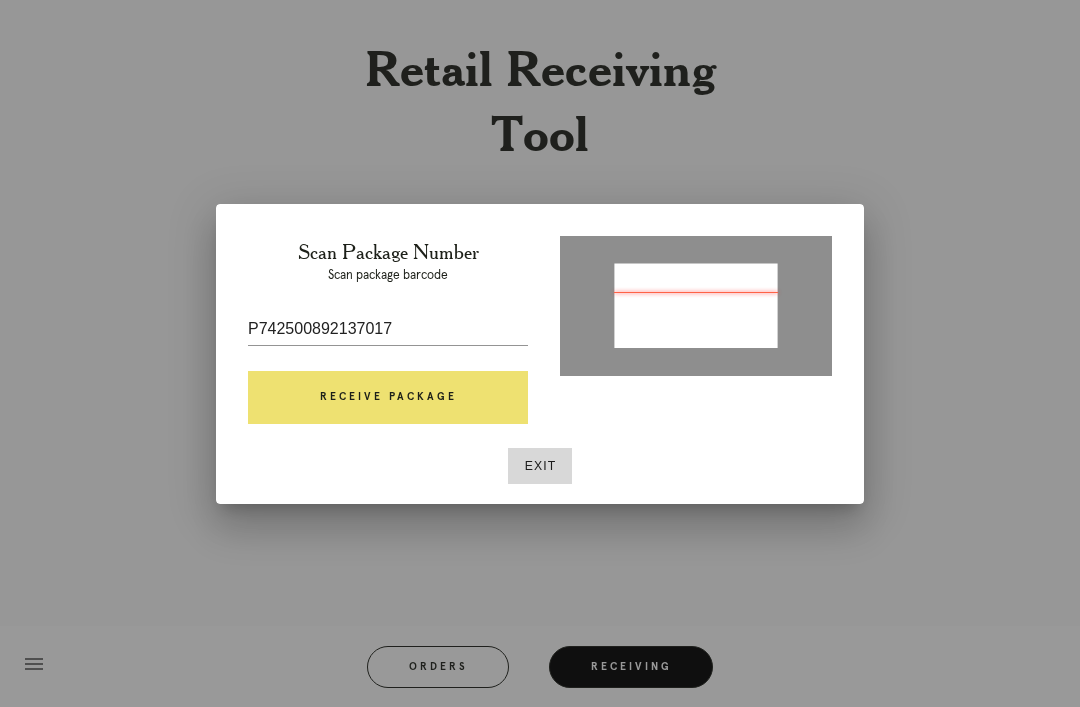 click on "Receive Package" at bounding box center (388, 398) 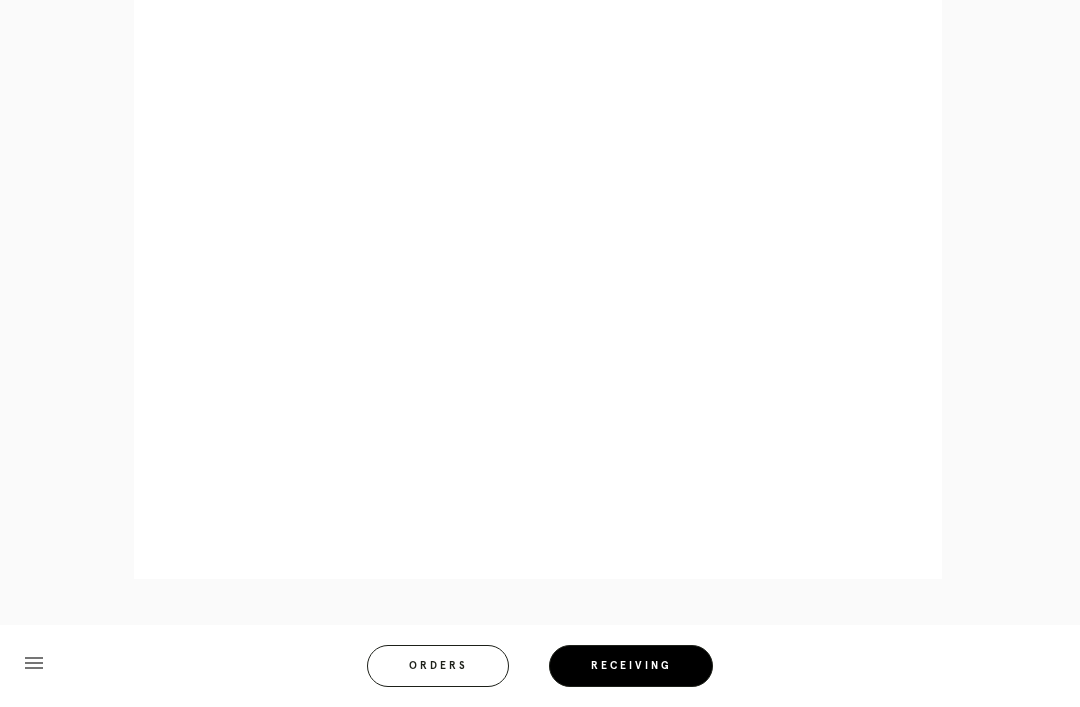 scroll, scrollTop: 922, scrollLeft: 0, axis: vertical 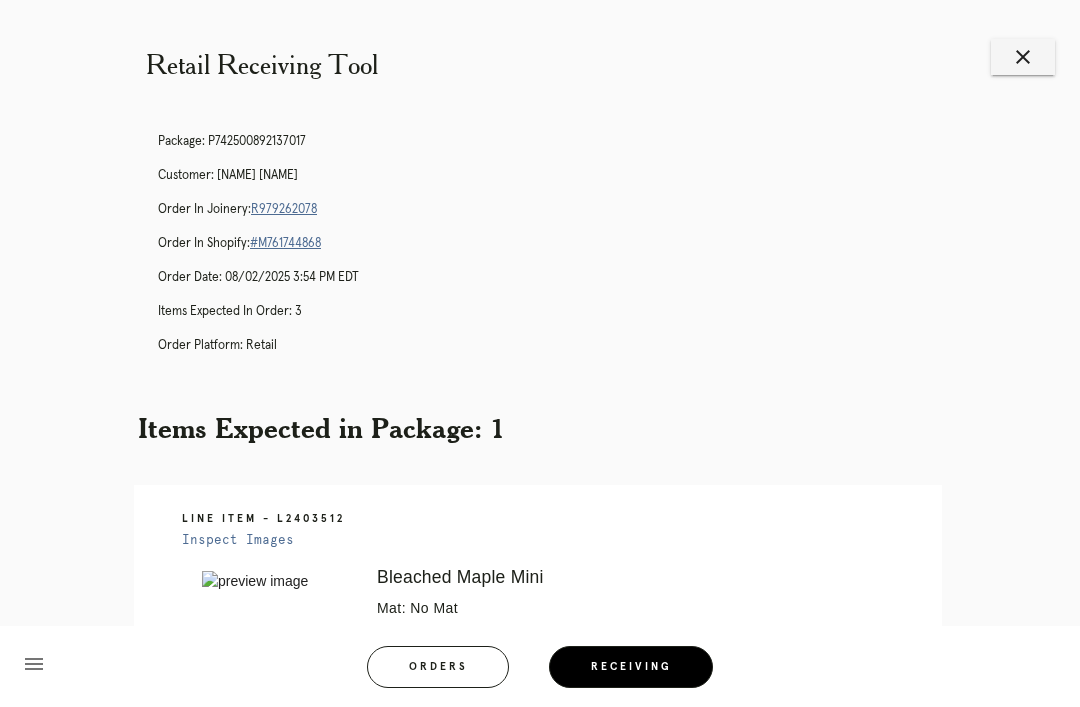 click on "R979262078" at bounding box center (284, 209) 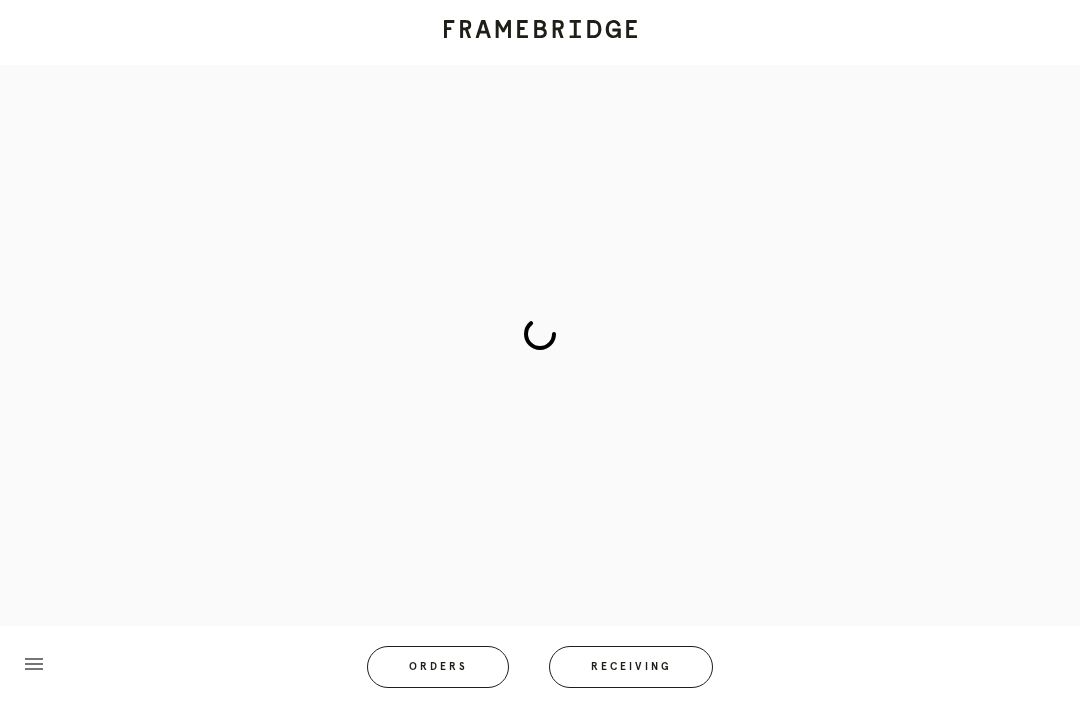 scroll, scrollTop: 0, scrollLeft: 0, axis: both 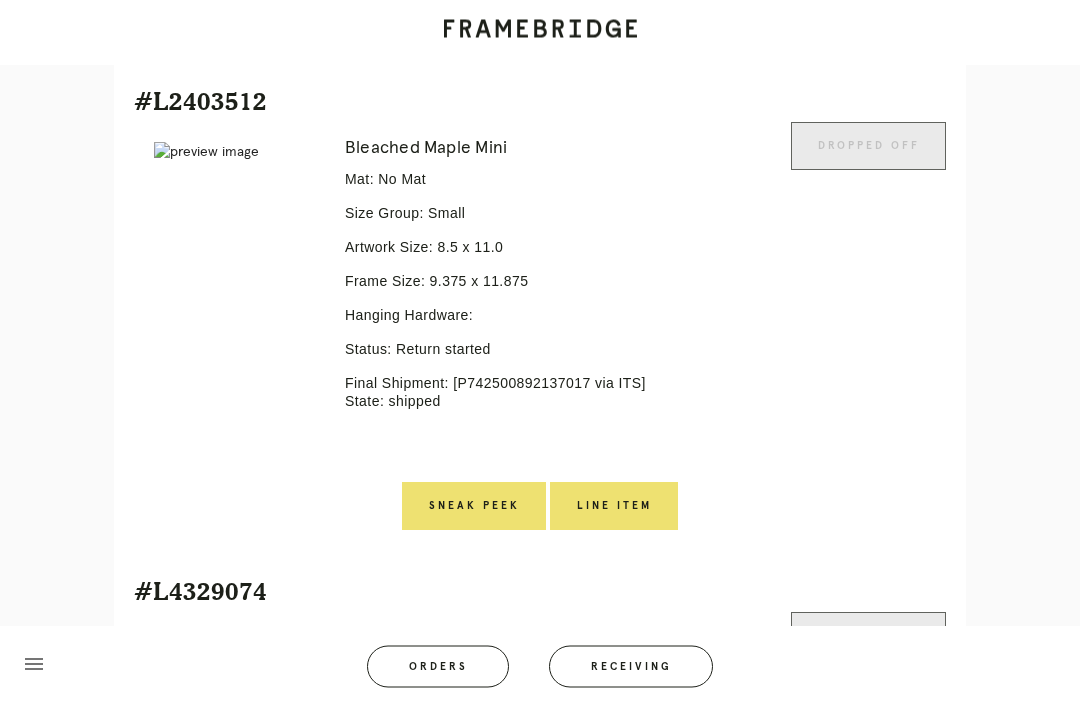 click on "Line Item" at bounding box center [614, 507] 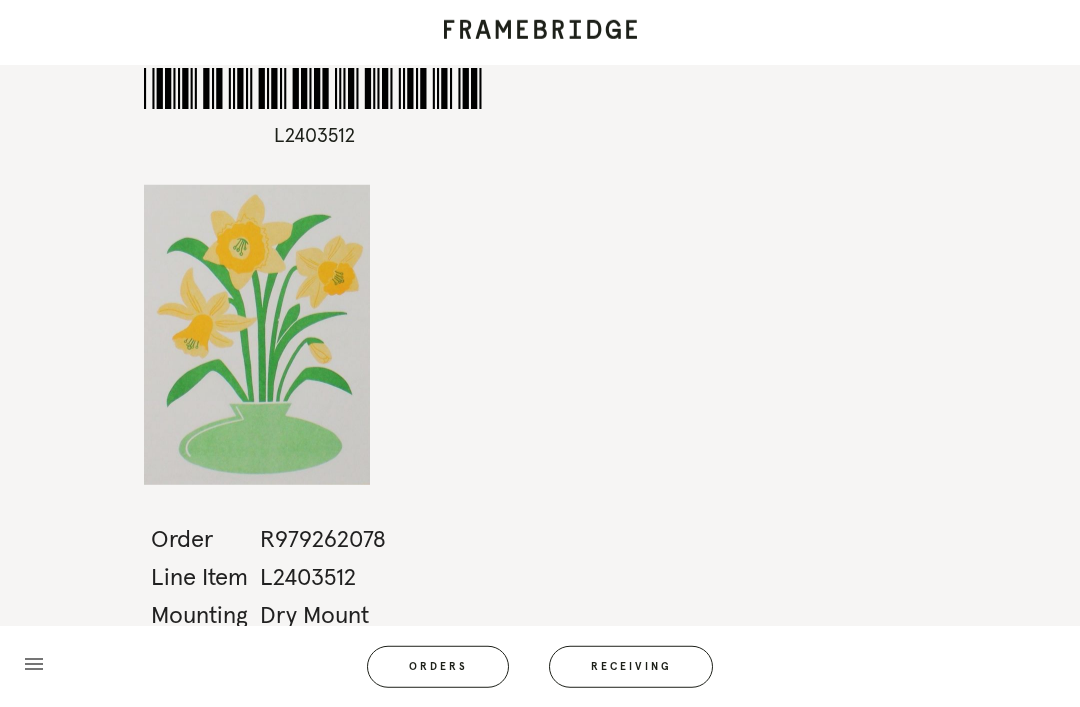 scroll, scrollTop: 0, scrollLeft: 0, axis: both 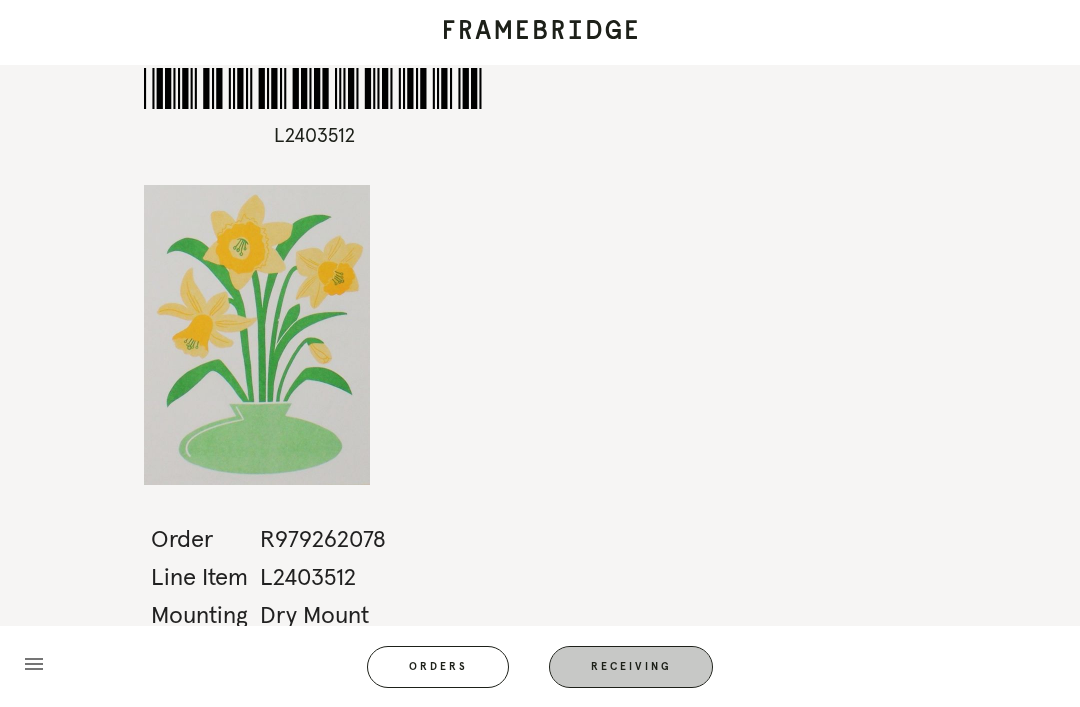 click on "Receiving" at bounding box center [631, 667] 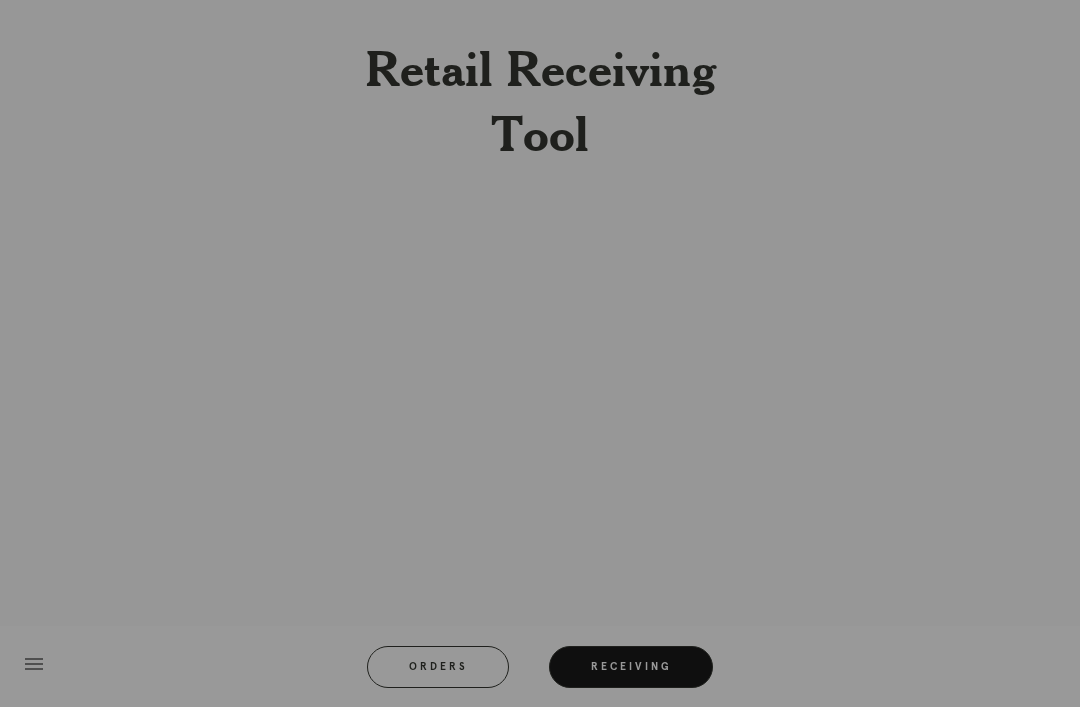 click on "Receiving" at bounding box center (631, 667) 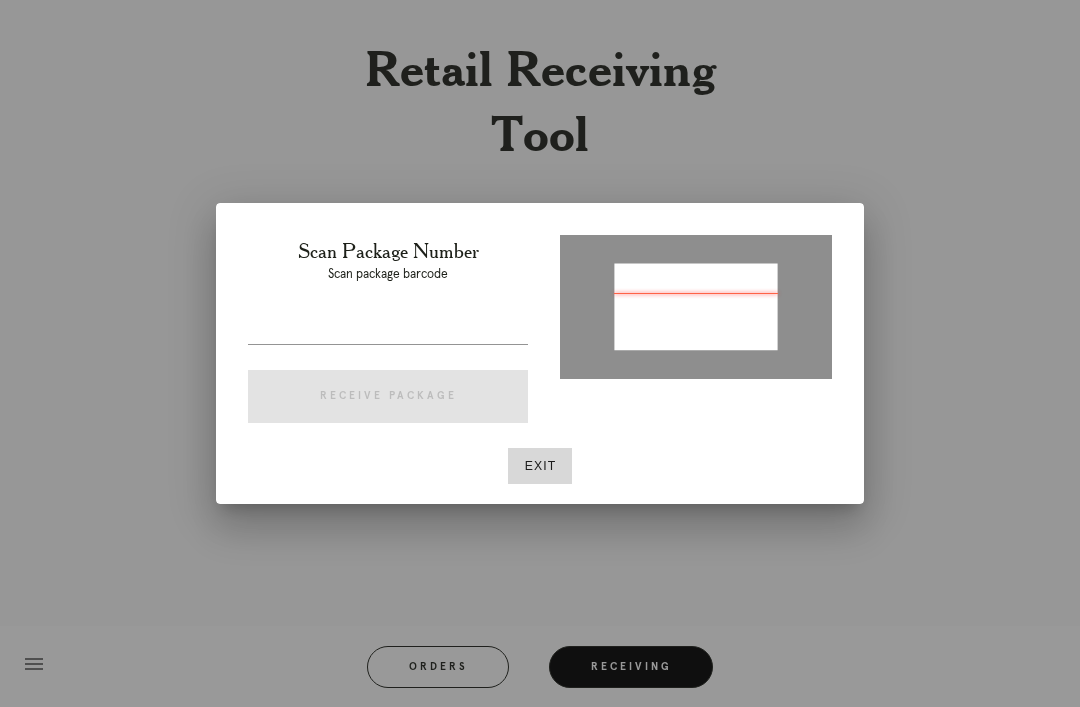 click at bounding box center [388, 328] 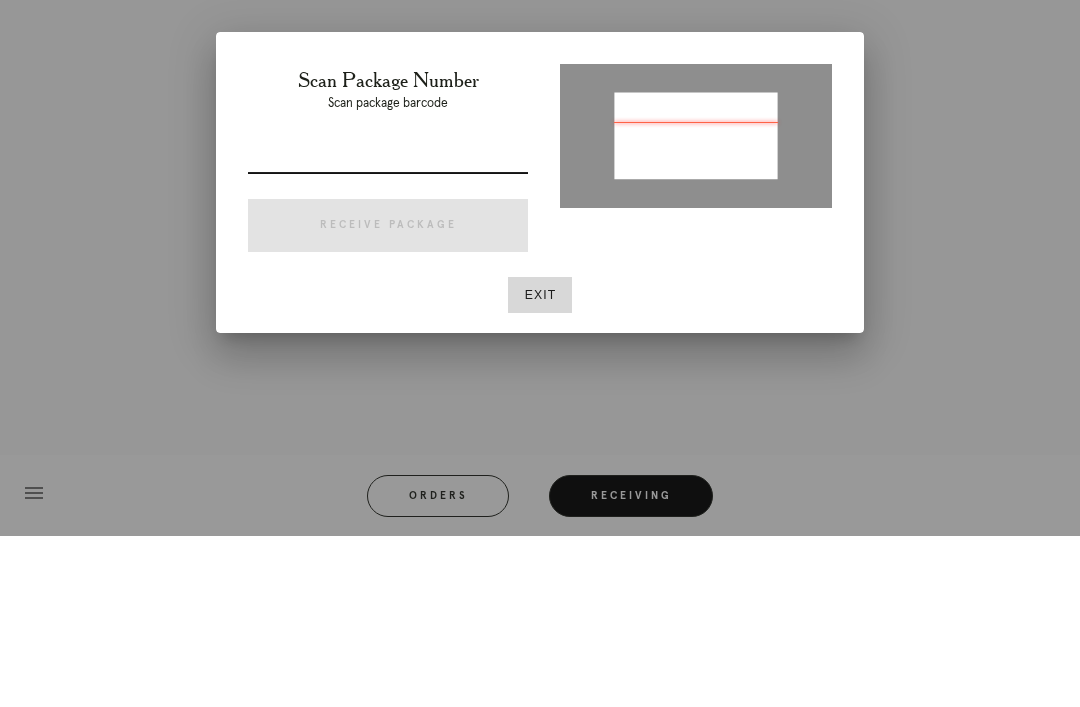 type on "P985615600904412" 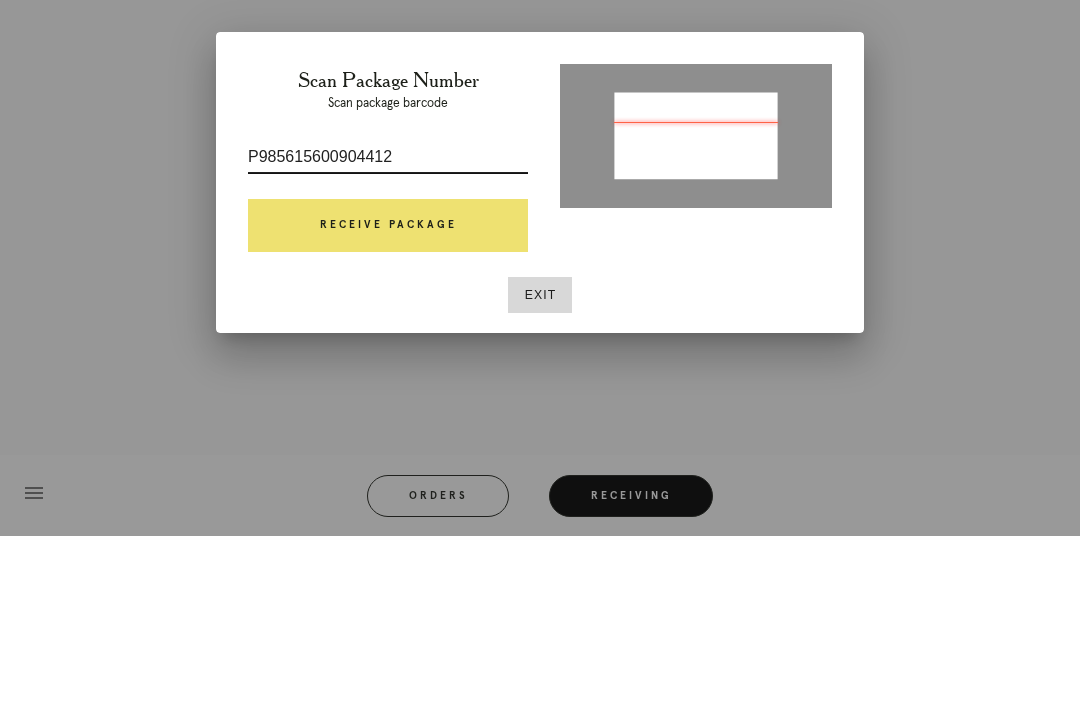 click on "Receive Package" at bounding box center [388, 397] 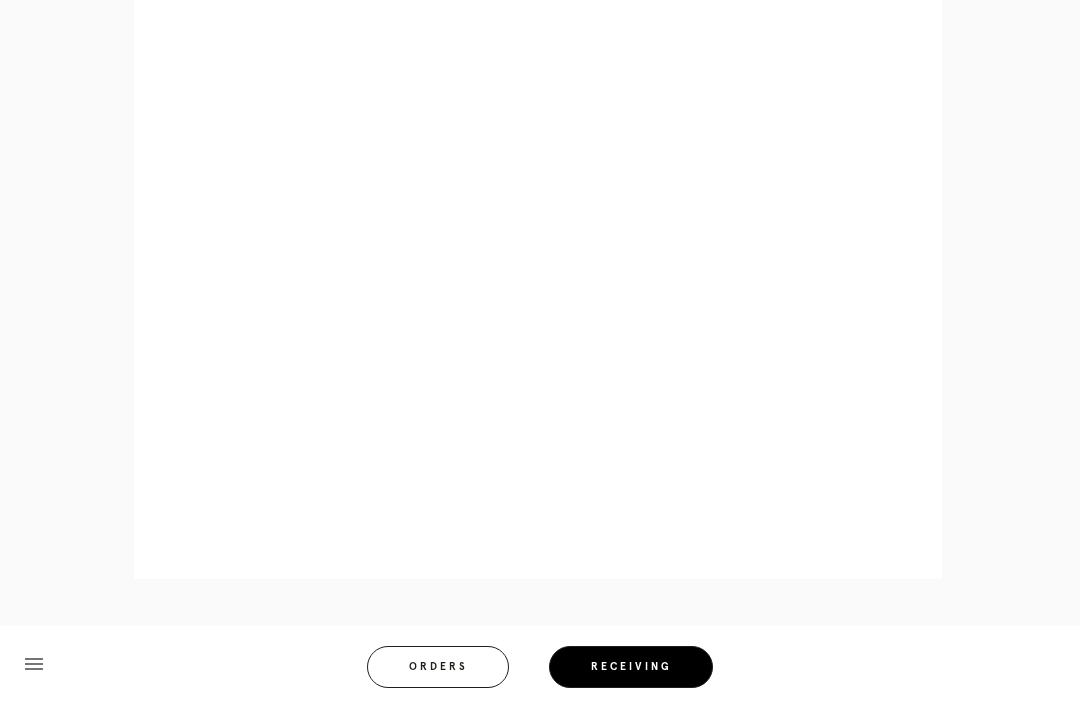 scroll, scrollTop: 924, scrollLeft: 0, axis: vertical 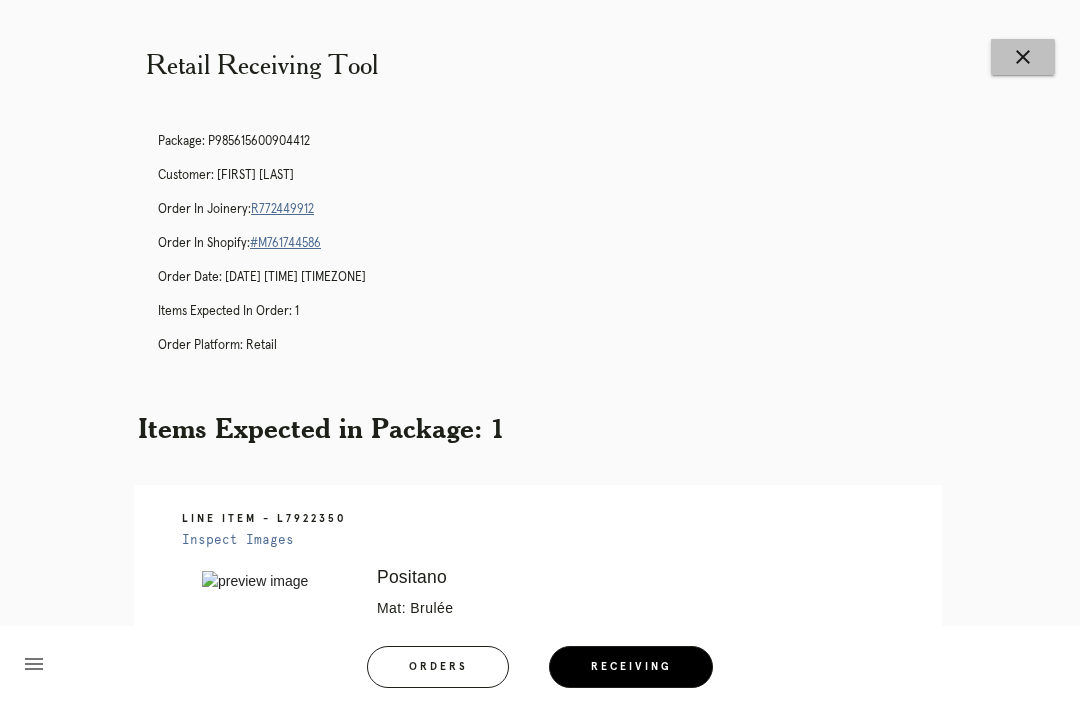 click on "close" at bounding box center (1023, 57) 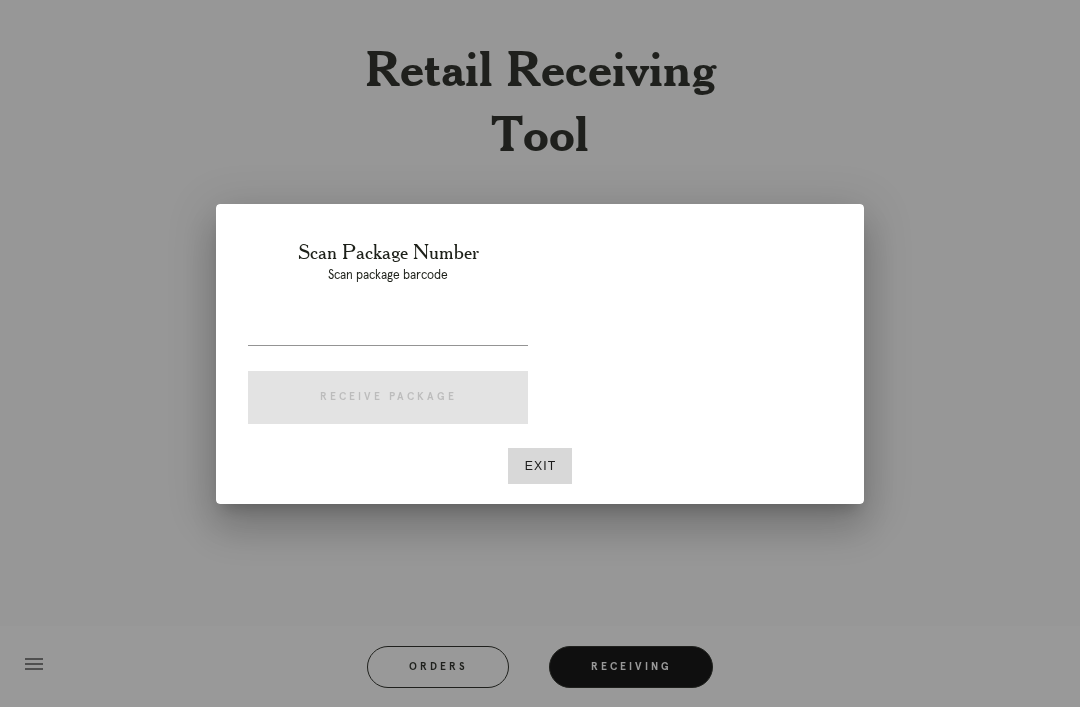 scroll, scrollTop: 0, scrollLeft: 0, axis: both 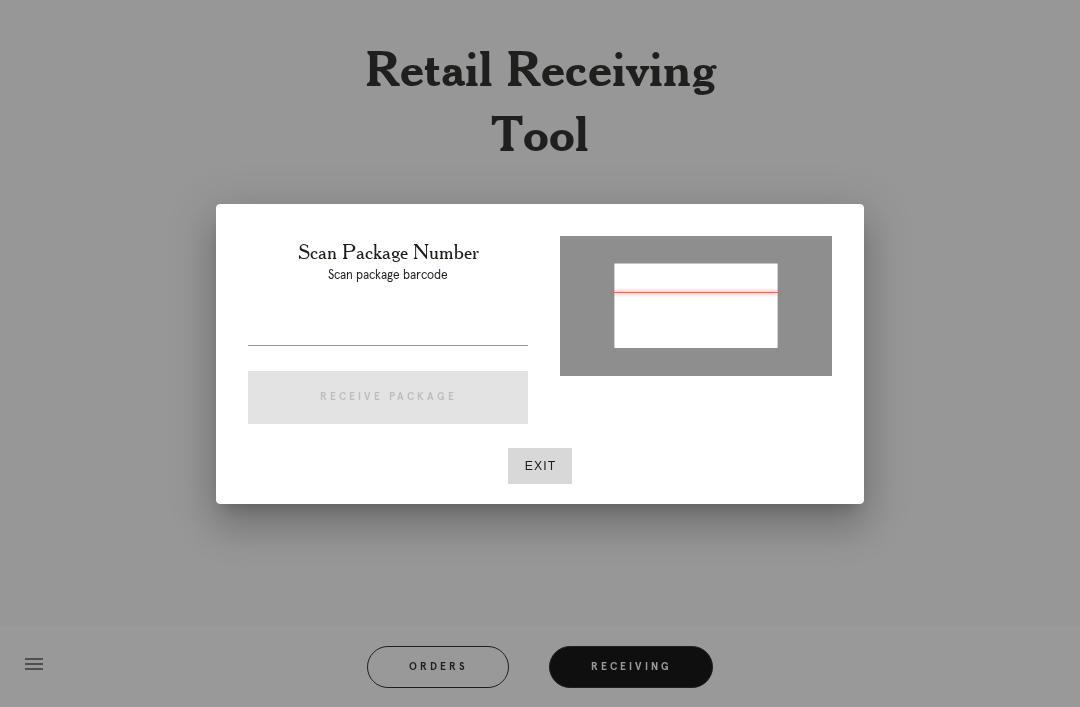 click at bounding box center (388, 329) 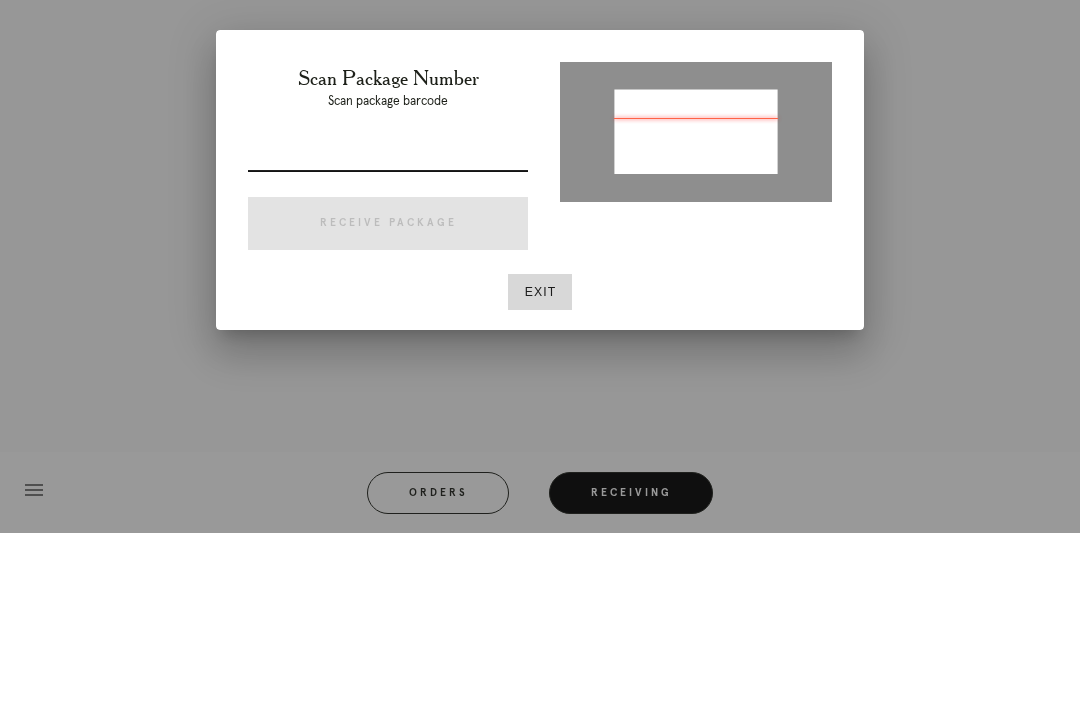 type on "P266600236178179" 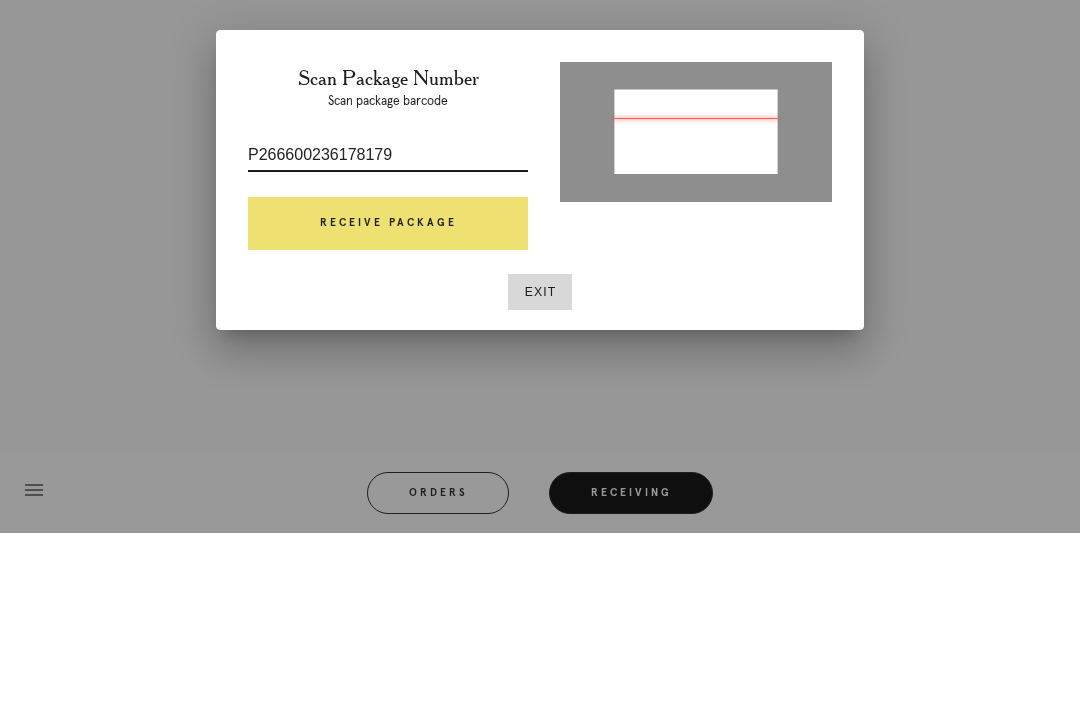 click on "Receive Package" at bounding box center [388, 398] 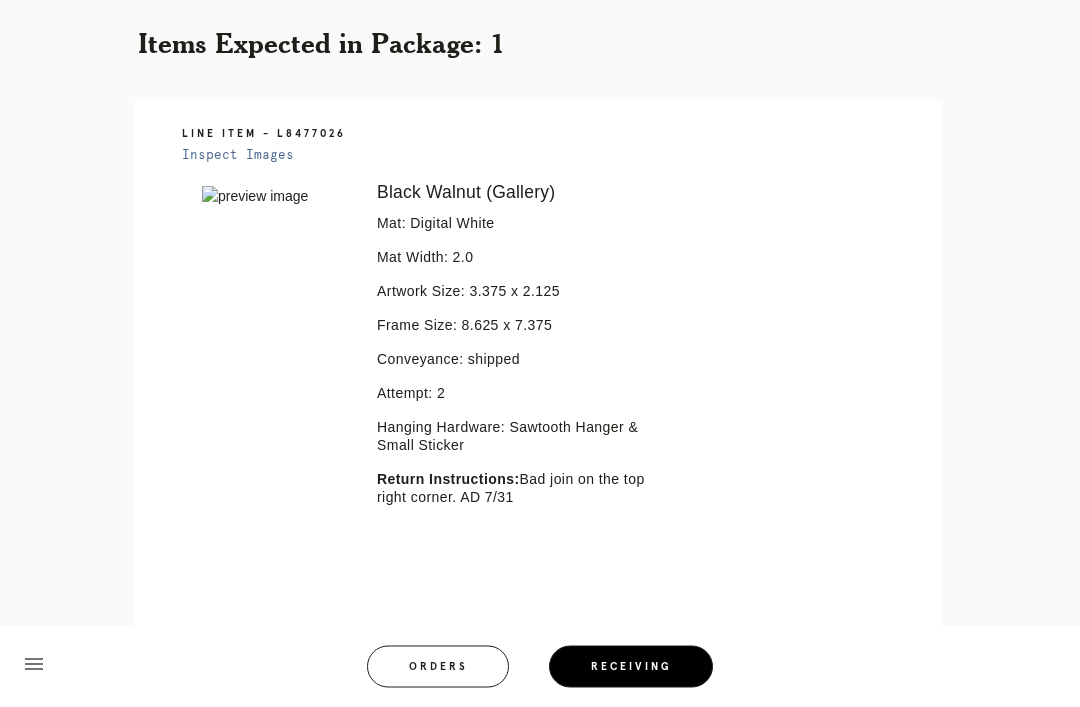 scroll, scrollTop: 468, scrollLeft: 0, axis: vertical 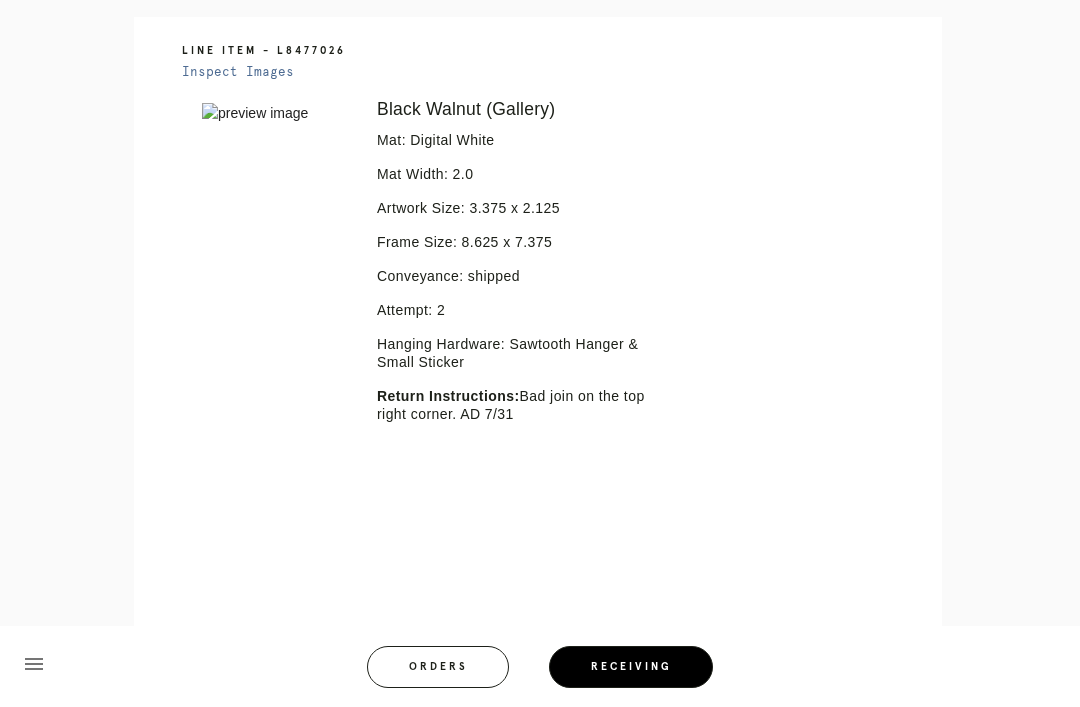 click on "Orders" at bounding box center [438, 667] 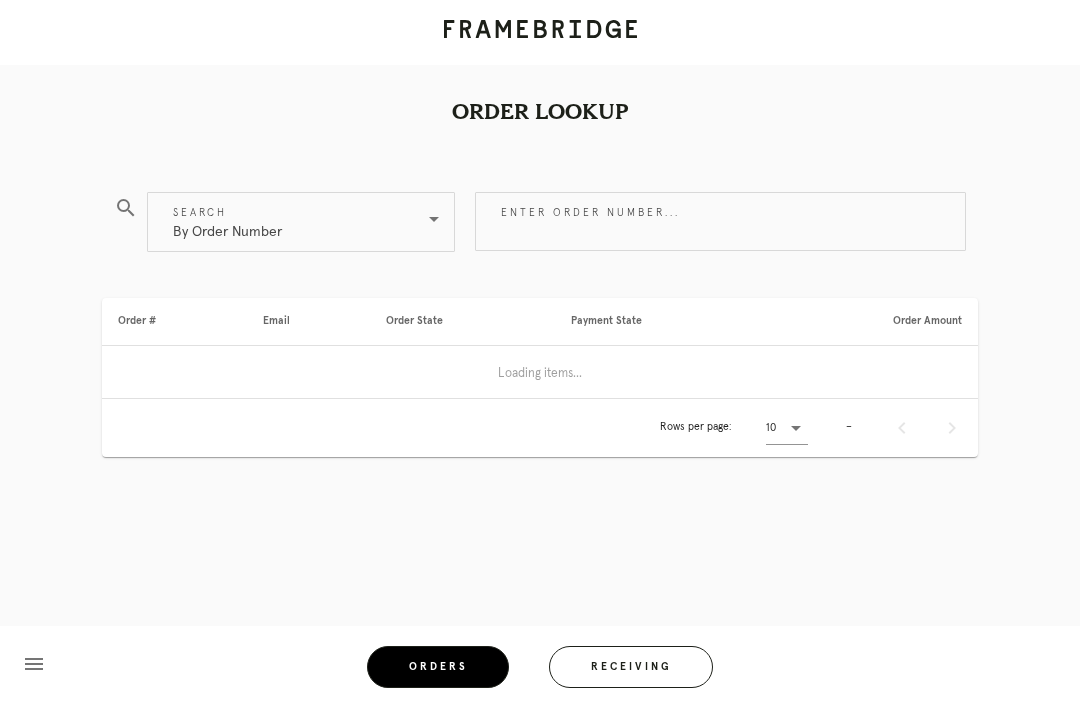 scroll, scrollTop: 0, scrollLeft: 0, axis: both 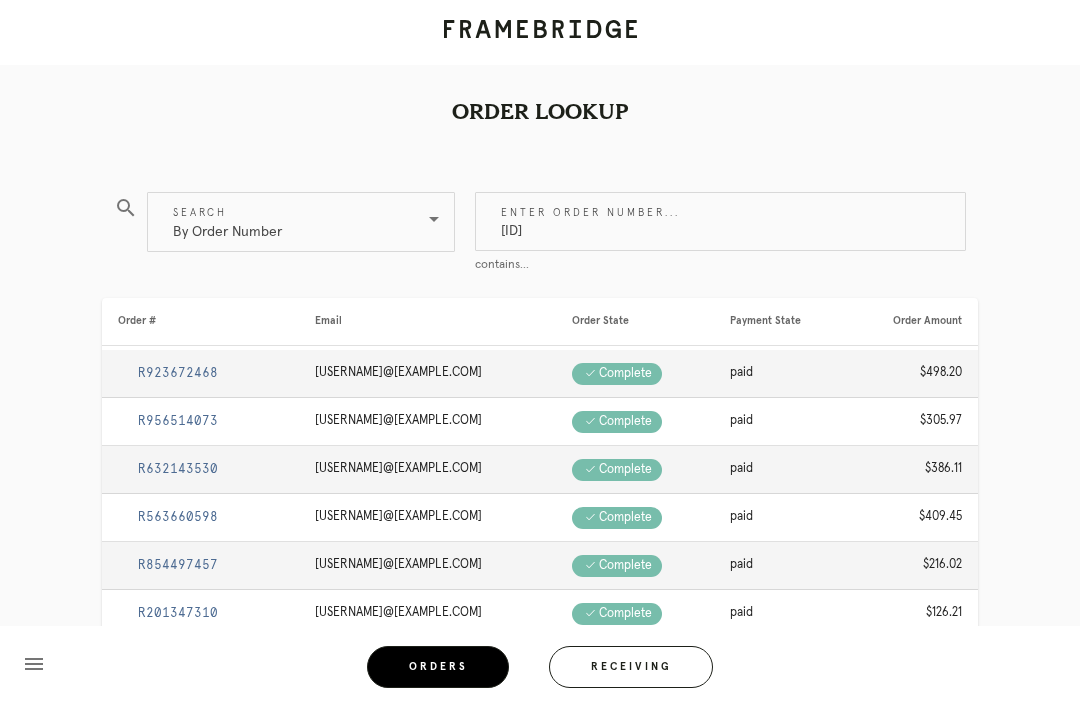 type on "[ID]" 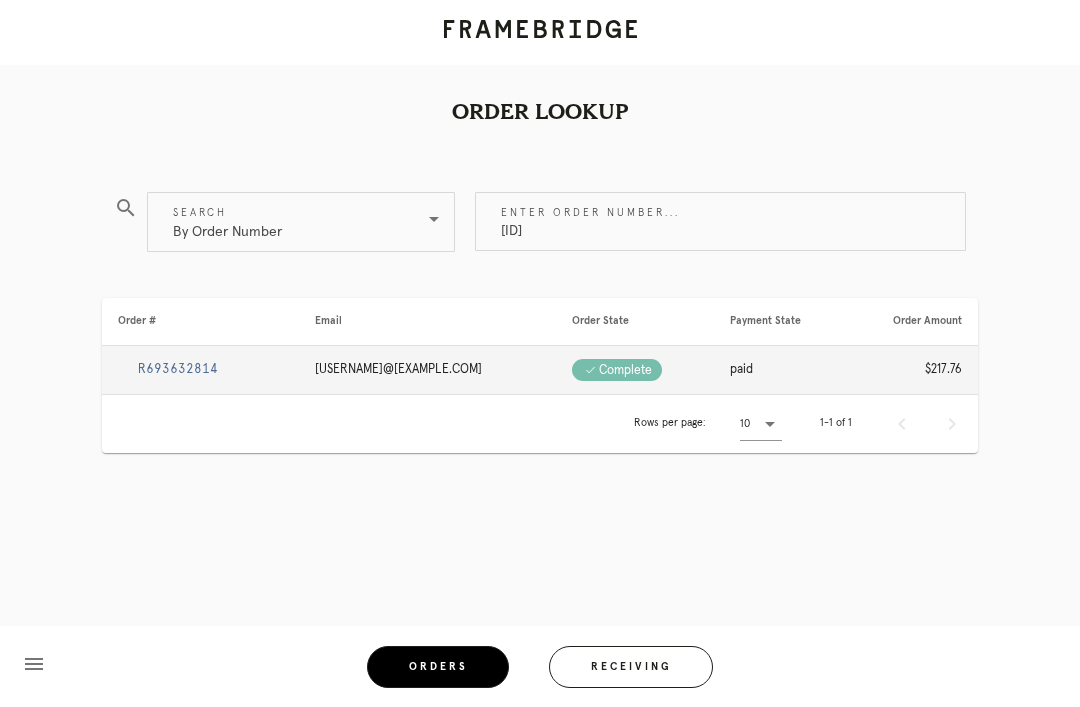 click on "[ID]" at bounding box center (720, 221) 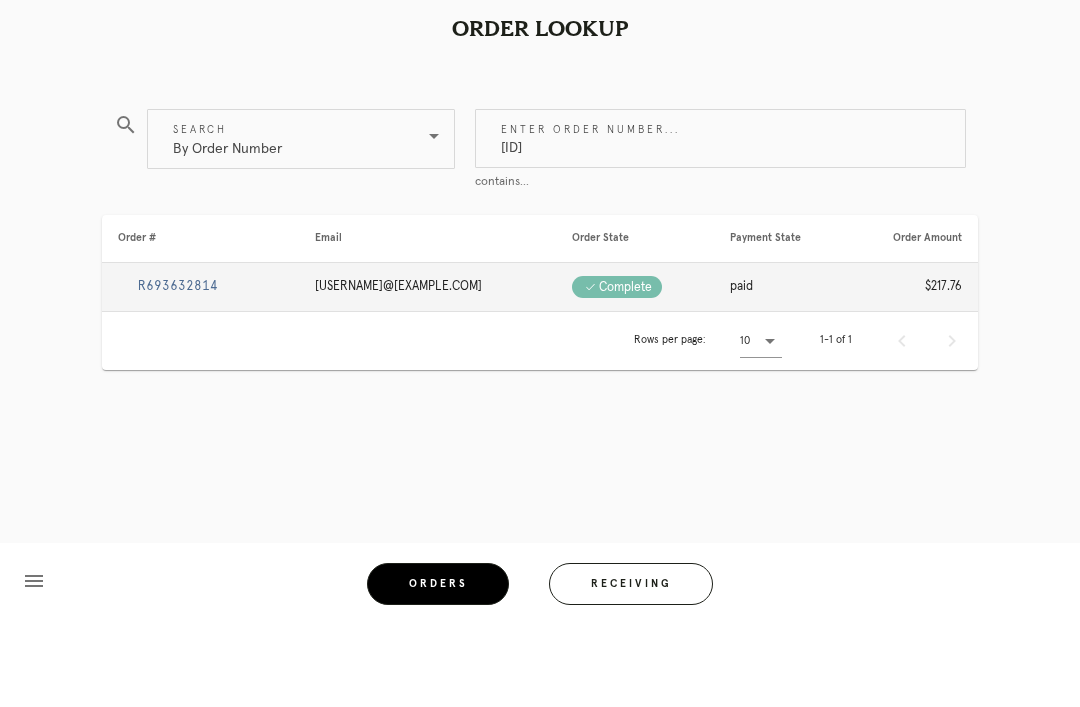 click on "R693632814" at bounding box center (178, 369) 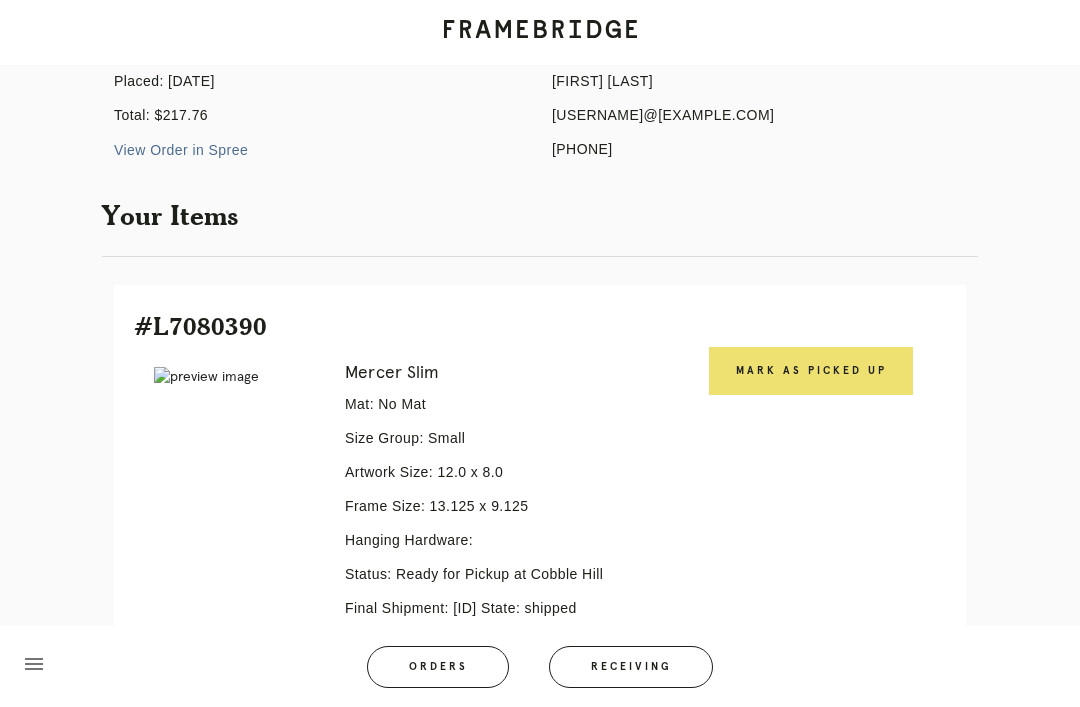 scroll, scrollTop: 329, scrollLeft: 0, axis: vertical 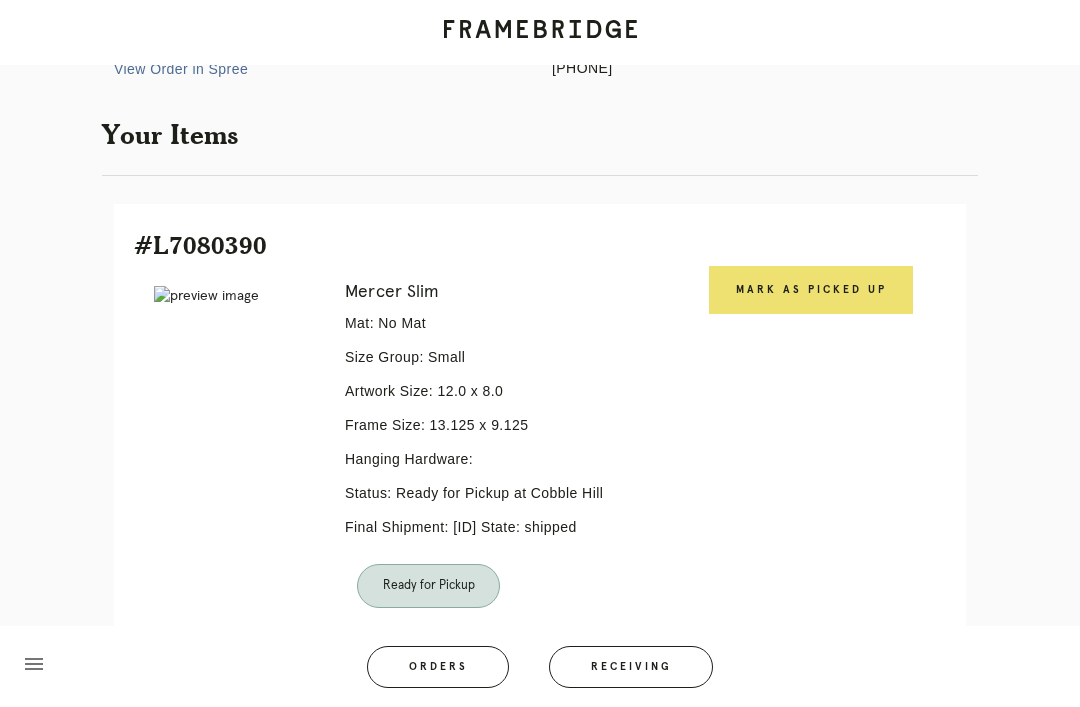 click on "Mark as Picked Up" at bounding box center [811, 290] 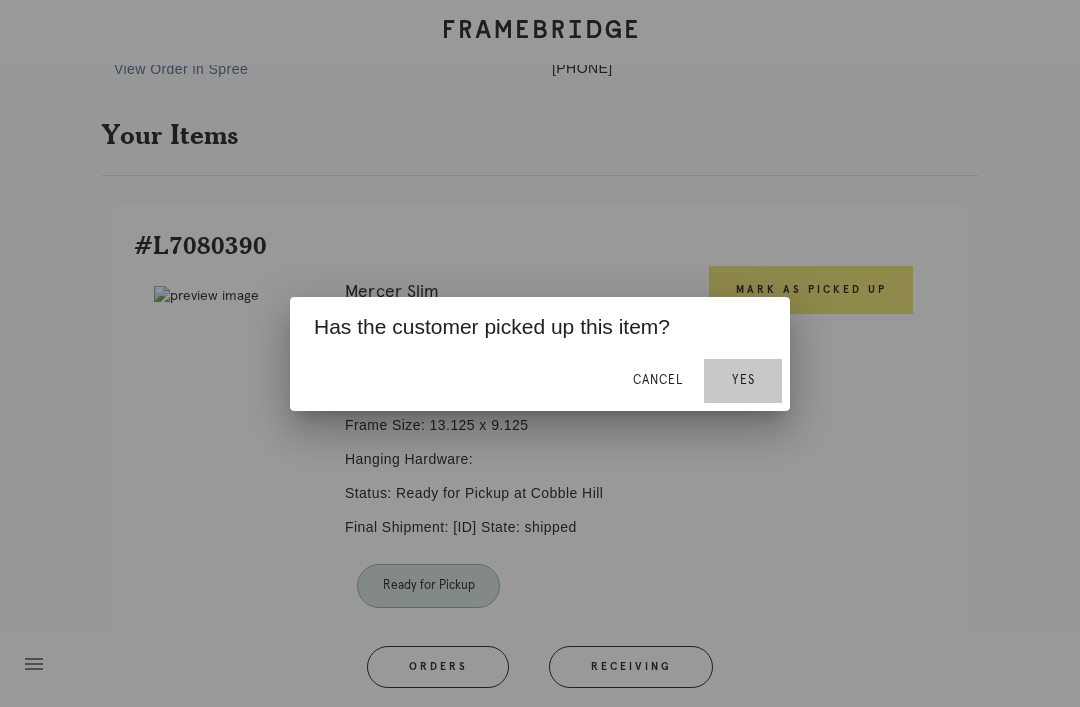 click on "Yes" at bounding box center [743, 381] 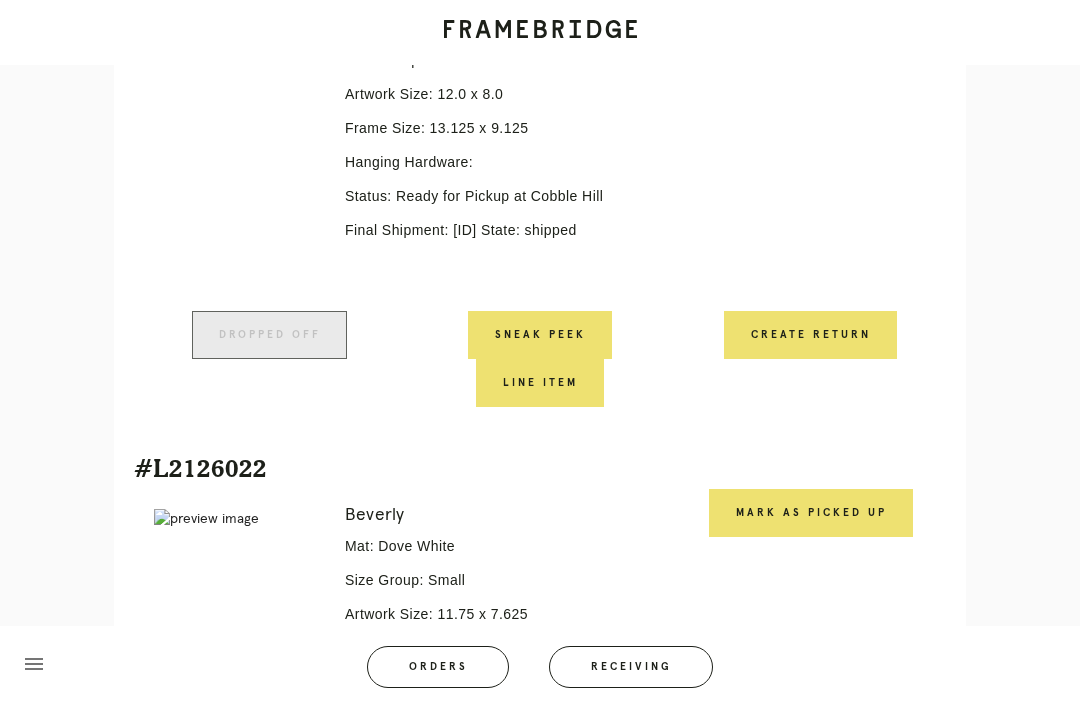 scroll, scrollTop: 821, scrollLeft: 0, axis: vertical 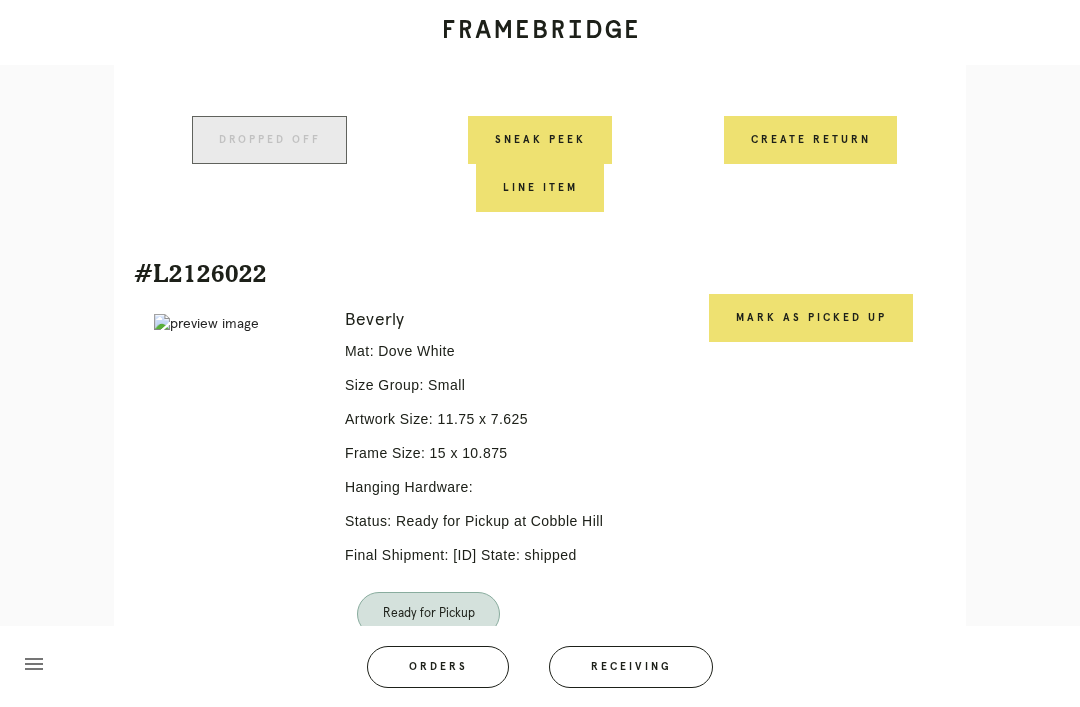click on "Mark as Picked Up" at bounding box center (811, 318) 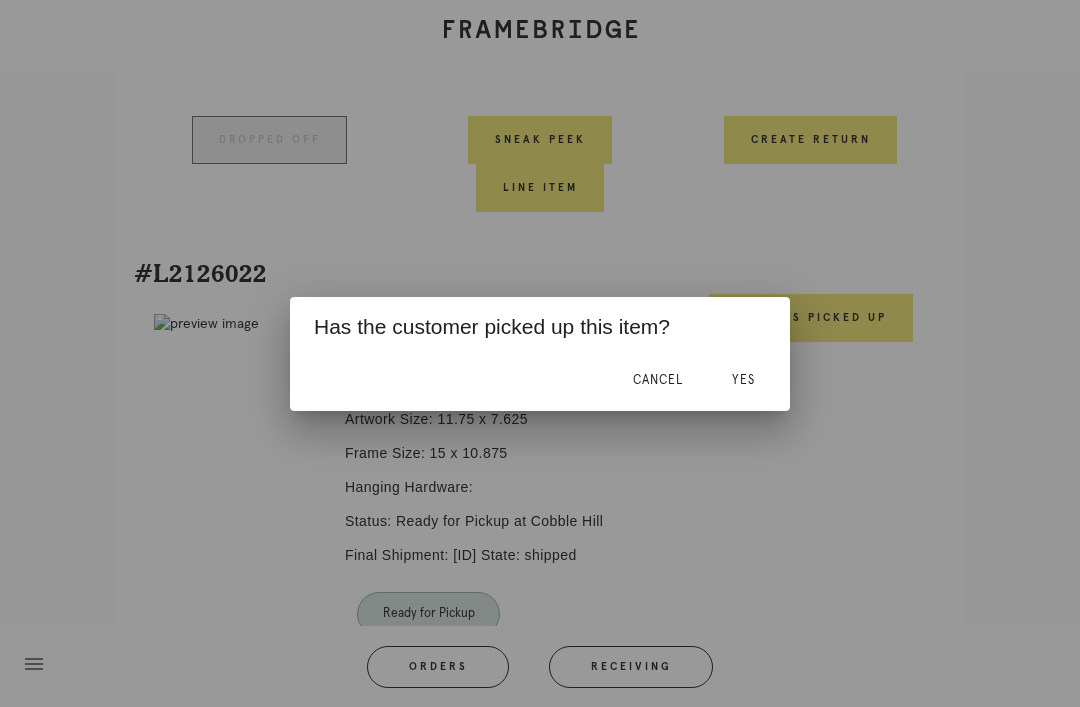 click on "Yes" at bounding box center (743, 381) 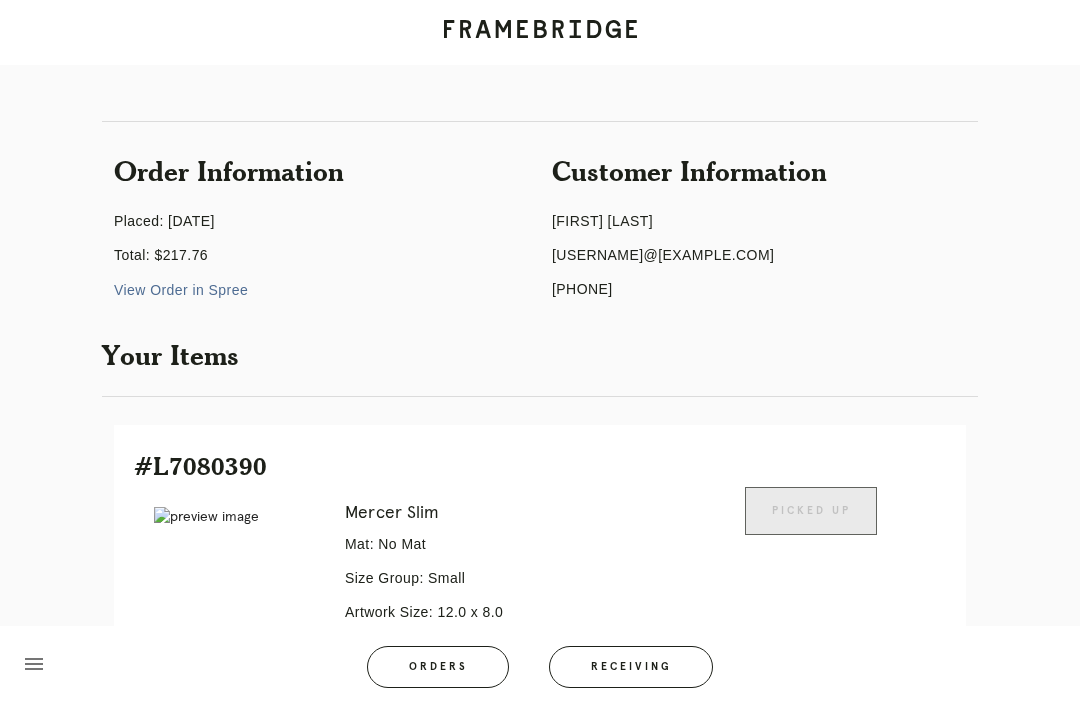 scroll, scrollTop: 0, scrollLeft: 0, axis: both 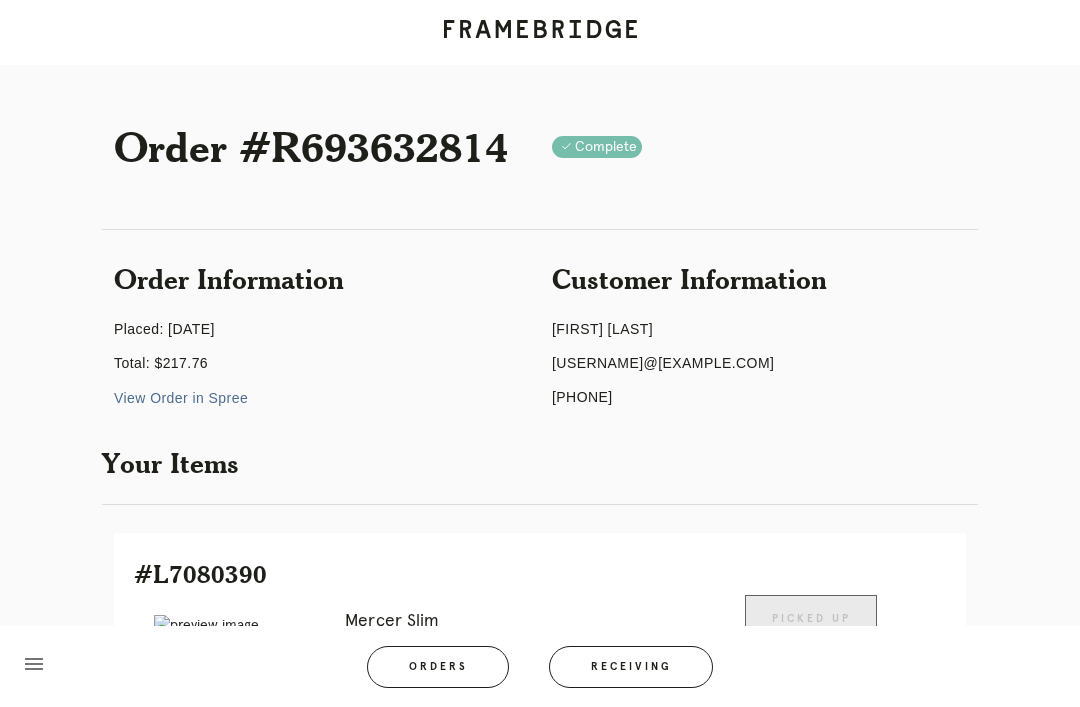 click on "Receiving" at bounding box center (631, 667) 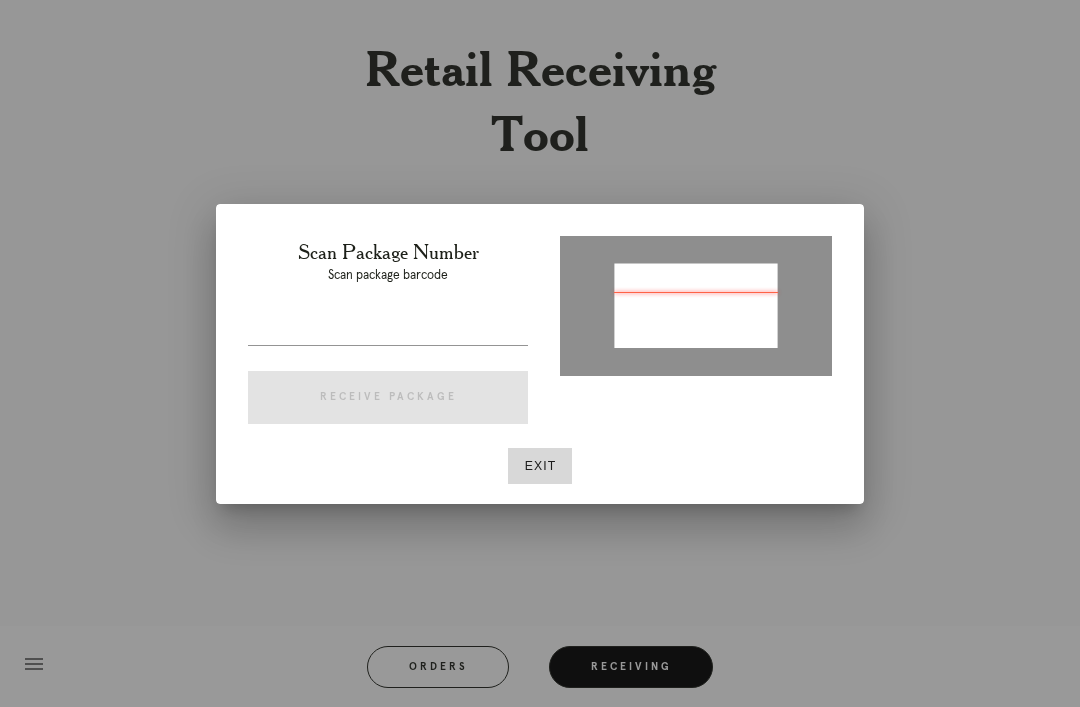 click at bounding box center [388, 329] 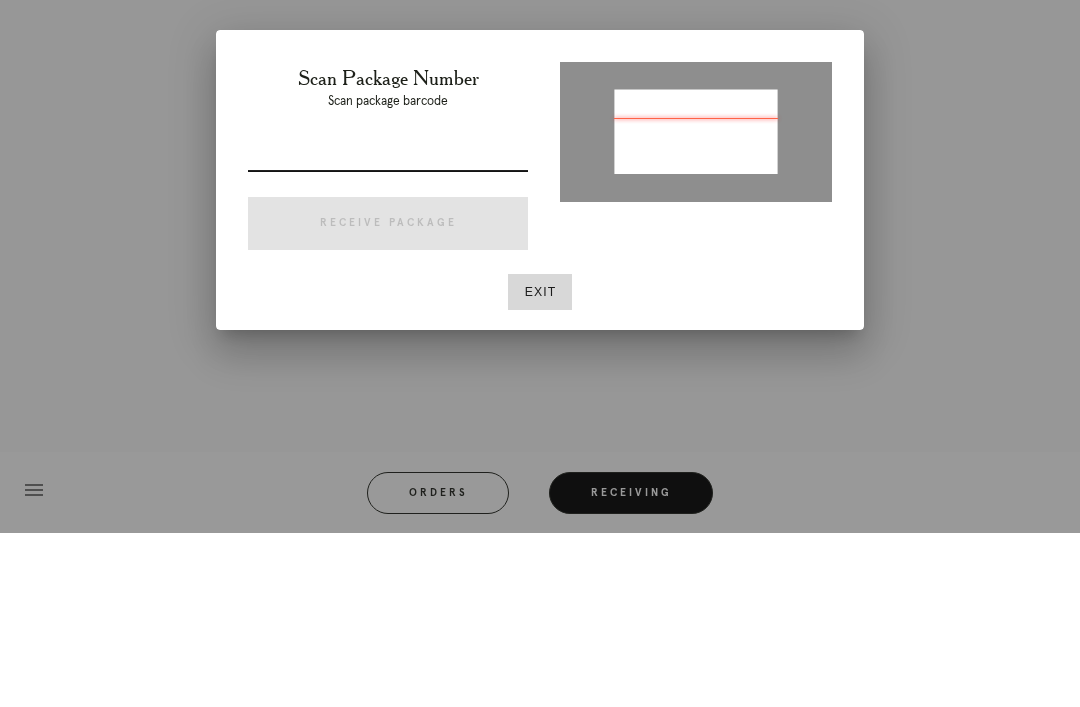 type on "P266600236178179" 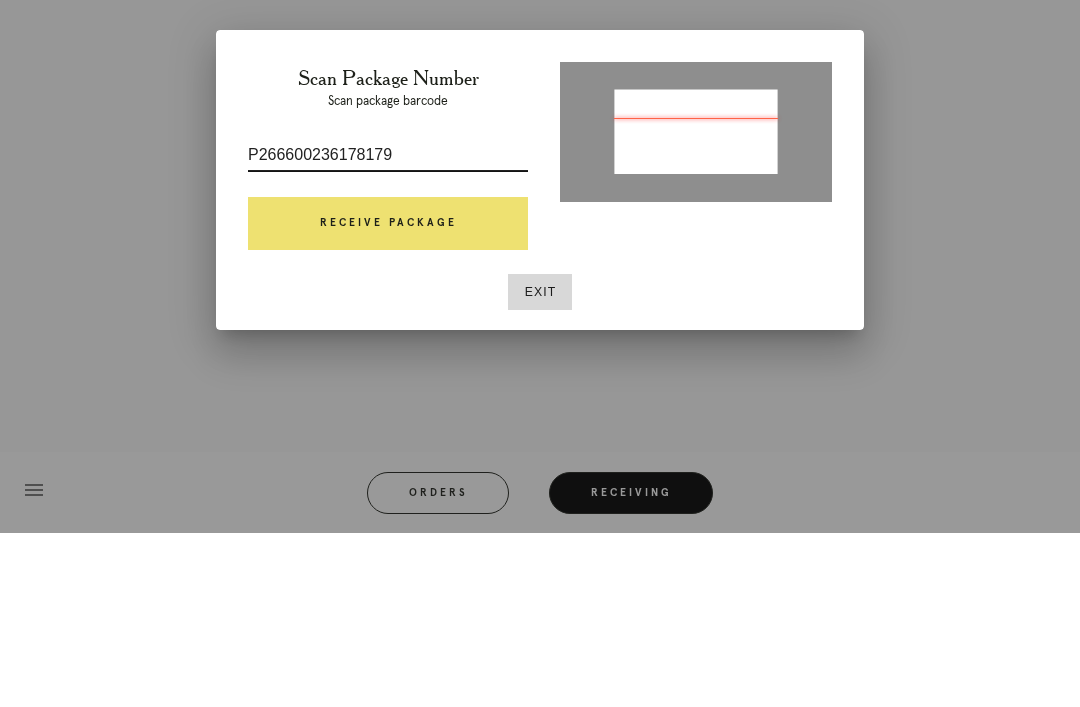 click on "Receive Package" at bounding box center [388, 398] 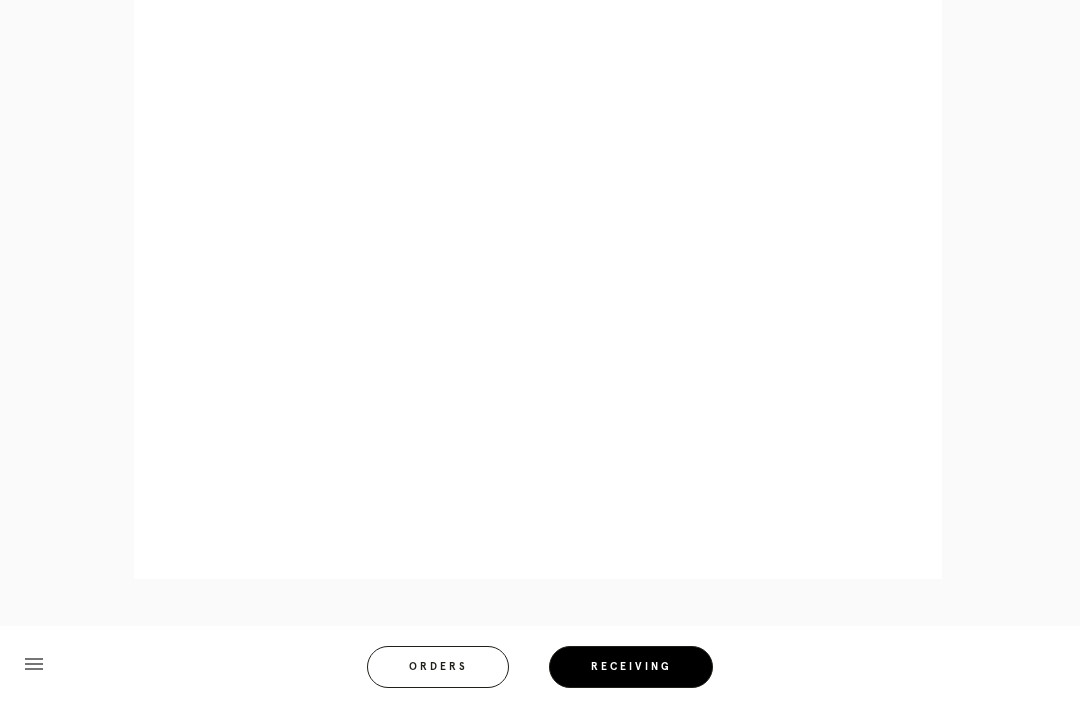 scroll, scrollTop: 944, scrollLeft: 0, axis: vertical 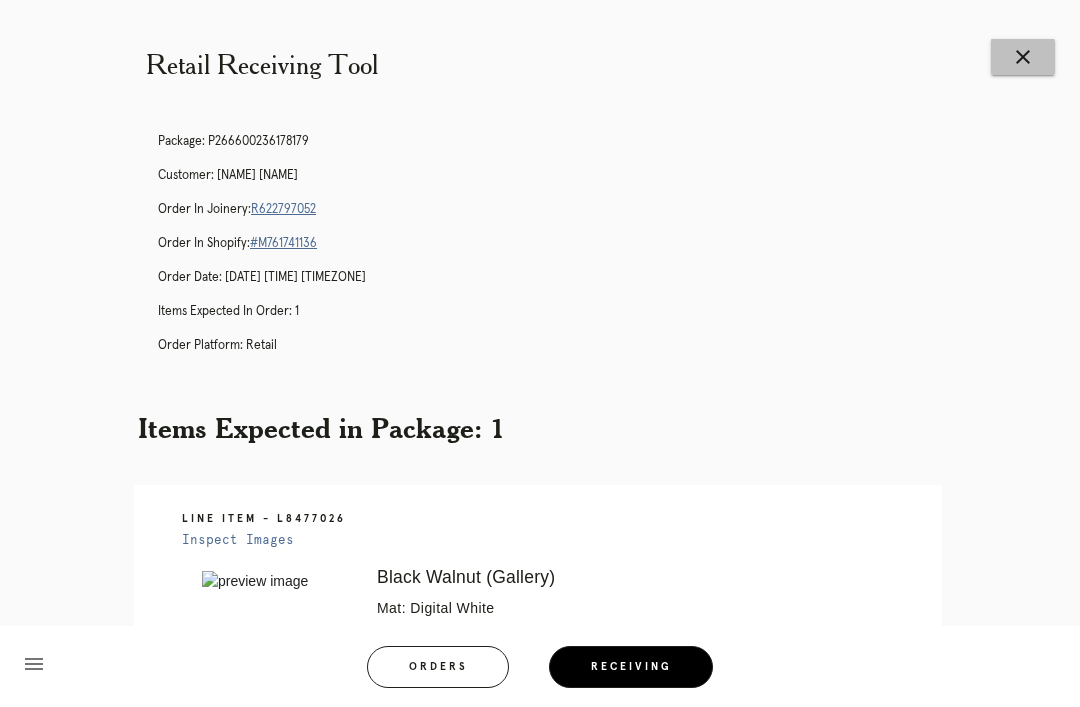 click on "close" at bounding box center [1023, 57] 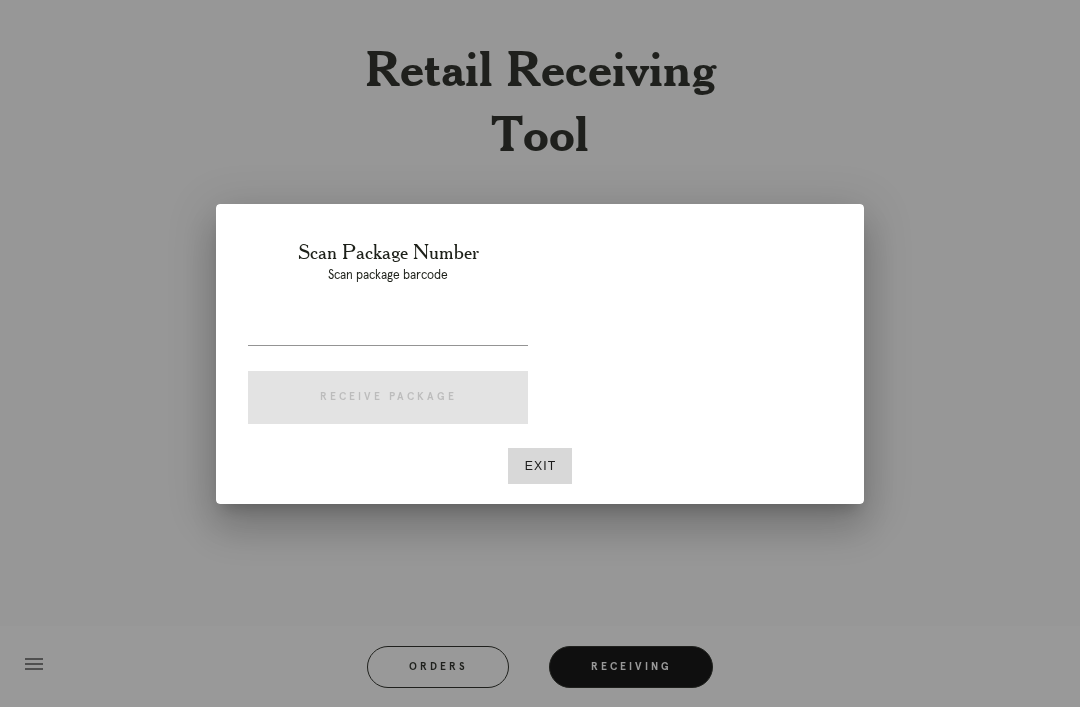 scroll, scrollTop: 0, scrollLeft: 0, axis: both 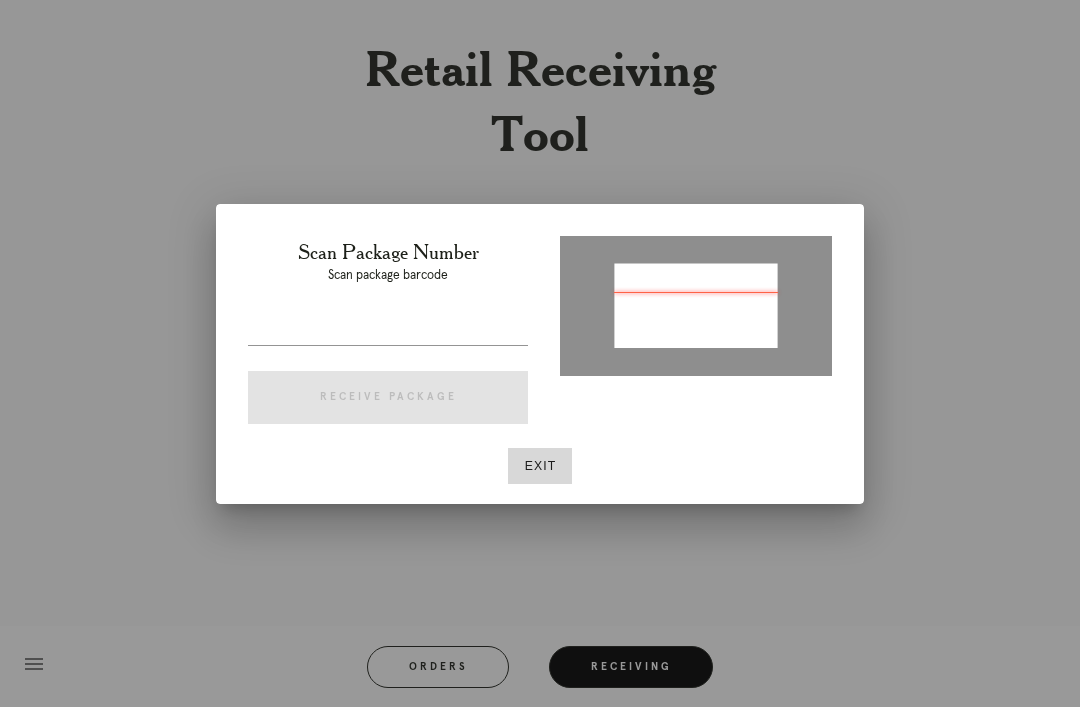 type on "P661380567976965" 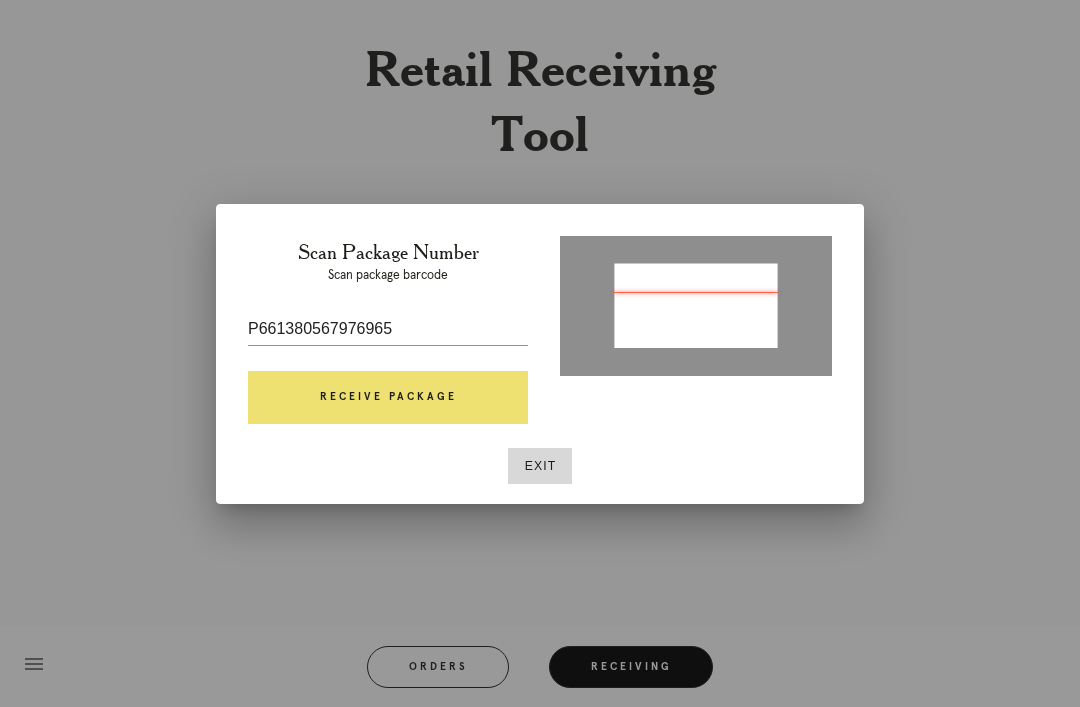click on "Receive Package" at bounding box center [388, 398] 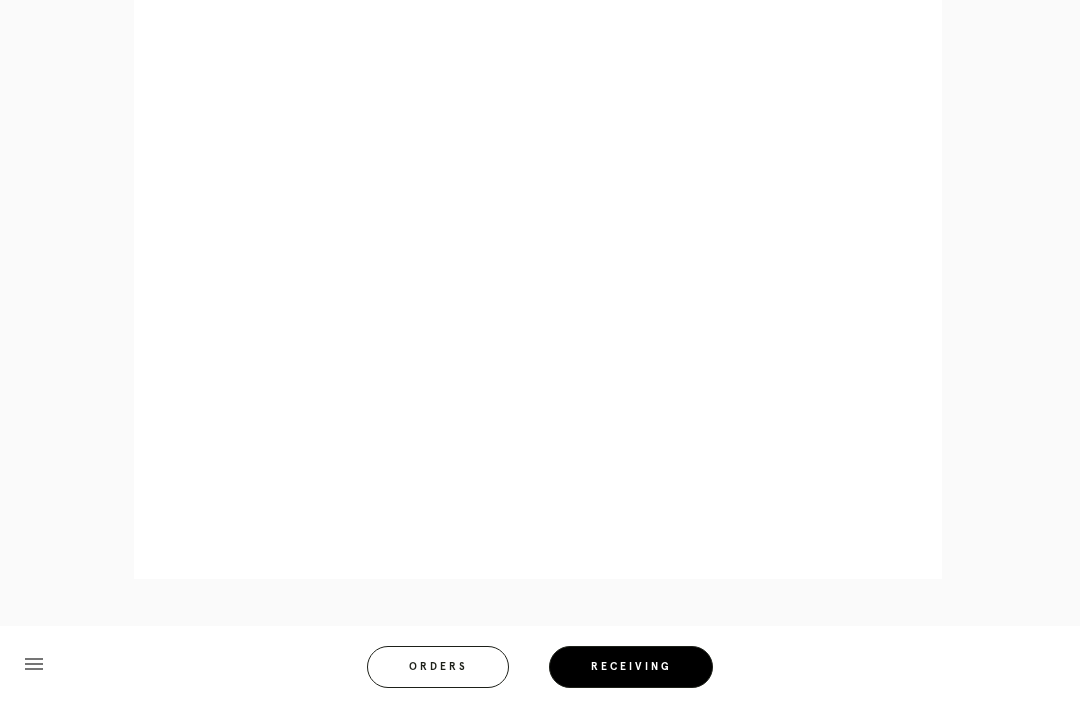 scroll, scrollTop: 1014, scrollLeft: 0, axis: vertical 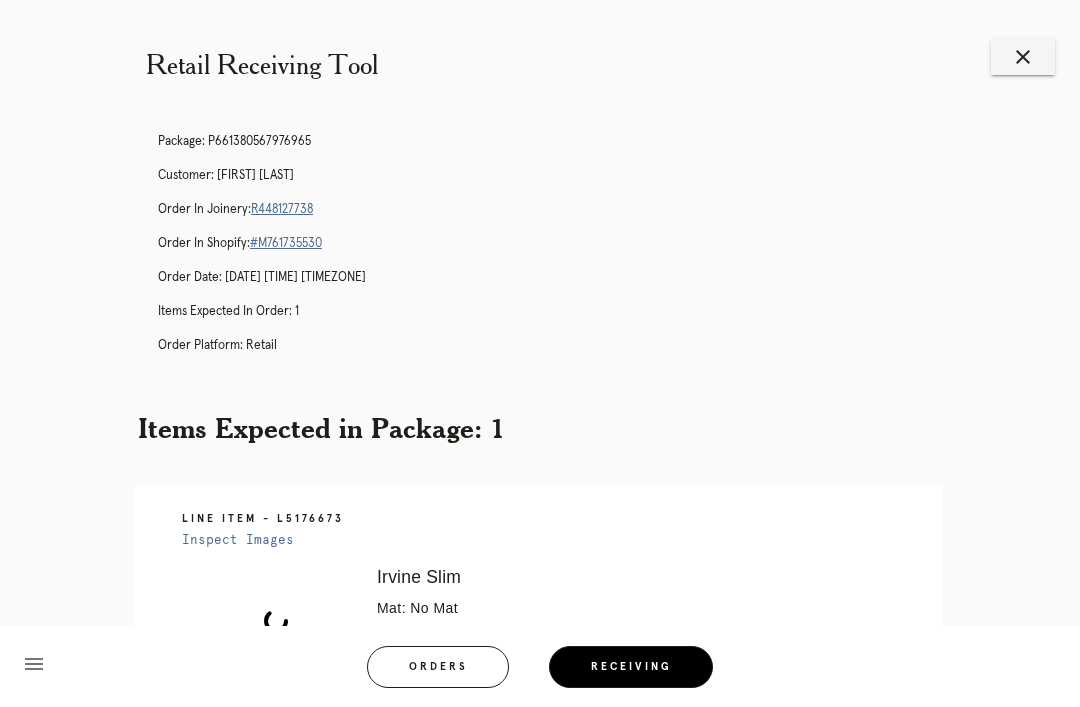 click on "close" at bounding box center (1023, 57) 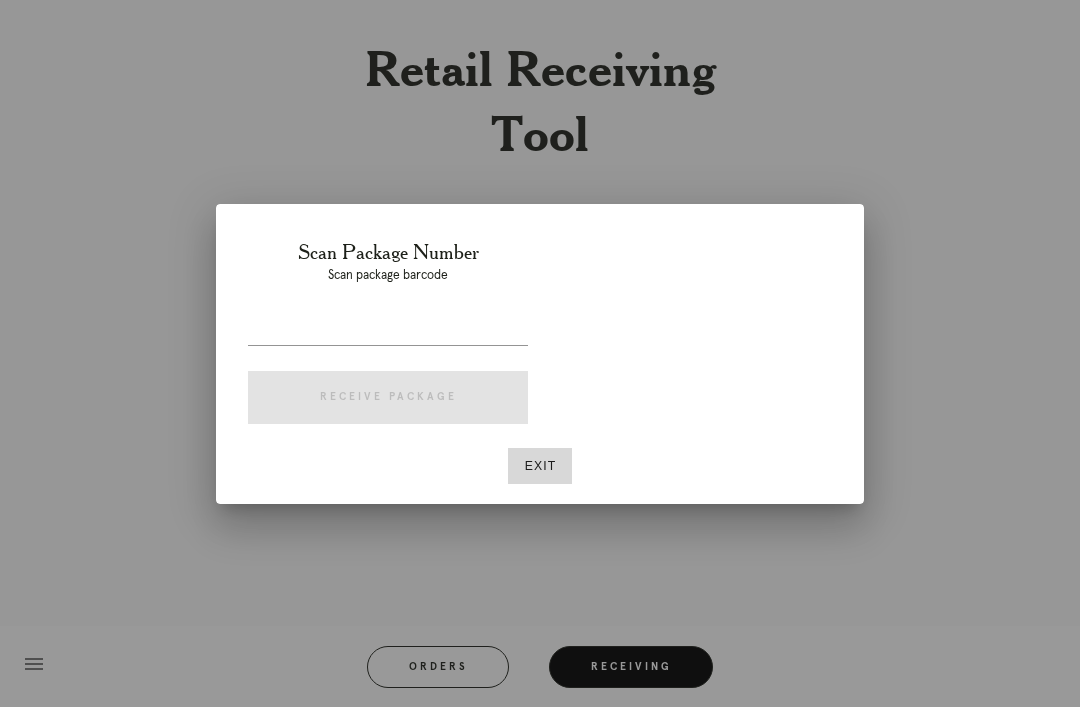 scroll, scrollTop: 0, scrollLeft: 0, axis: both 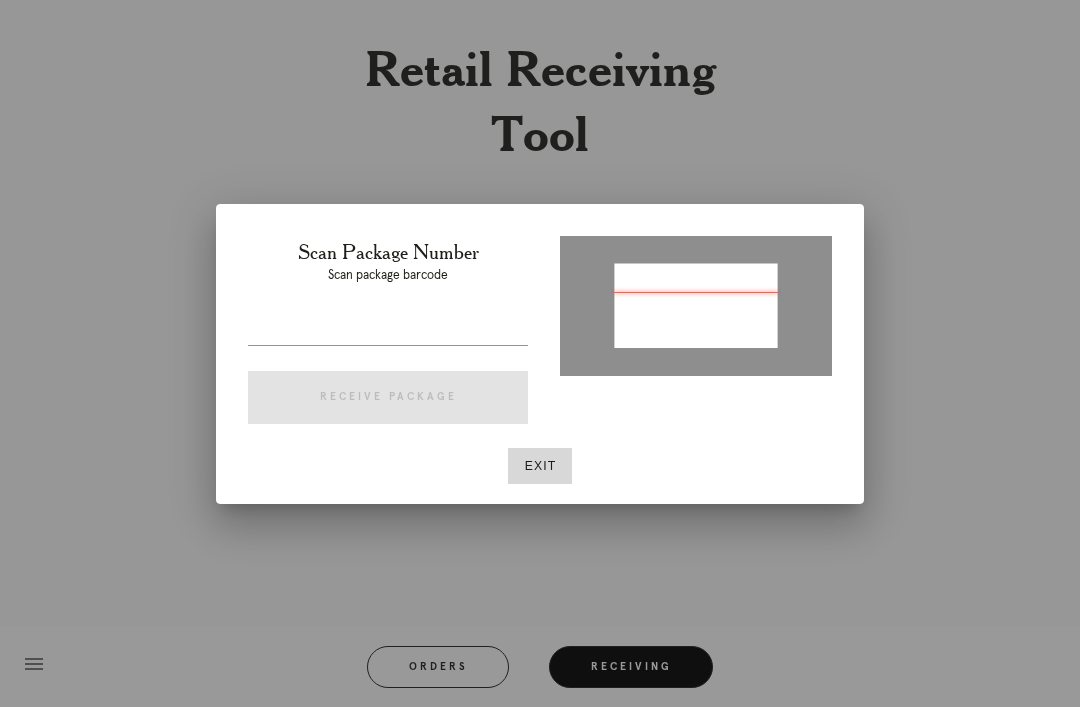 type on "P514857357120362" 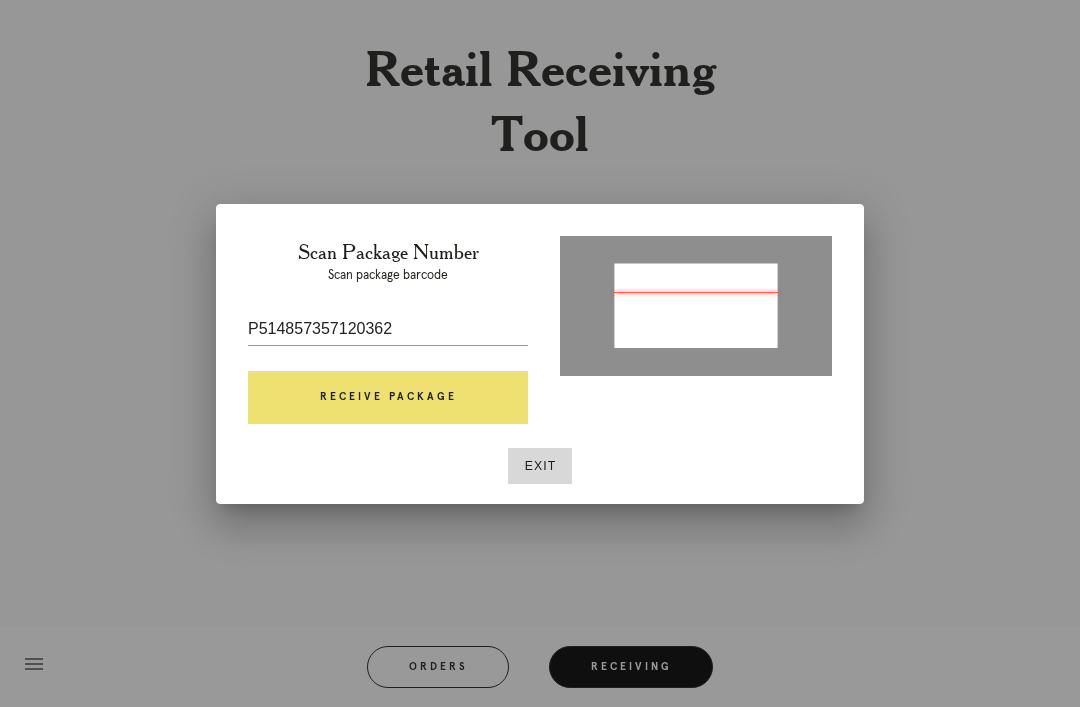 click on "Receive Package" at bounding box center (388, 398) 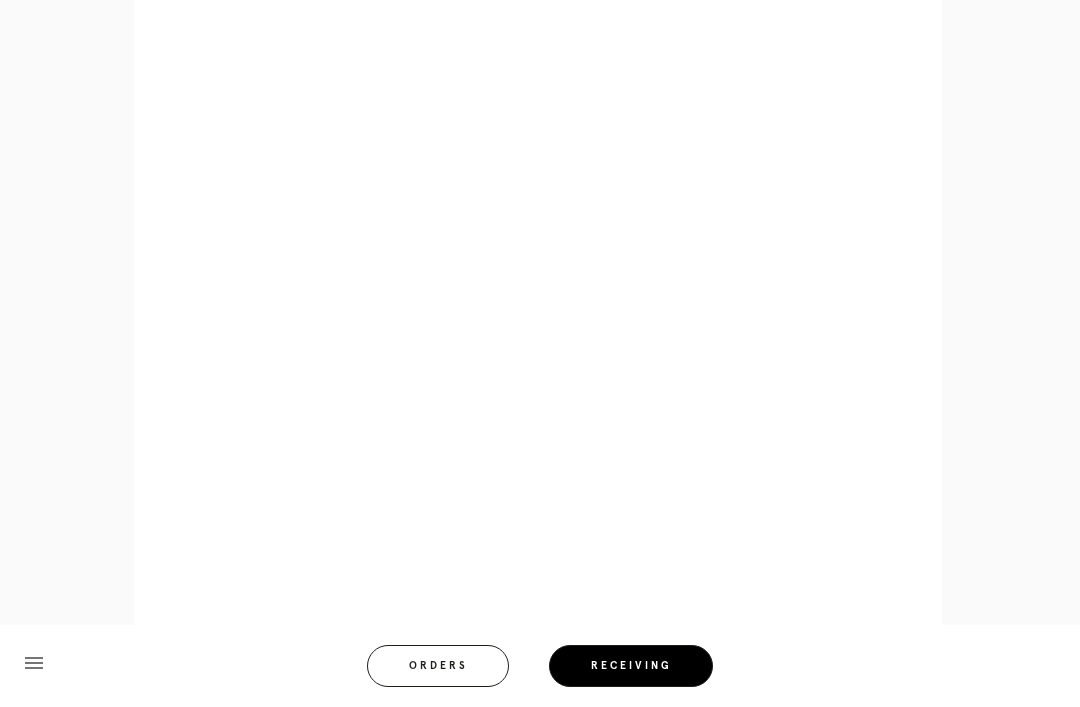 scroll, scrollTop: 944, scrollLeft: 0, axis: vertical 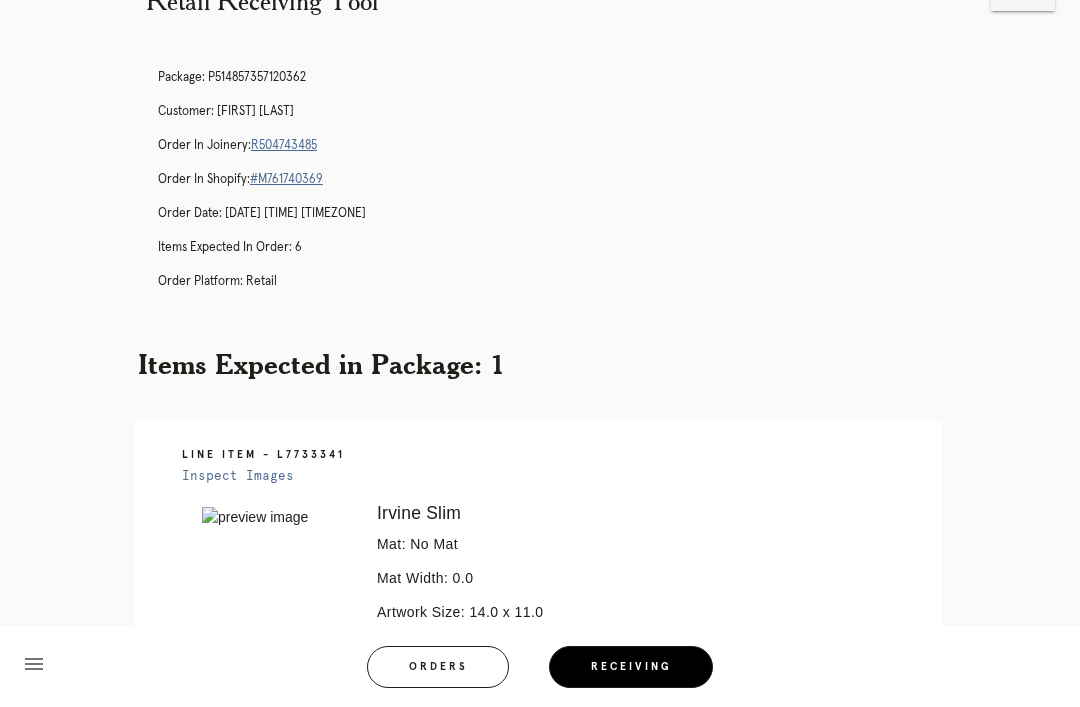 click on "Retail Receiving Tool   close   Package: [NUMBER]   Customer: [FIRST] [LAST]
Order in Joinery:
[ORDER_ID]
Order in Shopify:
[ORDER_ID]
Order Date:
[DATE]  [TIME] [TIMEZONE]
Items Expected in Order: 6   Order Platform: retail     Items Expected in Package:  1
Line Item - [LINE_ITEM]
Inspect Images
Error retreiving frame spec #[NUMBER]
[FIRST] [LAST]
Mat: No Mat
Mat Width: 0.0
Artwork Size:
14.0
x
11.0
Frame Size:
15.125
x
12.125
Conveyance: shipped
Attempt: 2
Hanging Hardware: Corner Brackets & Large Sticker
Return Instructions:
Molding dented on bottom left. AD 7/31
Ready for Pickup
menu" at bounding box center (540, 525) 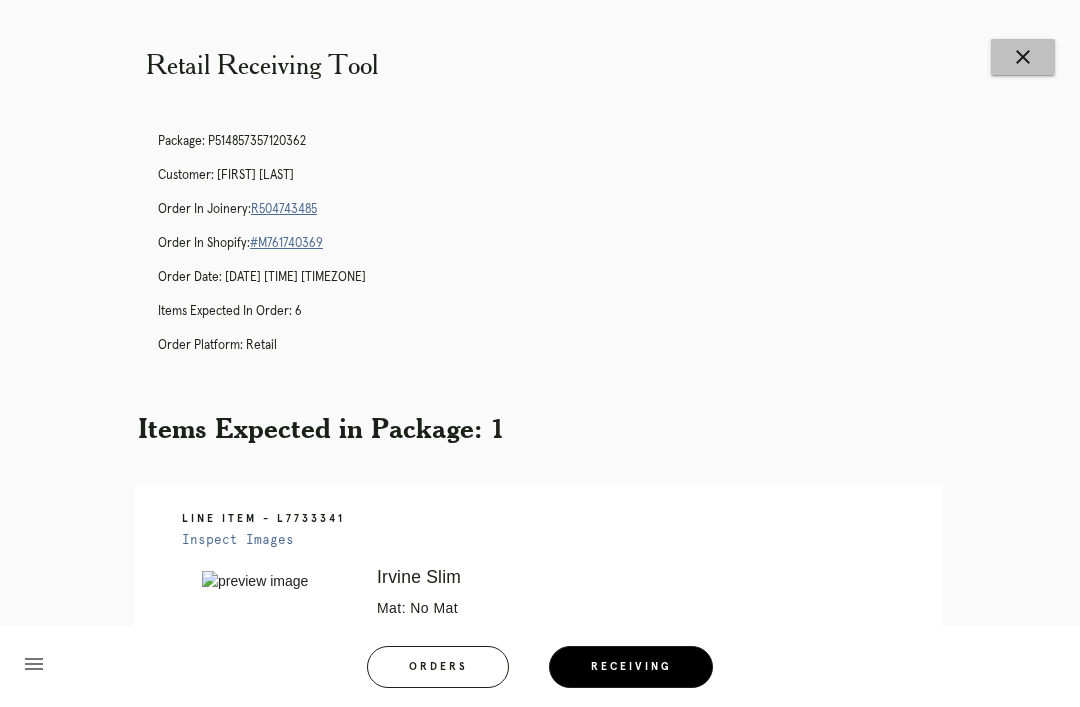 click on "close" at bounding box center [1023, 57] 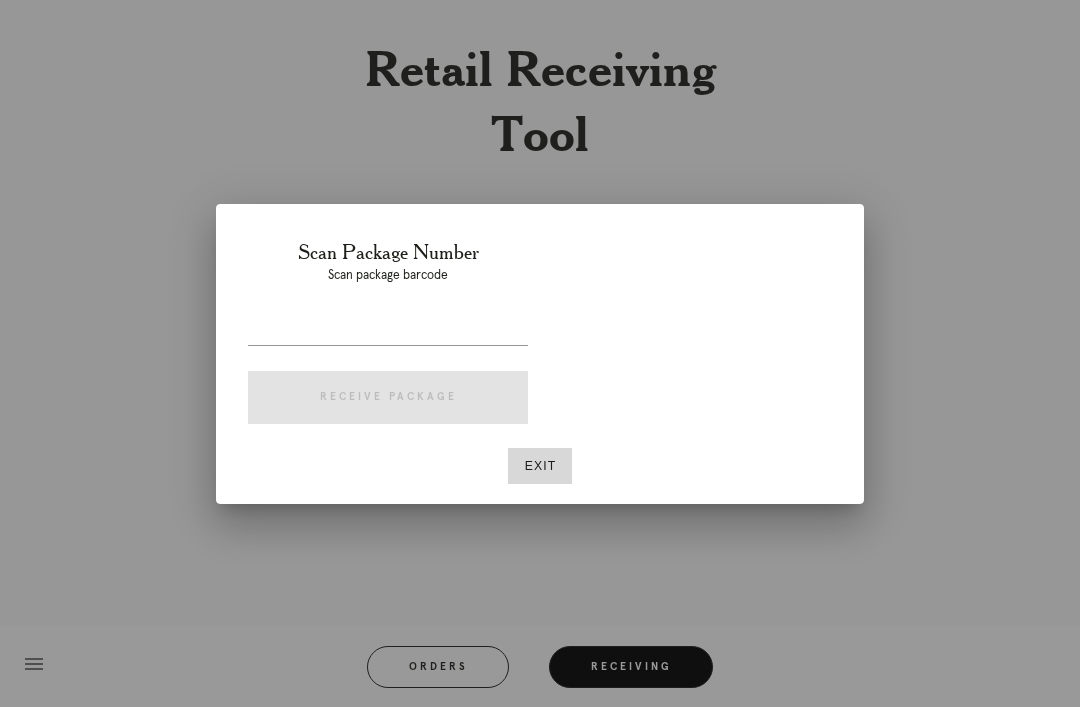 scroll, scrollTop: 0, scrollLeft: 0, axis: both 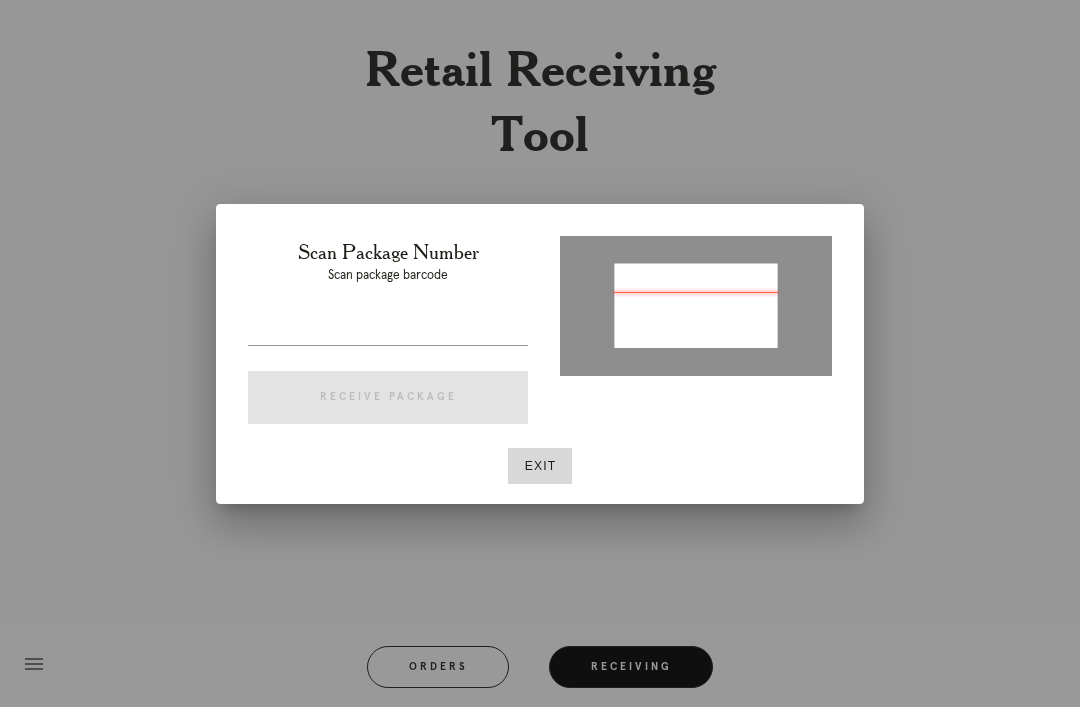 type on "P108148562111212" 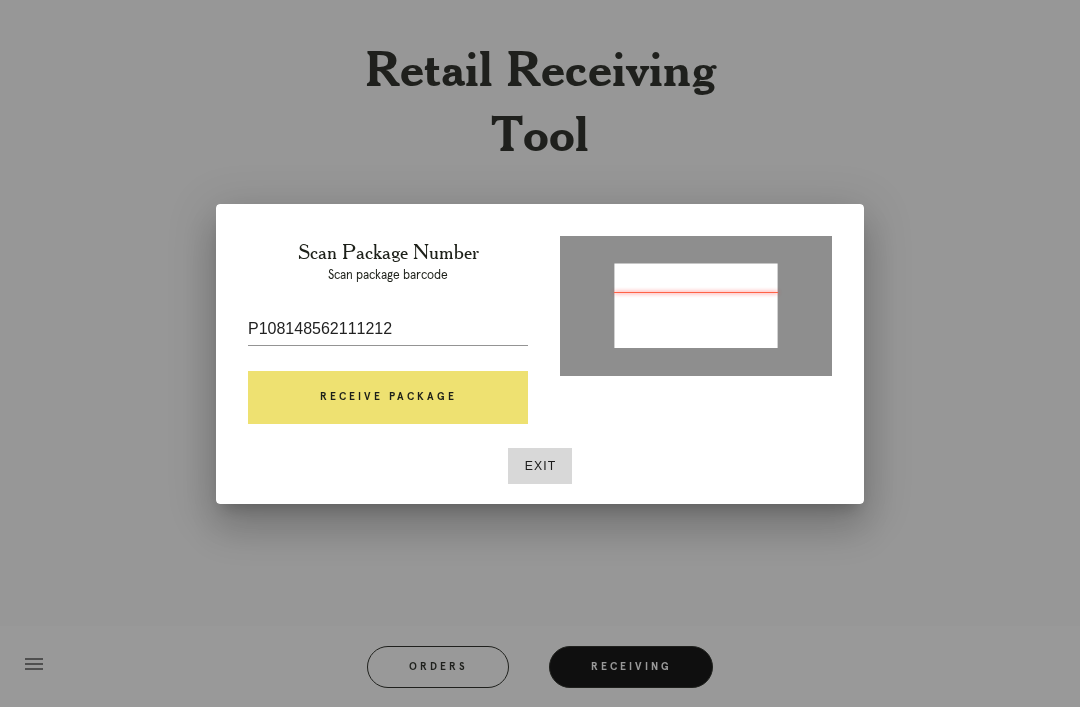 click on "Receive Package" at bounding box center (388, 398) 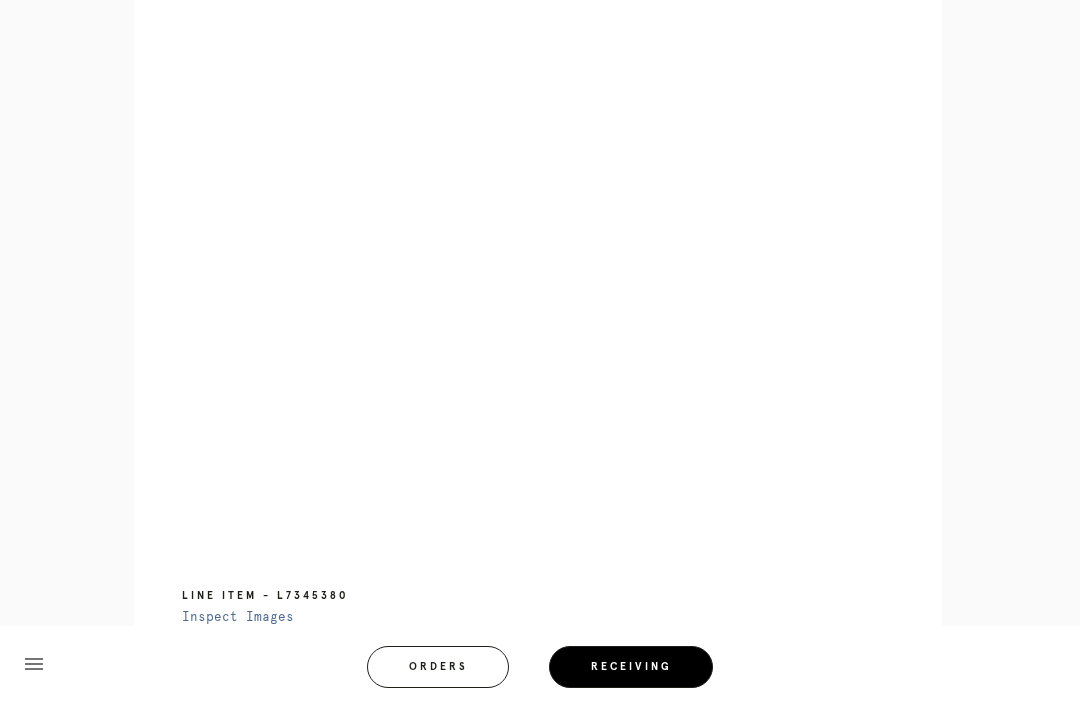 scroll, scrollTop: 994, scrollLeft: 0, axis: vertical 